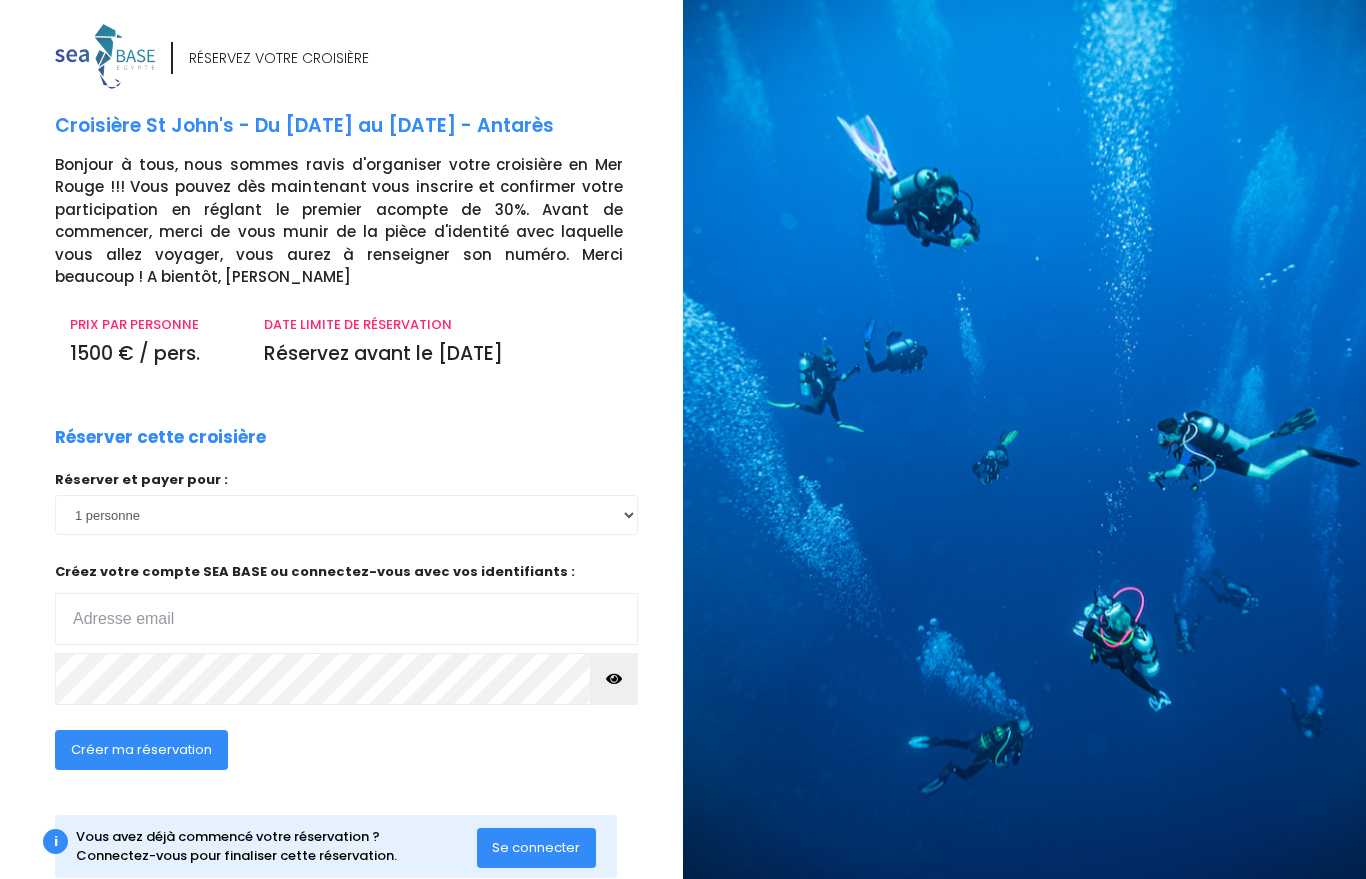 scroll, scrollTop: 0, scrollLeft: 0, axis: both 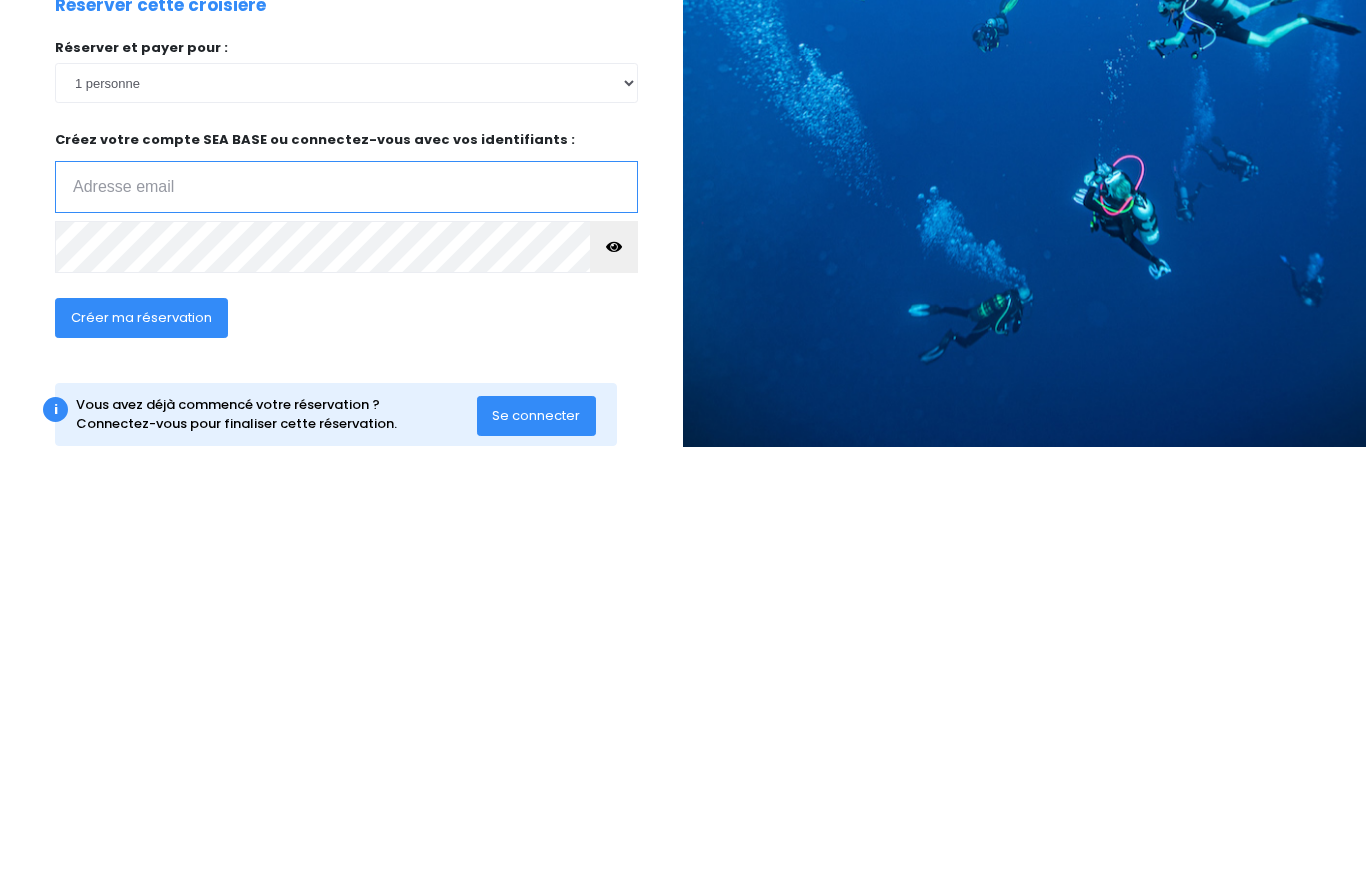 type on "[PERSON_NAME][EMAIL_ADDRESS][DOMAIN_NAME]" 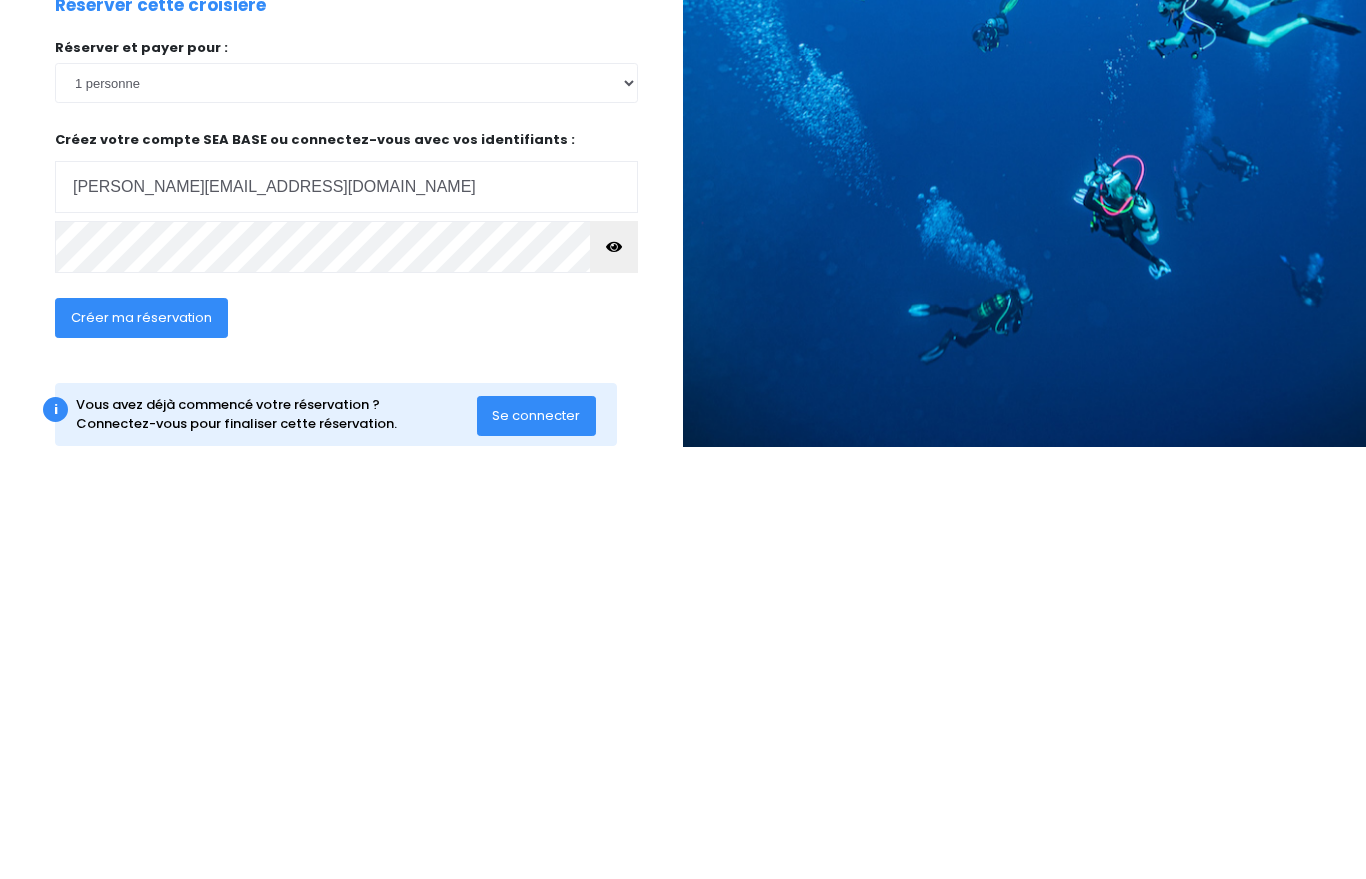 scroll, scrollTop: 41, scrollLeft: 0, axis: vertical 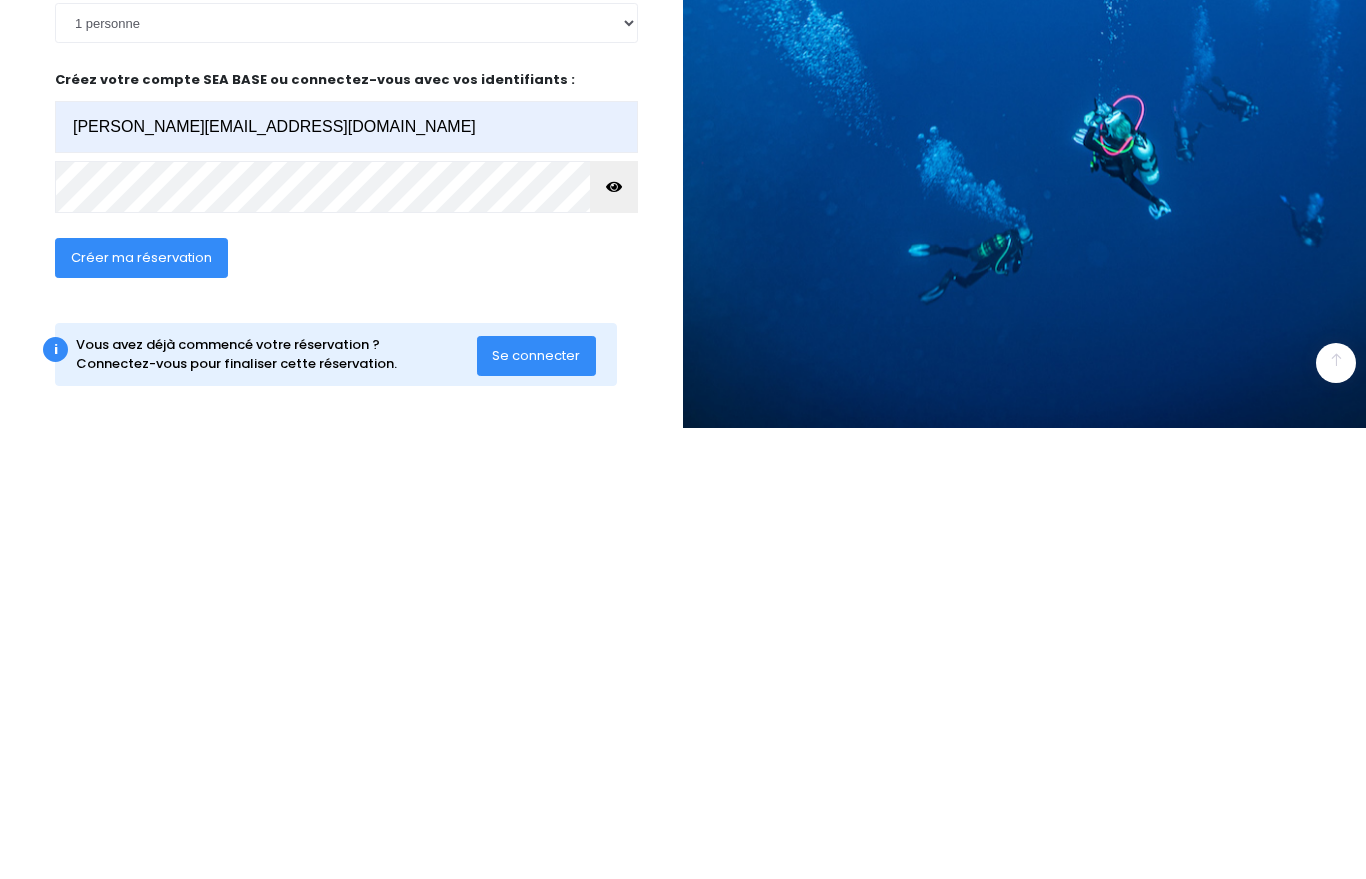click on "Créer ma réservation" at bounding box center [141, 708] 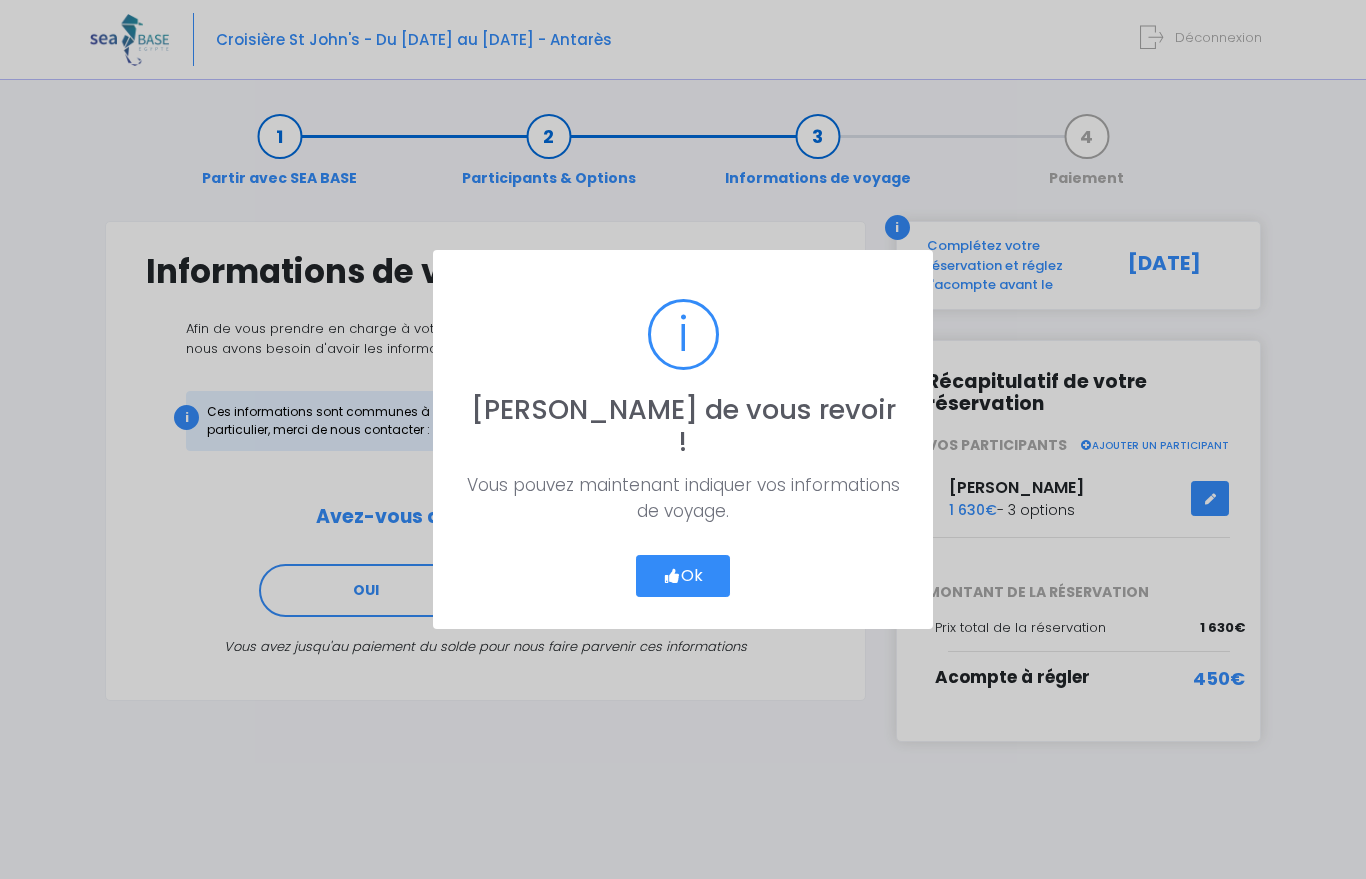 scroll, scrollTop: 0, scrollLeft: 0, axis: both 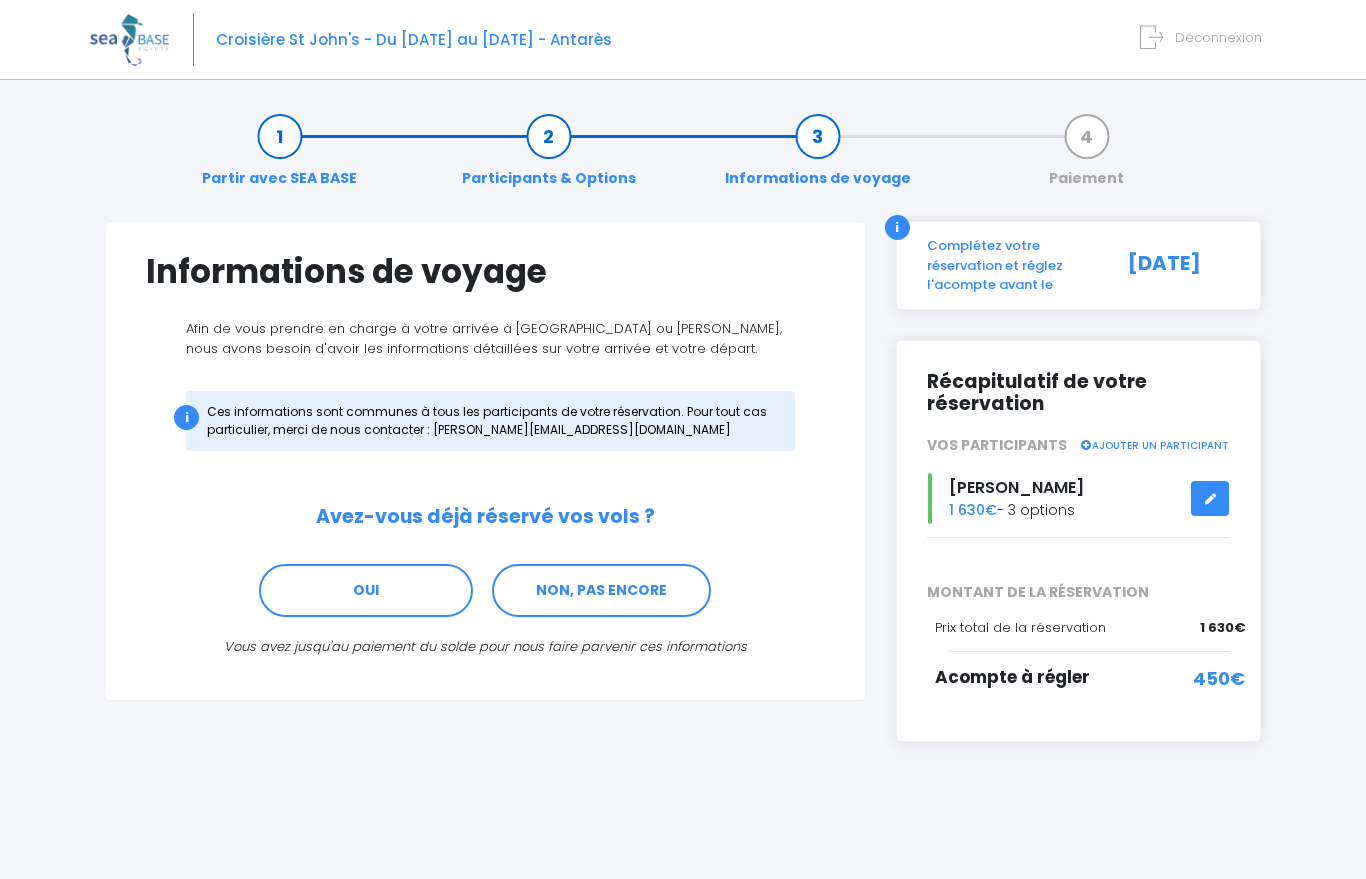 click at bounding box center (1210, 499) 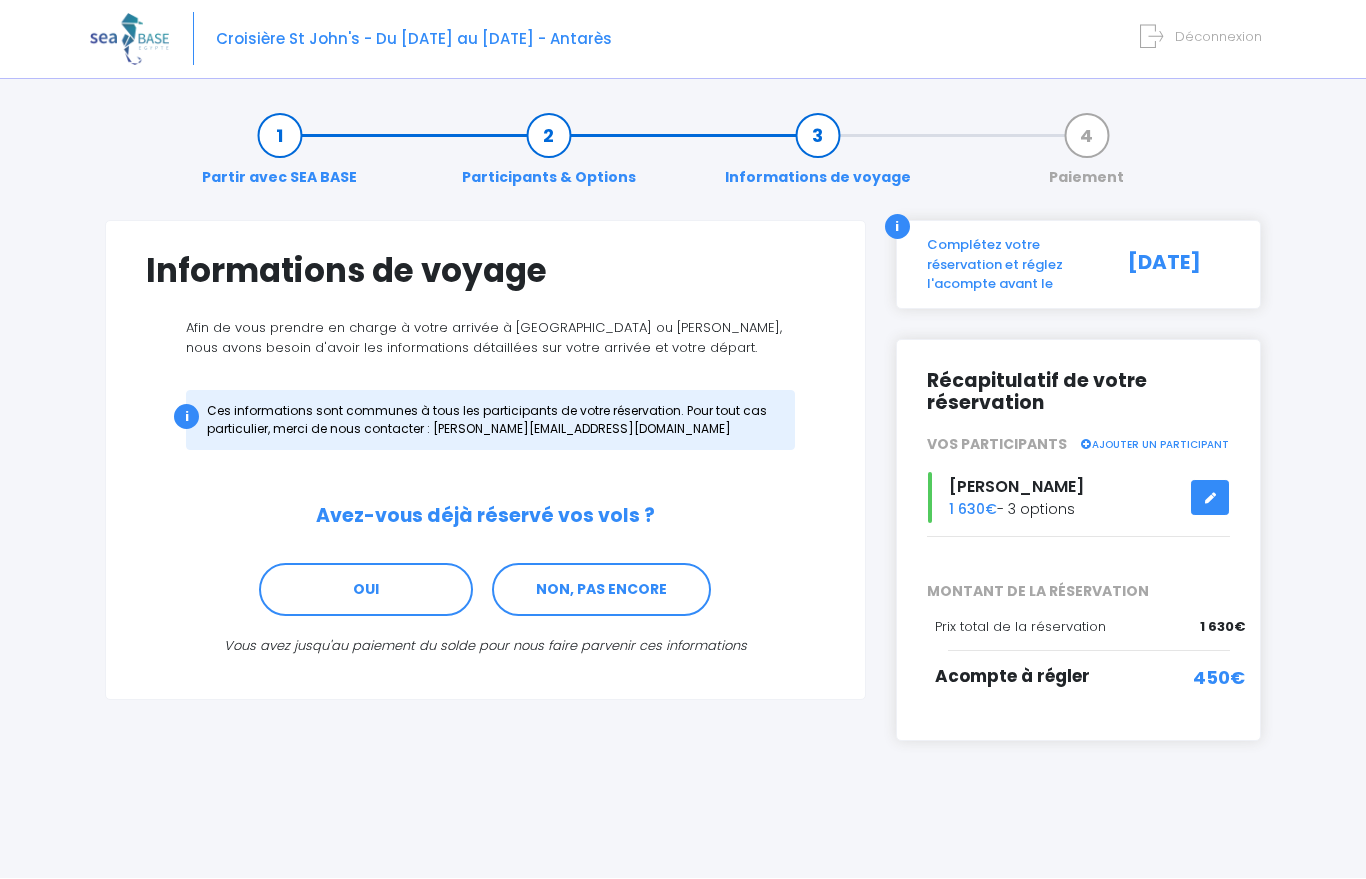 click on "OUI" at bounding box center (366, 591) 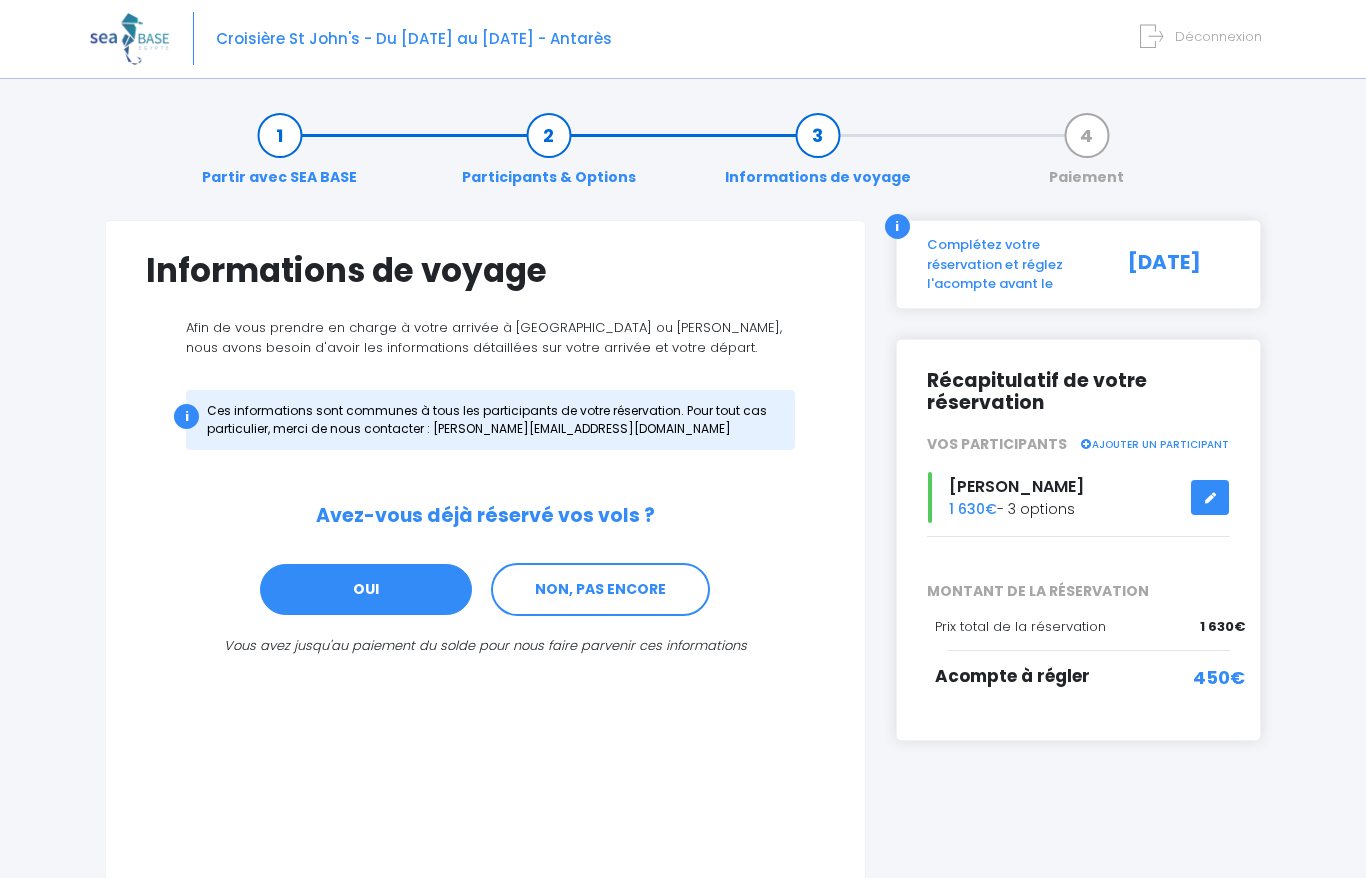 click on "OUI" at bounding box center [366, 591] 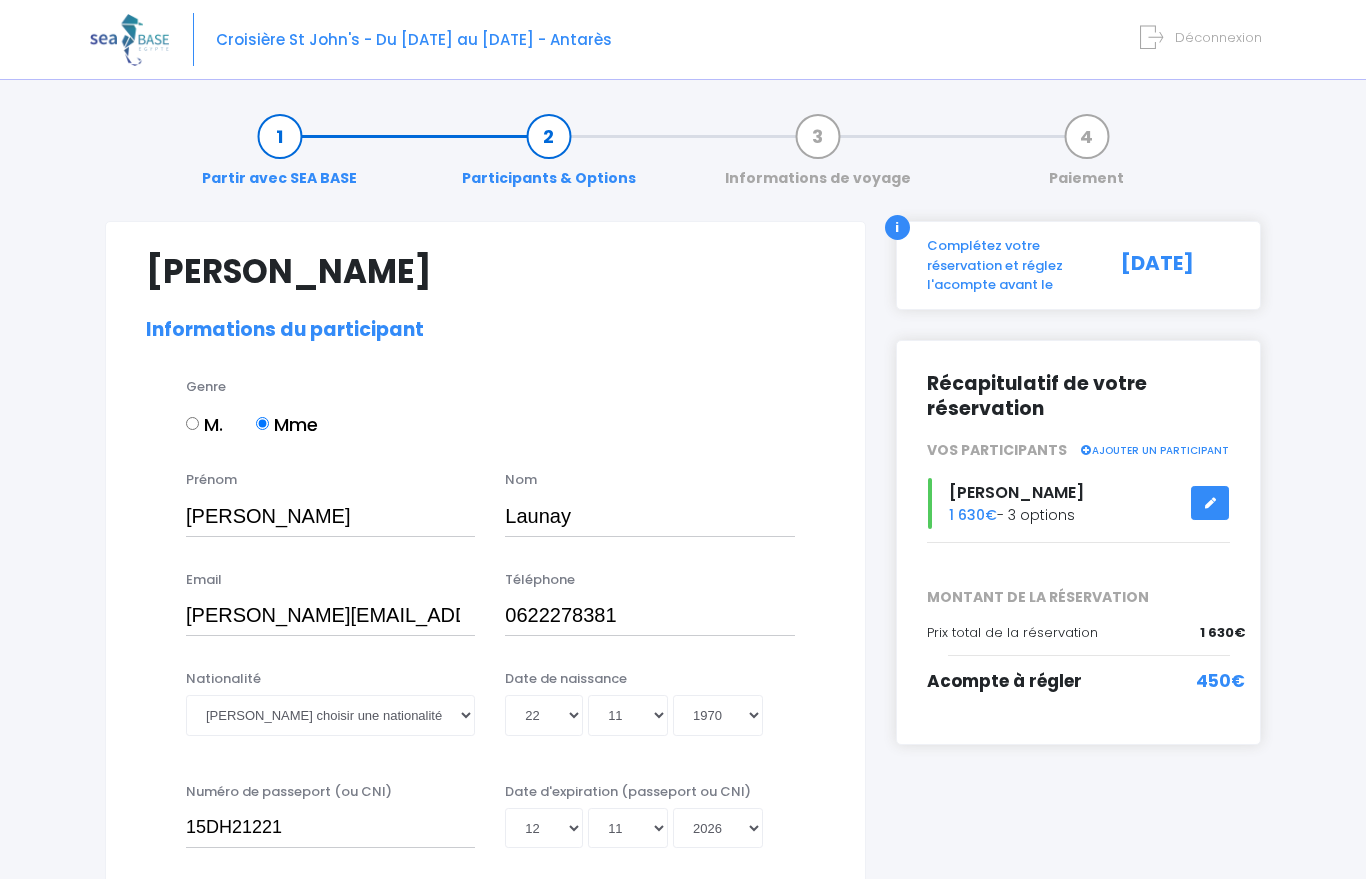 select on "N1" 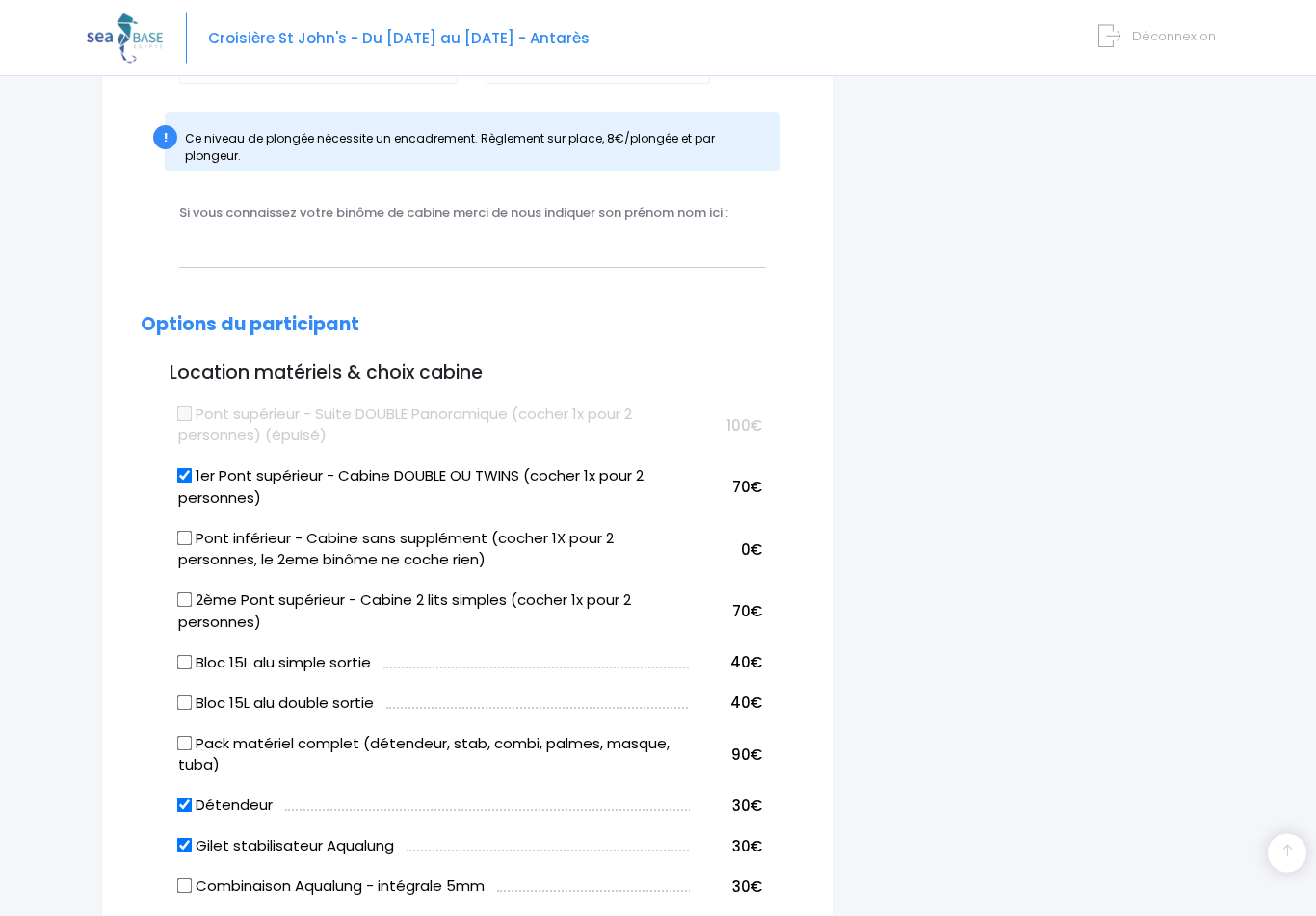 scroll, scrollTop: 830, scrollLeft: 0, axis: vertical 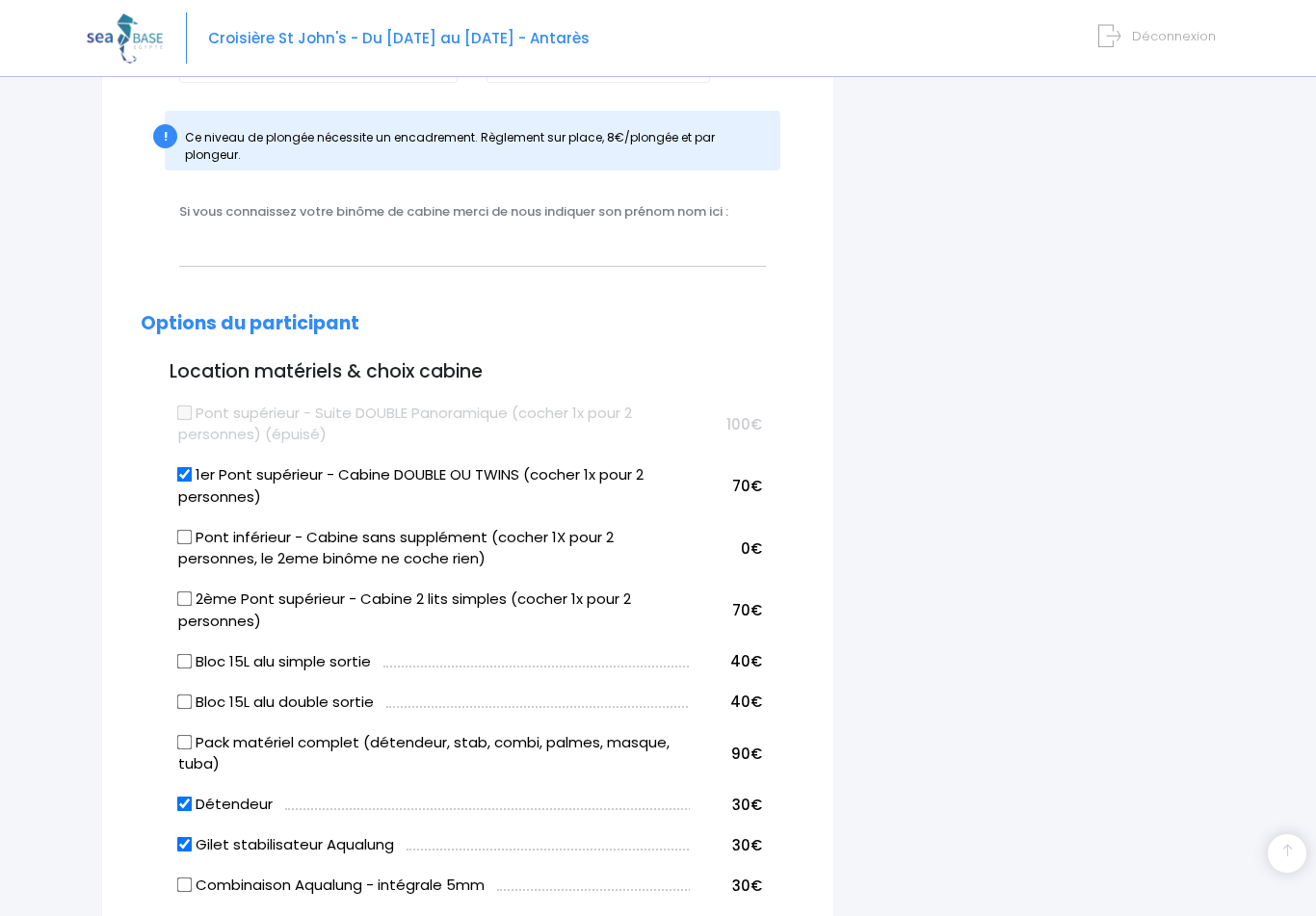 click on "2ème Pont supérieur - Cabine 2 lits simples (cocher 1x pour 2 personnes)" at bounding box center [185, 599] 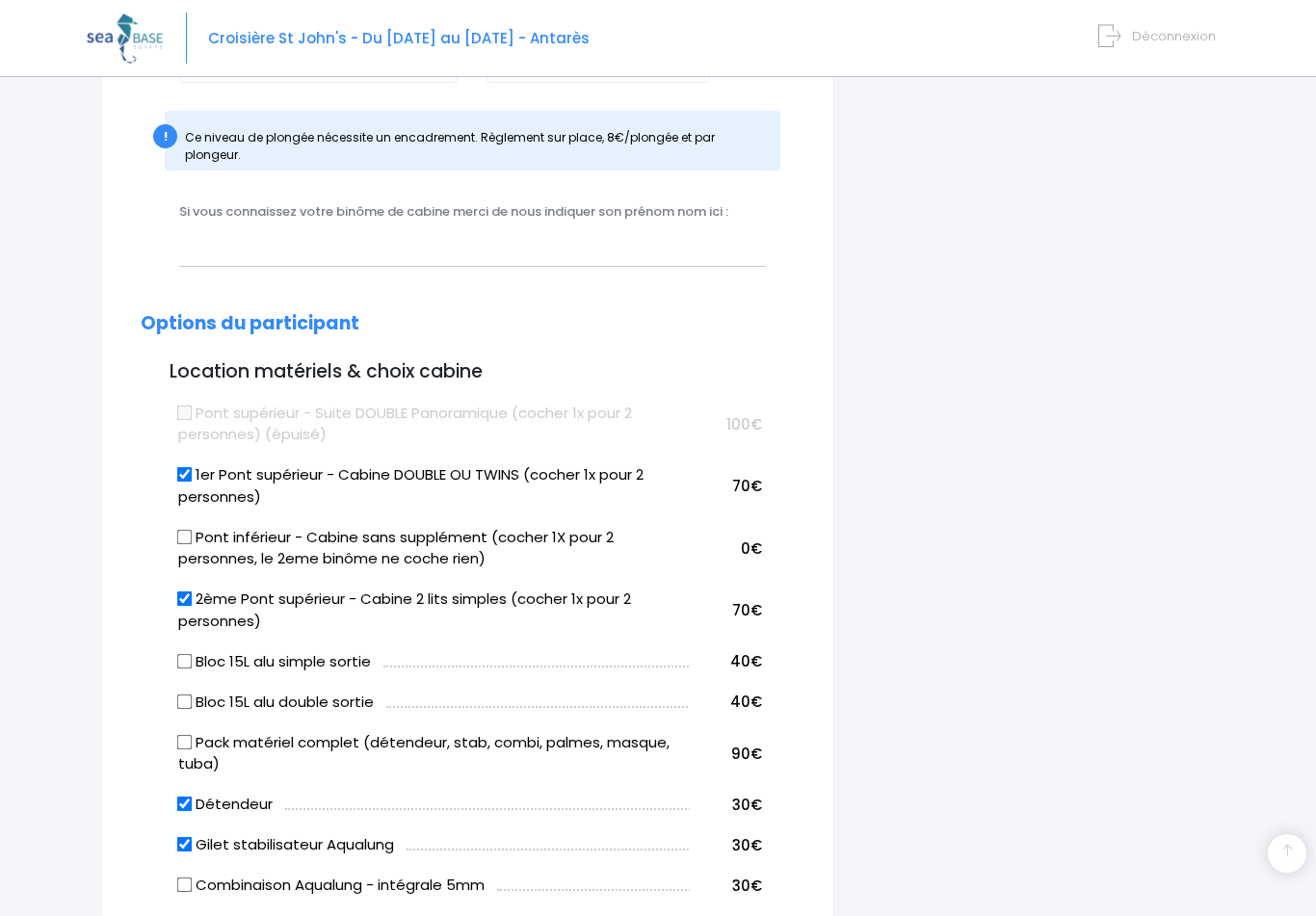 click on "1er Pont supérieur - Cabine DOUBLE OU TWINS (cocher 1x pour 2 personnes)" at bounding box center [432, 483] 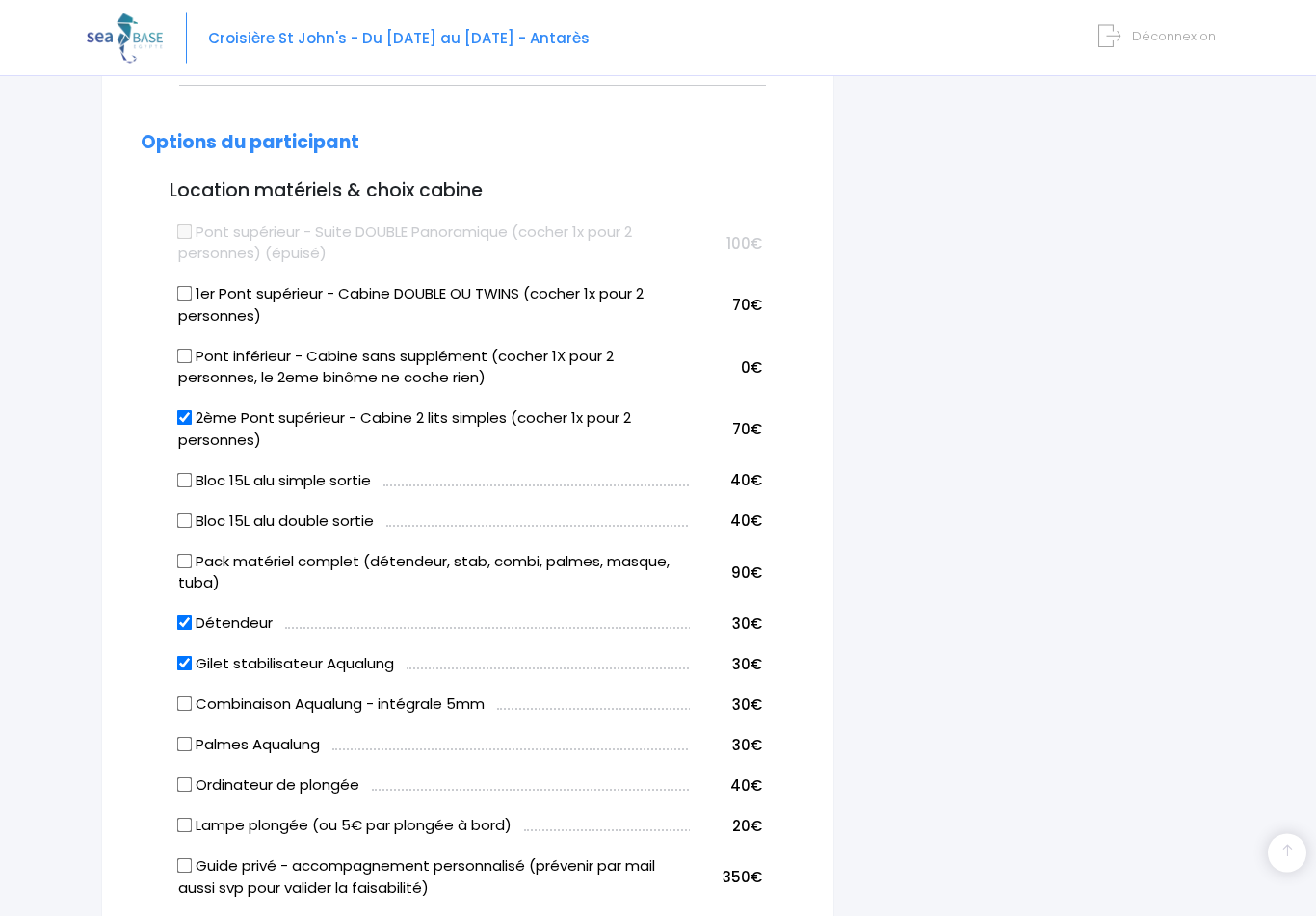 scroll, scrollTop: 1011, scrollLeft: 0, axis: vertical 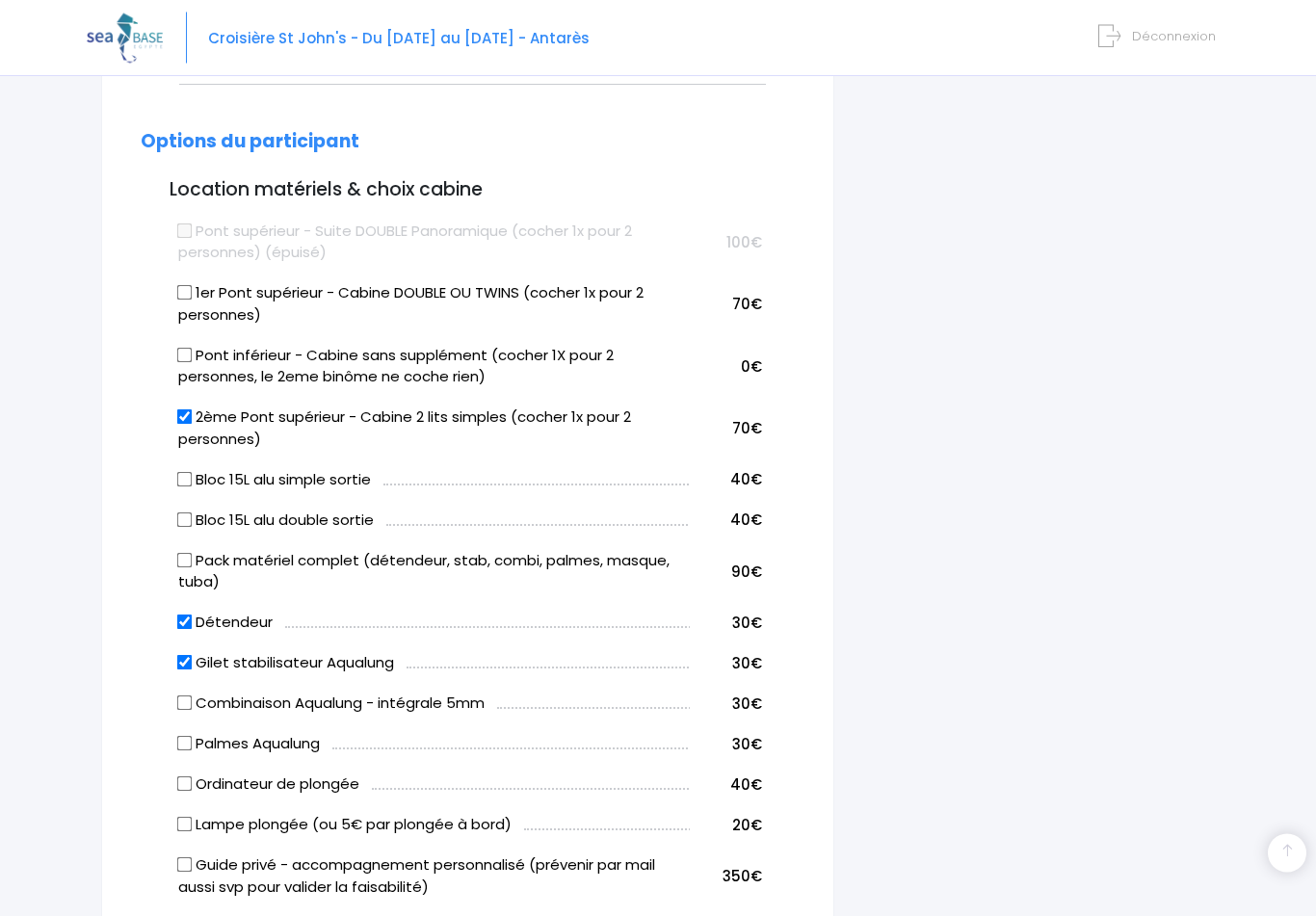 click on "Bloc 15L alu simple sortie" at bounding box center [185, 480] 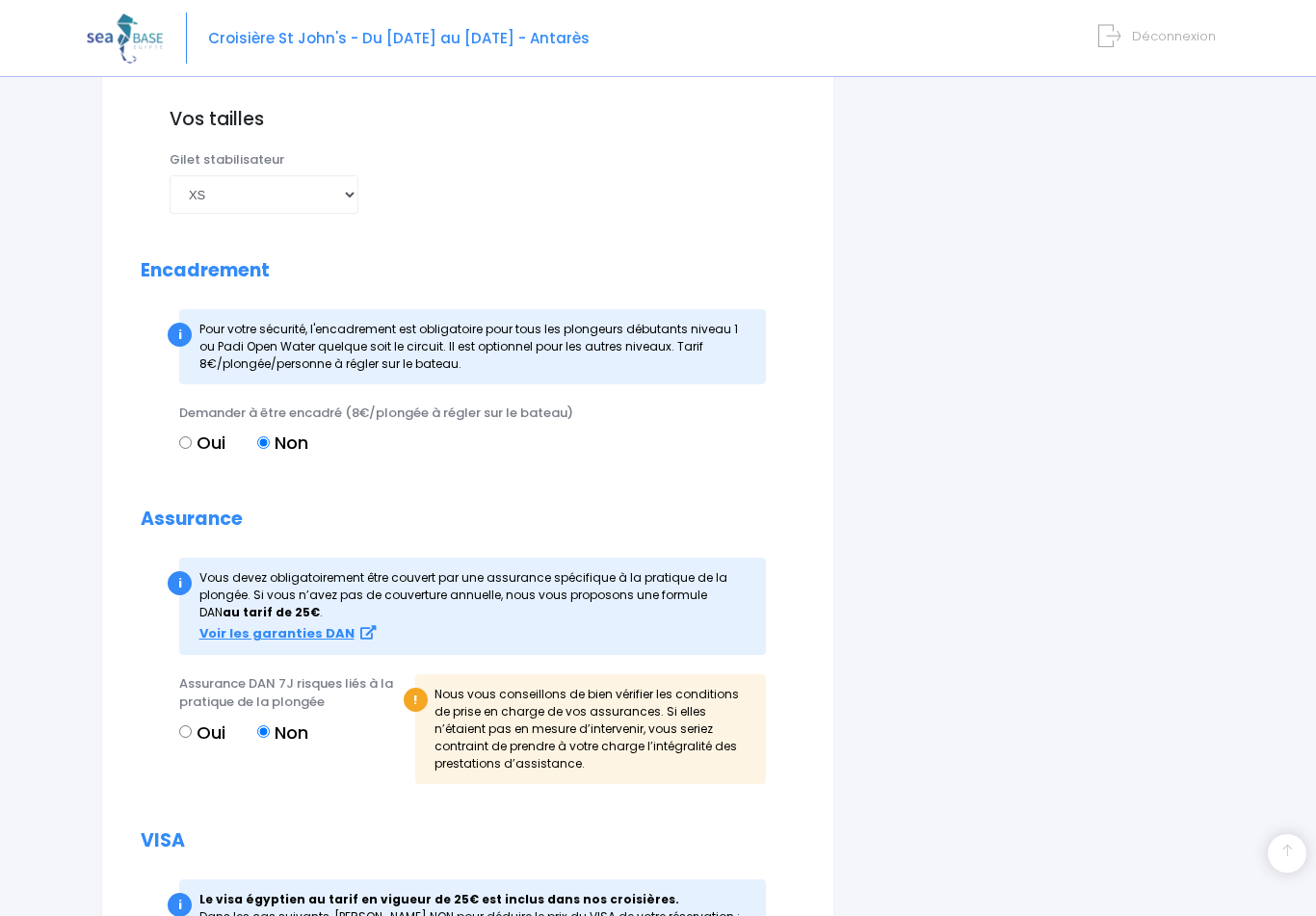 scroll, scrollTop: 2050, scrollLeft: 0, axis: vertical 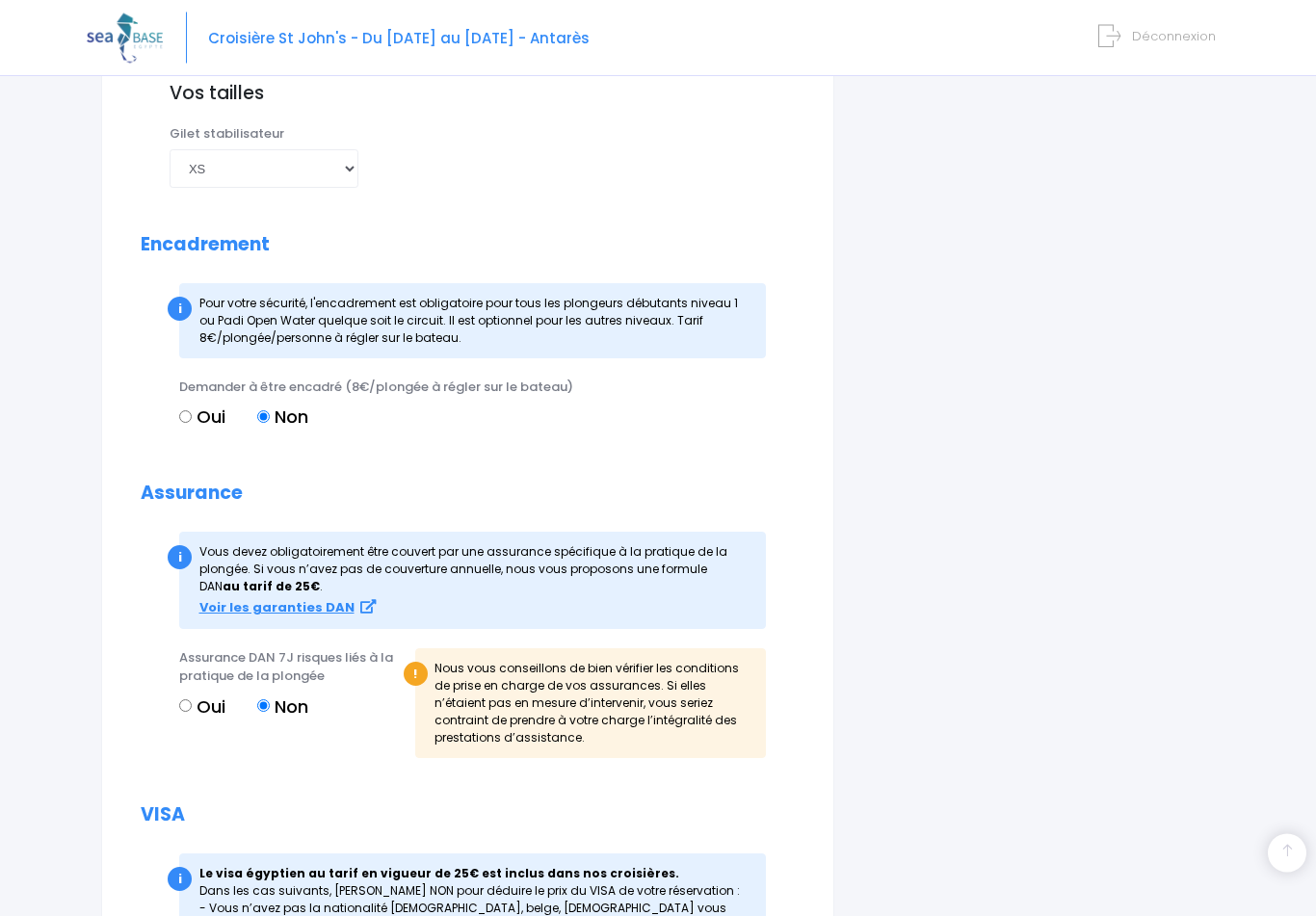 click on "Demander à être encadré (8€/plongée à régler sur le bateau)
Oui
Non" at bounding box center (467, 414) 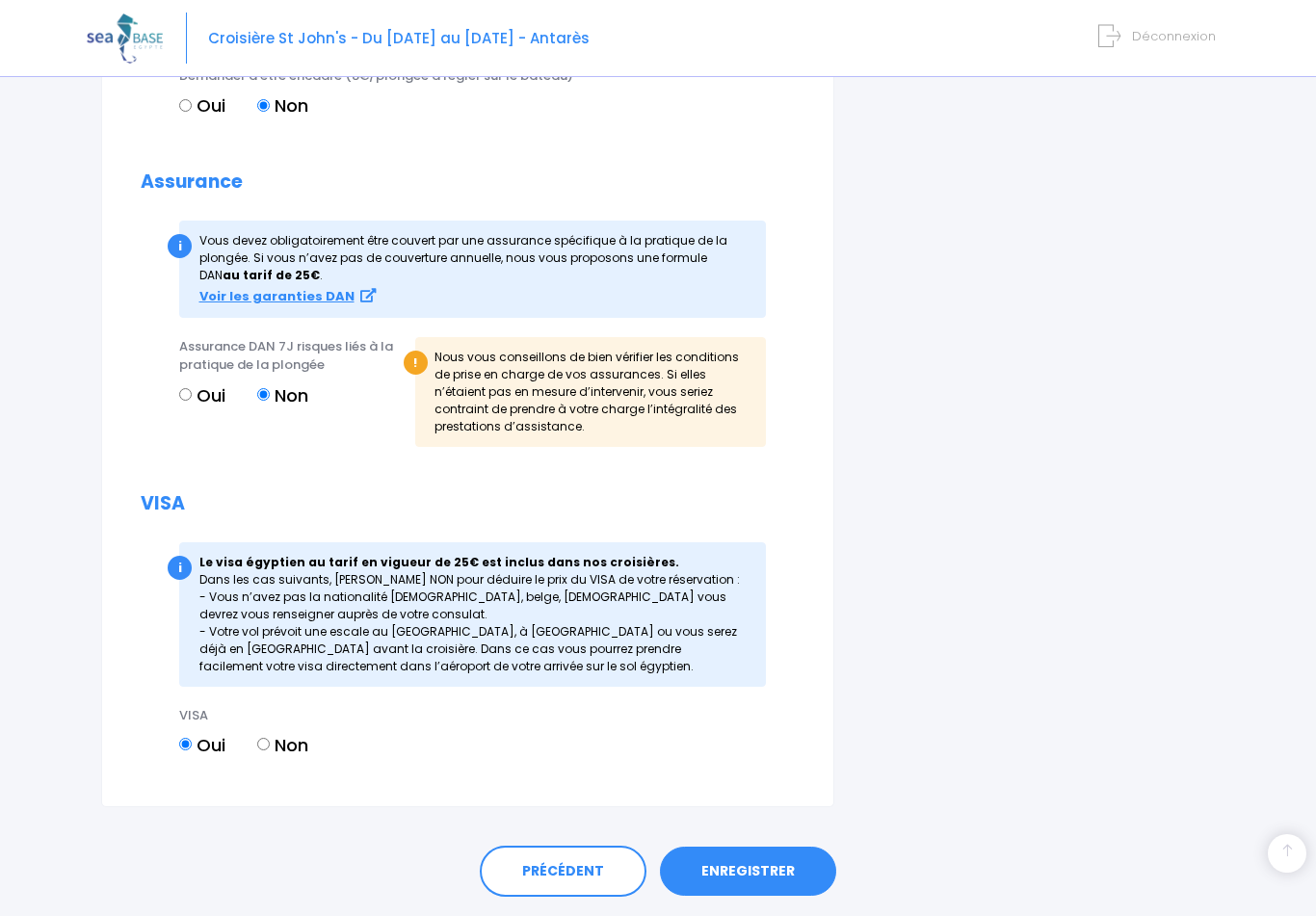 scroll, scrollTop: 2396, scrollLeft: 0, axis: vertical 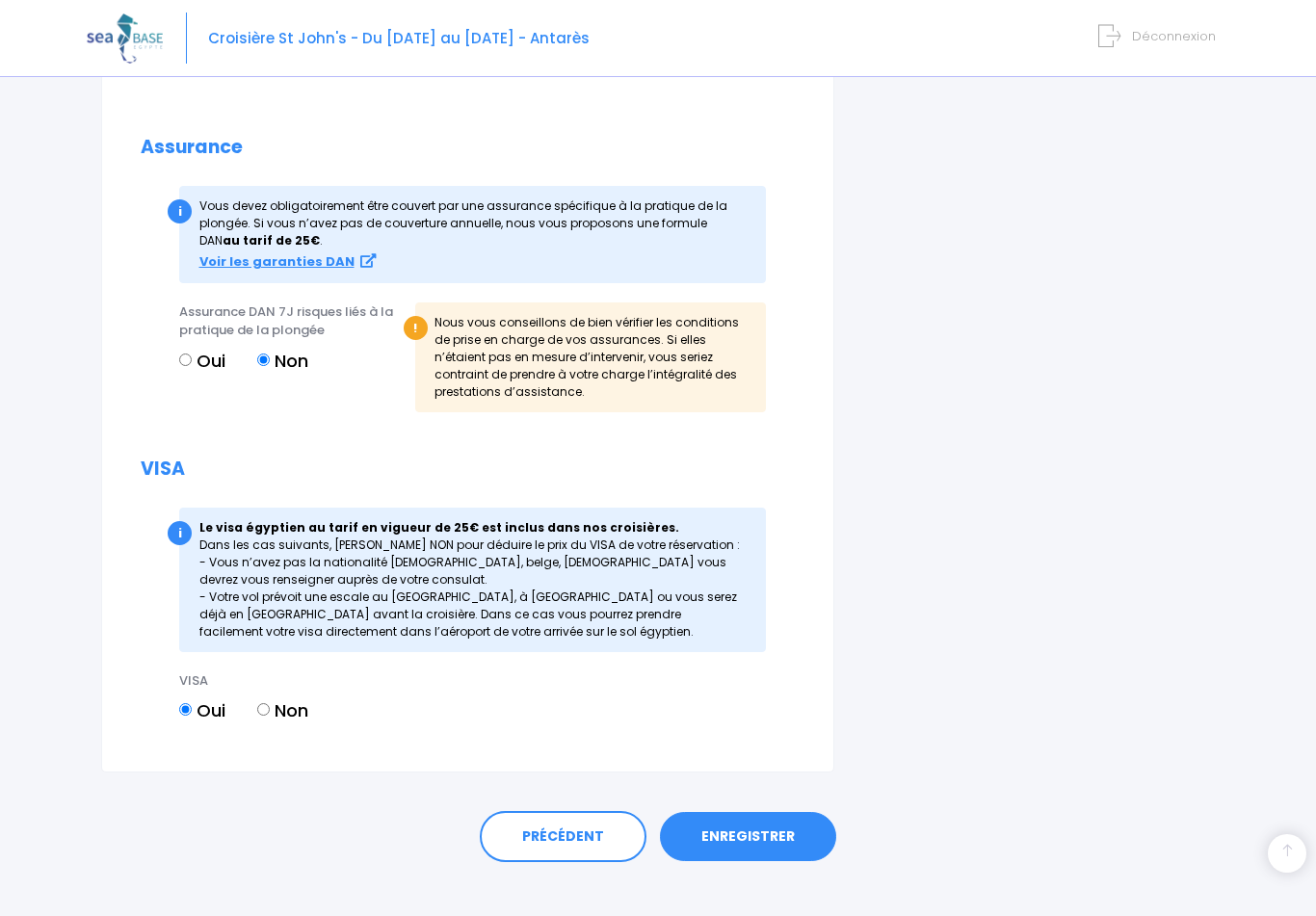 click on "ENREGISTRER" at bounding box center [748, 837] 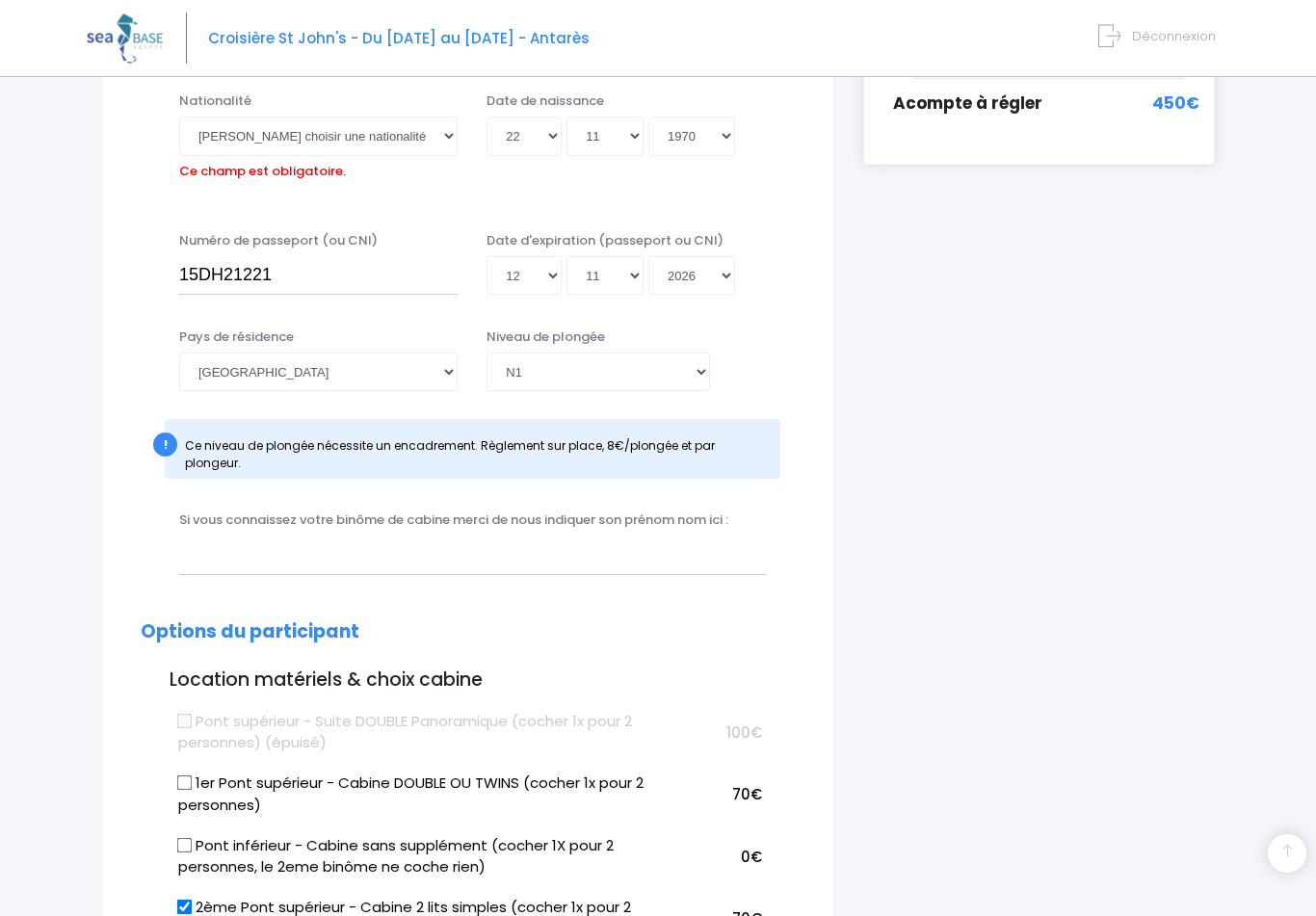 scroll, scrollTop: 474, scrollLeft: 0, axis: vertical 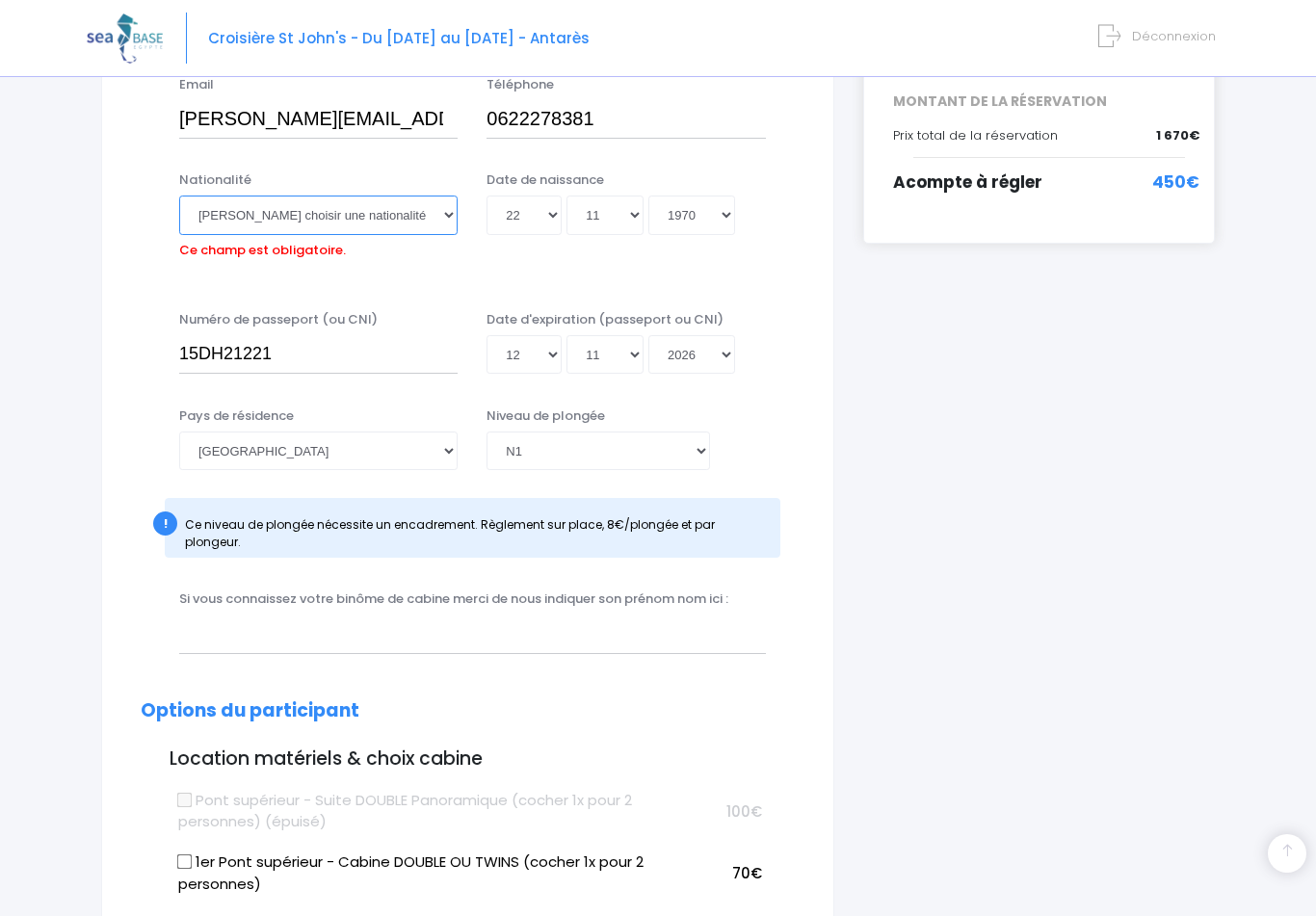 click on "Veuillez choisir une nationalité
[DEMOGRAPHIC_DATA]
Algerienne
Allemande
[GEOGRAPHIC_DATA]
[GEOGRAPHIC_DATA]
[GEOGRAPHIC_DATA]
Antiguaise et barbudienne
[GEOGRAPHIC_DATA] [GEOGRAPHIC_DATA] [DEMOGRAPHIC_DATA] Autrichienne Azerbaïdjanaise Bahamienne" at bounding box center [318, 215] 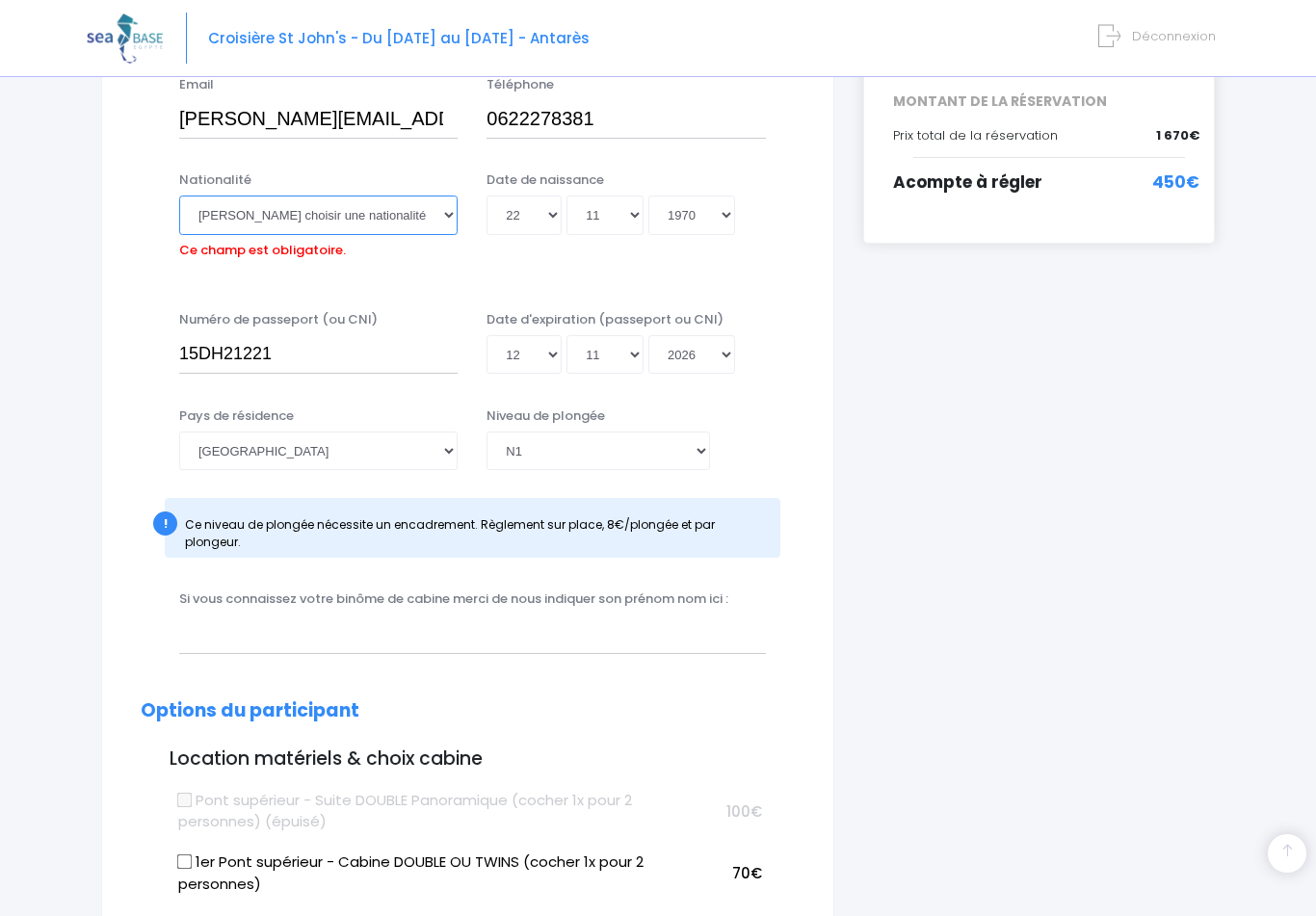 select on "Française" 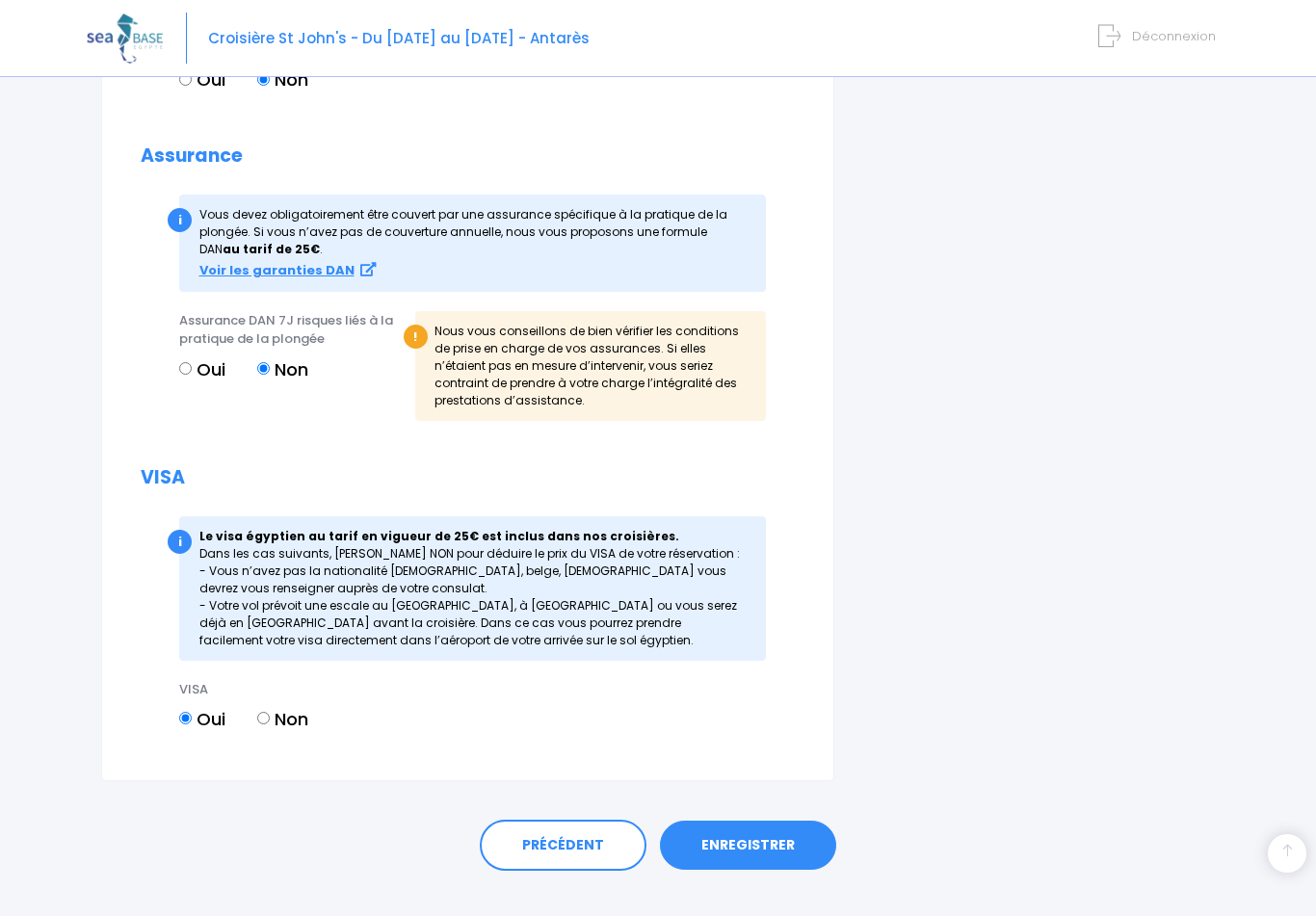 scroll, scrollTop: 2427, scrollLeft: 0, axis: vertical 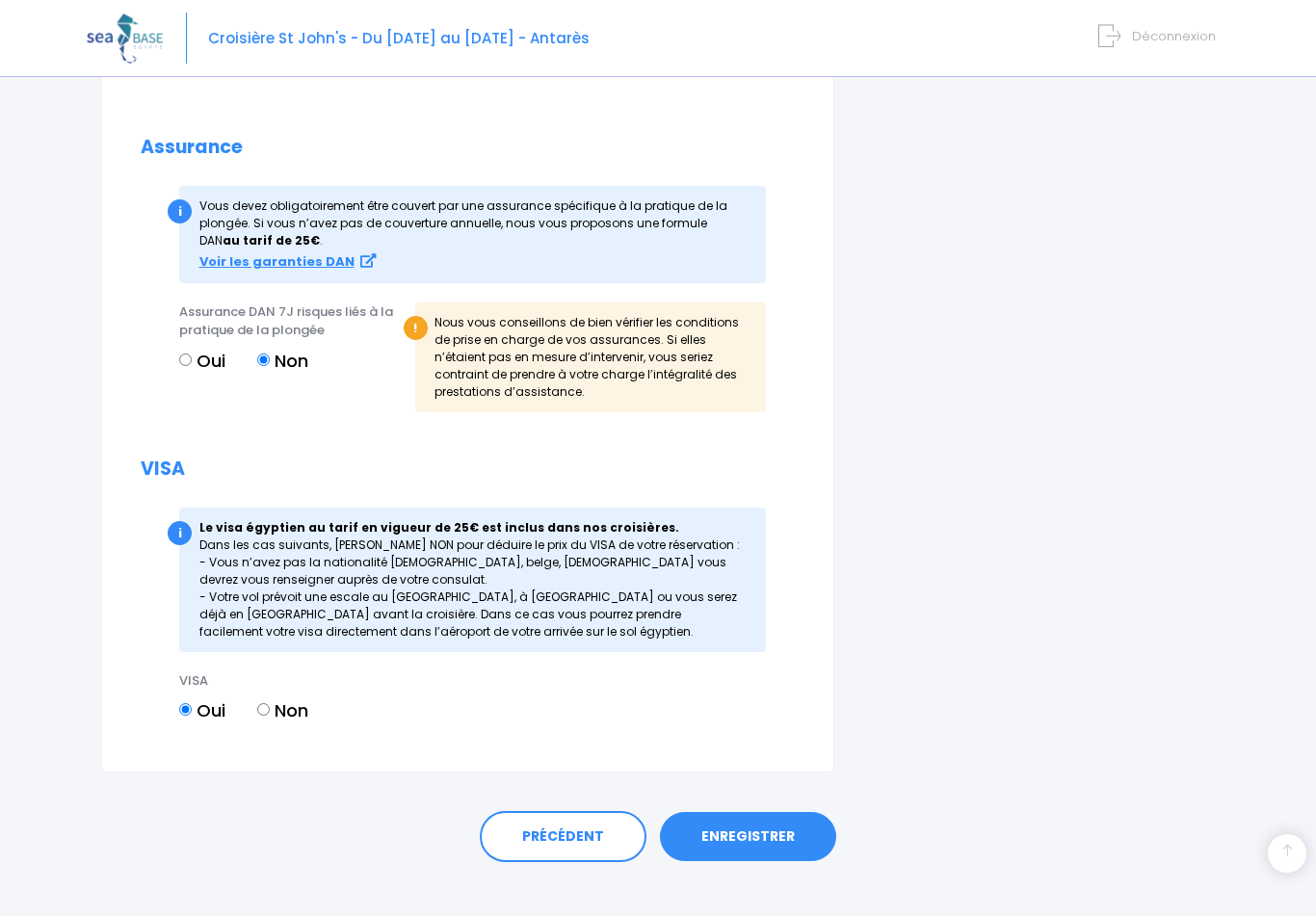click on "PRÉCÉDENT
ENREGISTRER" at bounding box center [658, 832] 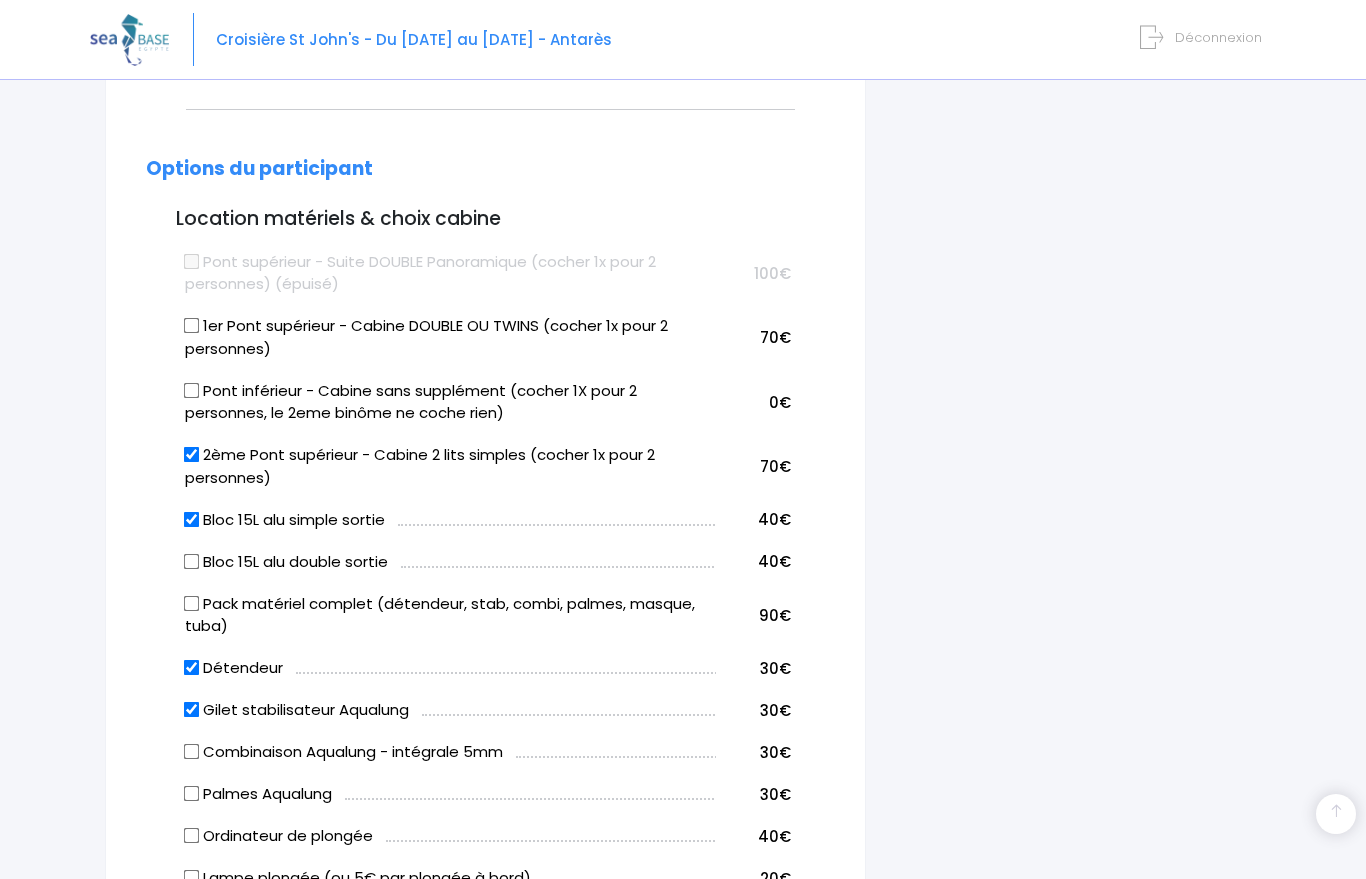 scroll, scrollTop: 850, scrollLeft: 0, axis: vertical 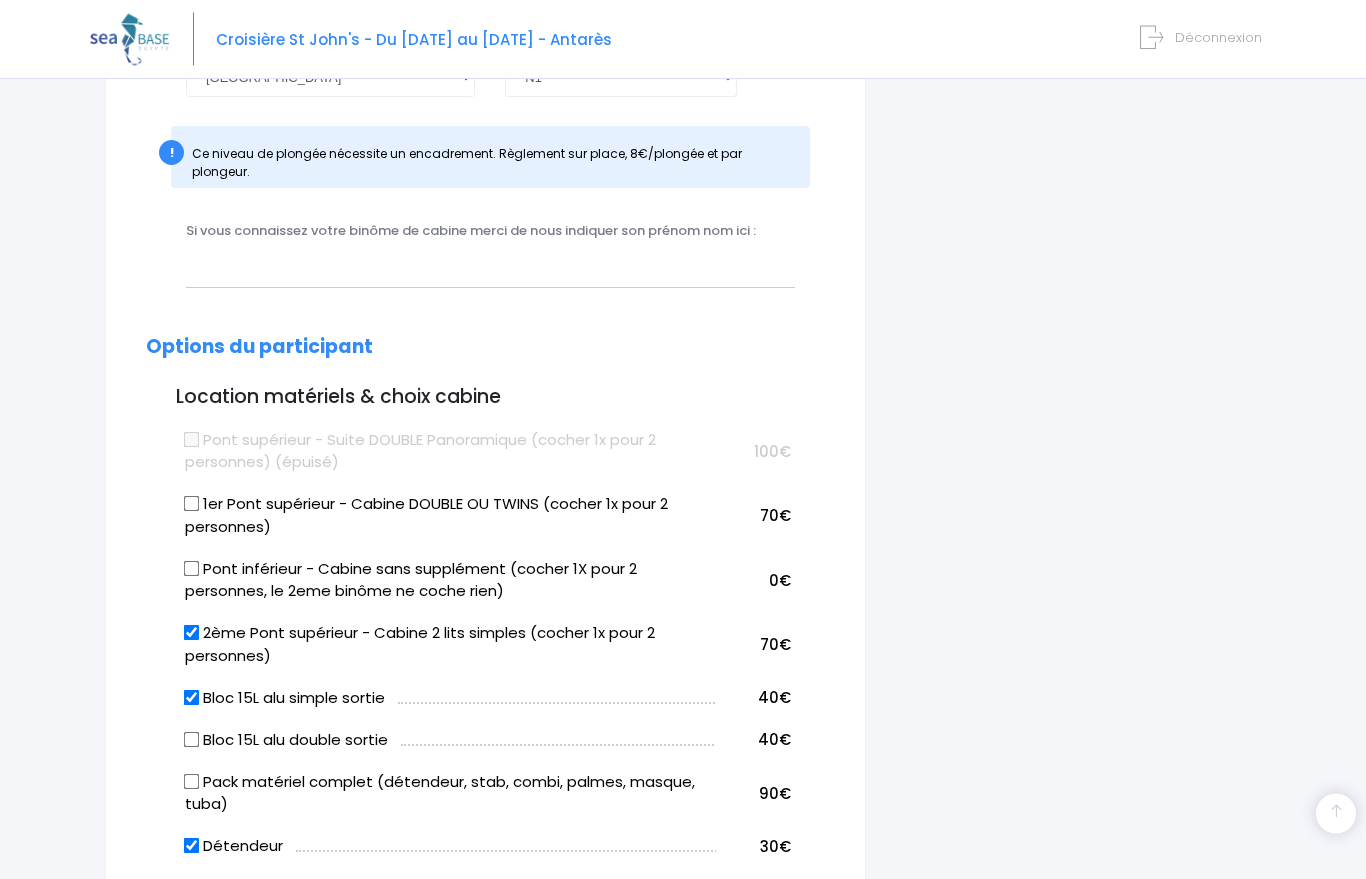 click on "Pont inférieur - Cabine sans supplément (cocher 1X pour 2 personnes, le 2eme binôme ne coche rien)" at bounding box center (192, 569) 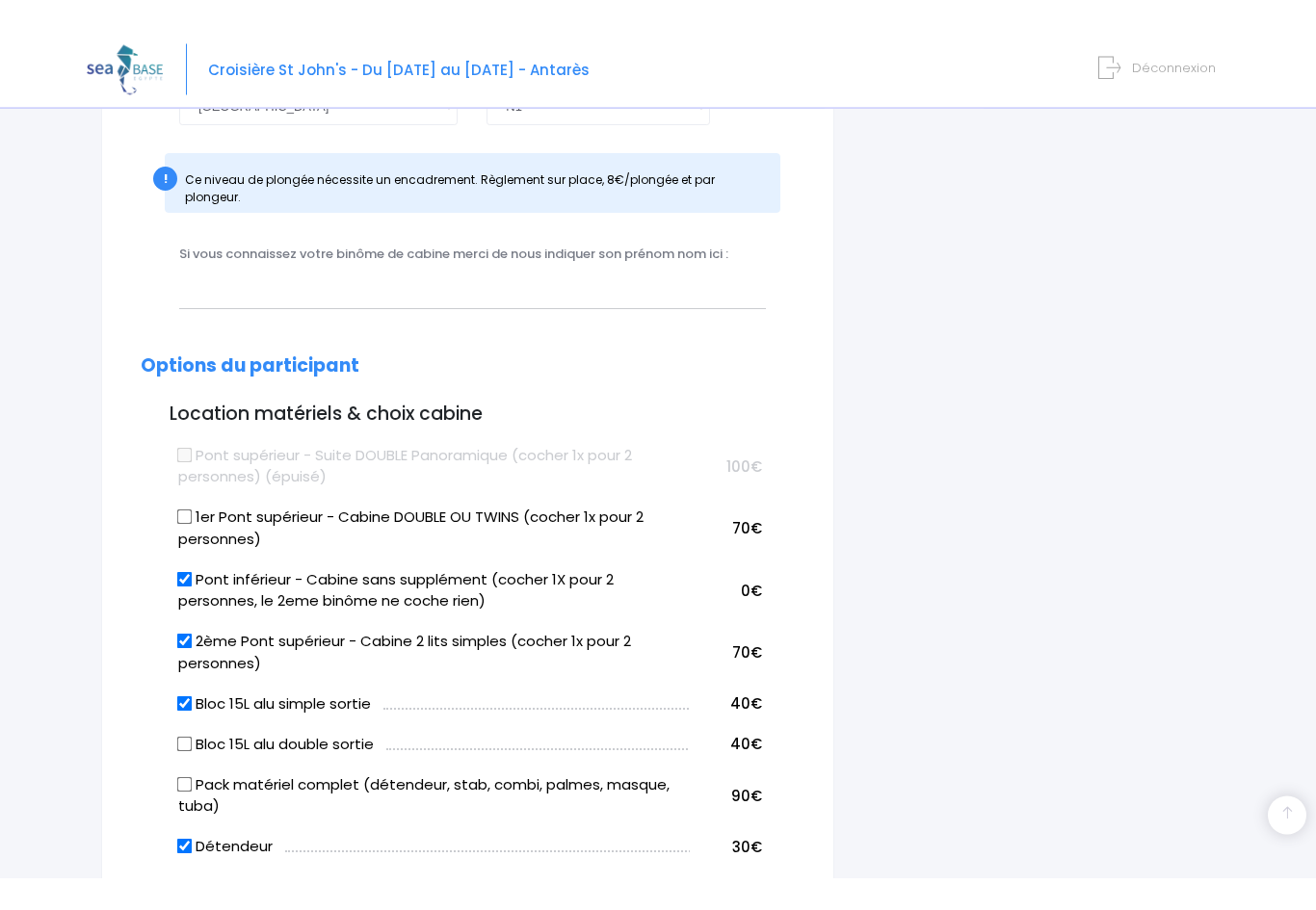 scroll, scrollTop: 819, scrollLeft: 0, axis: vertical 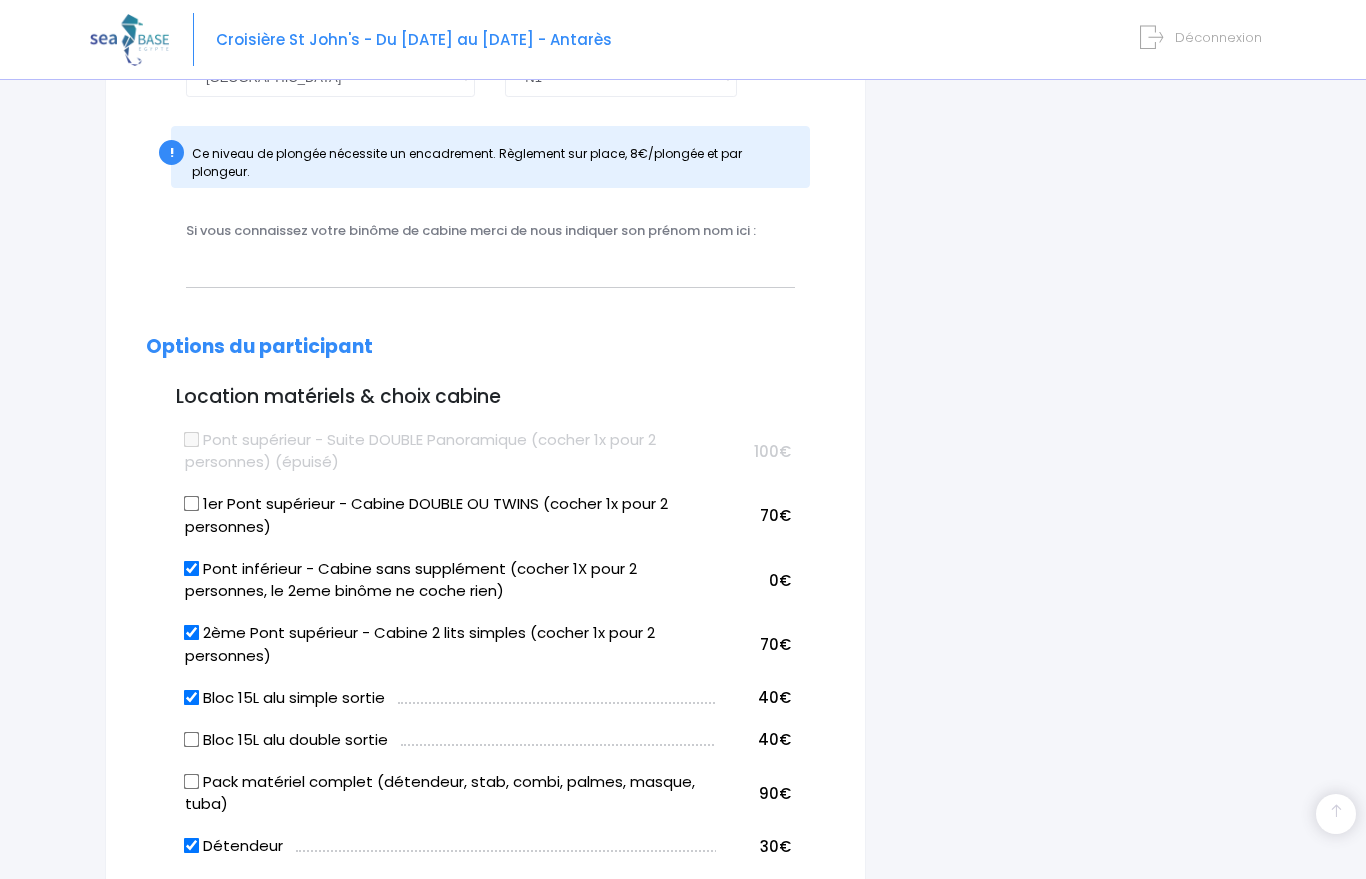 click on "2ème Pont supérieur - Cabine 2 lits simples (cocher 1x pour 2 personnes)" at bounding box center [192, 633] 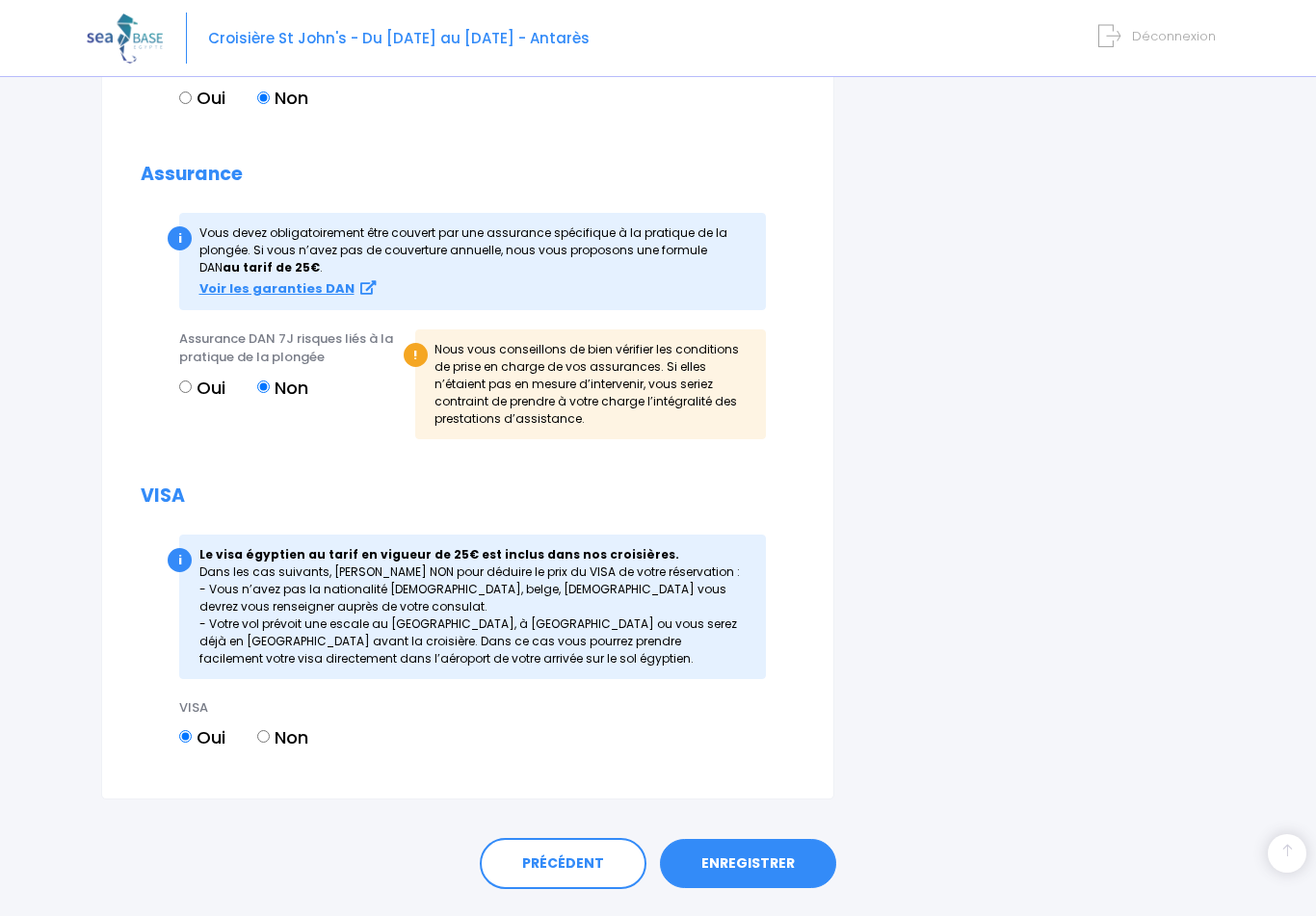 scroll, scrollTop: 2396, scrollLeft: 0, axis: vertical 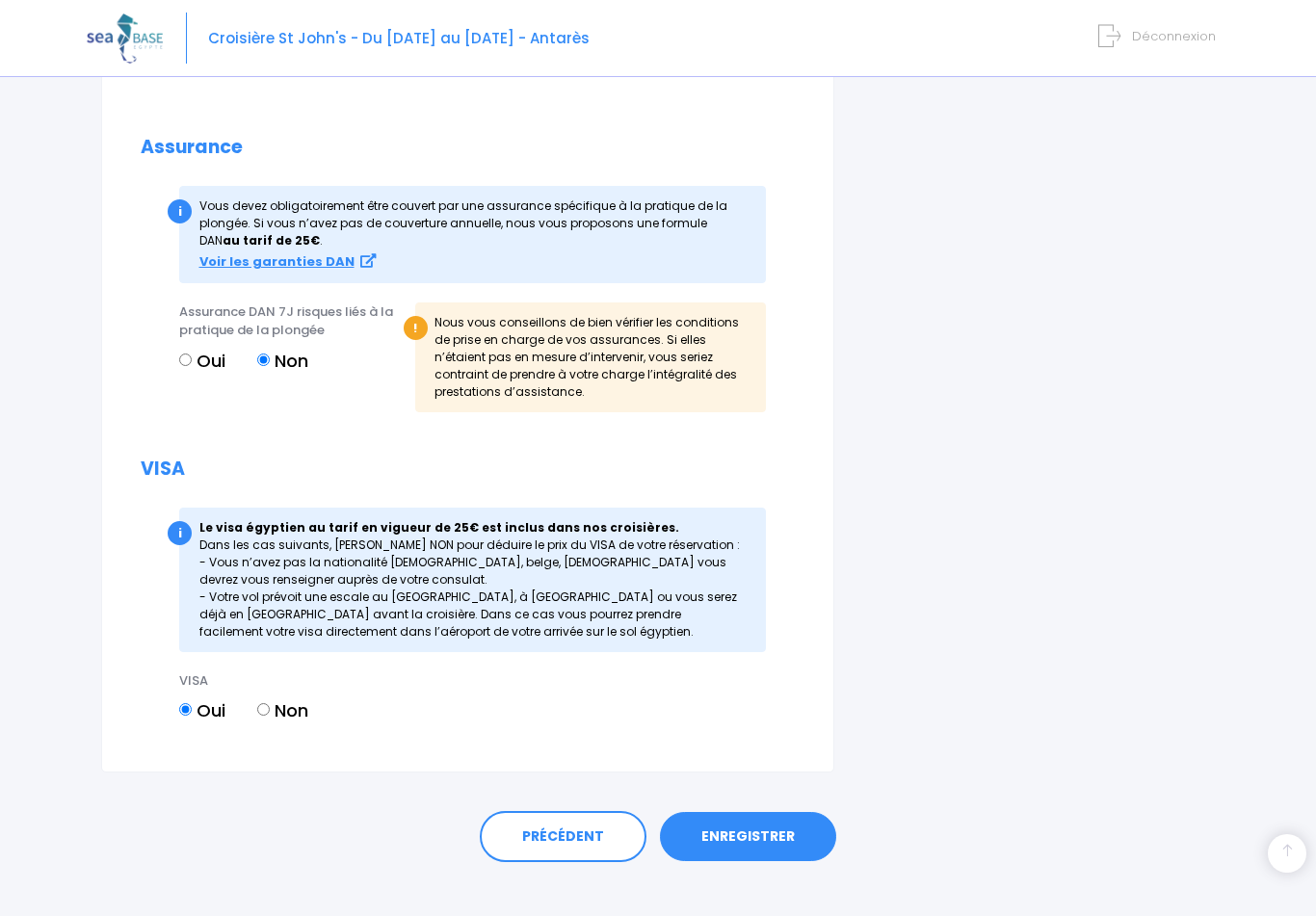 click on "ENREGISTRER" at bounding box center [748, 837] 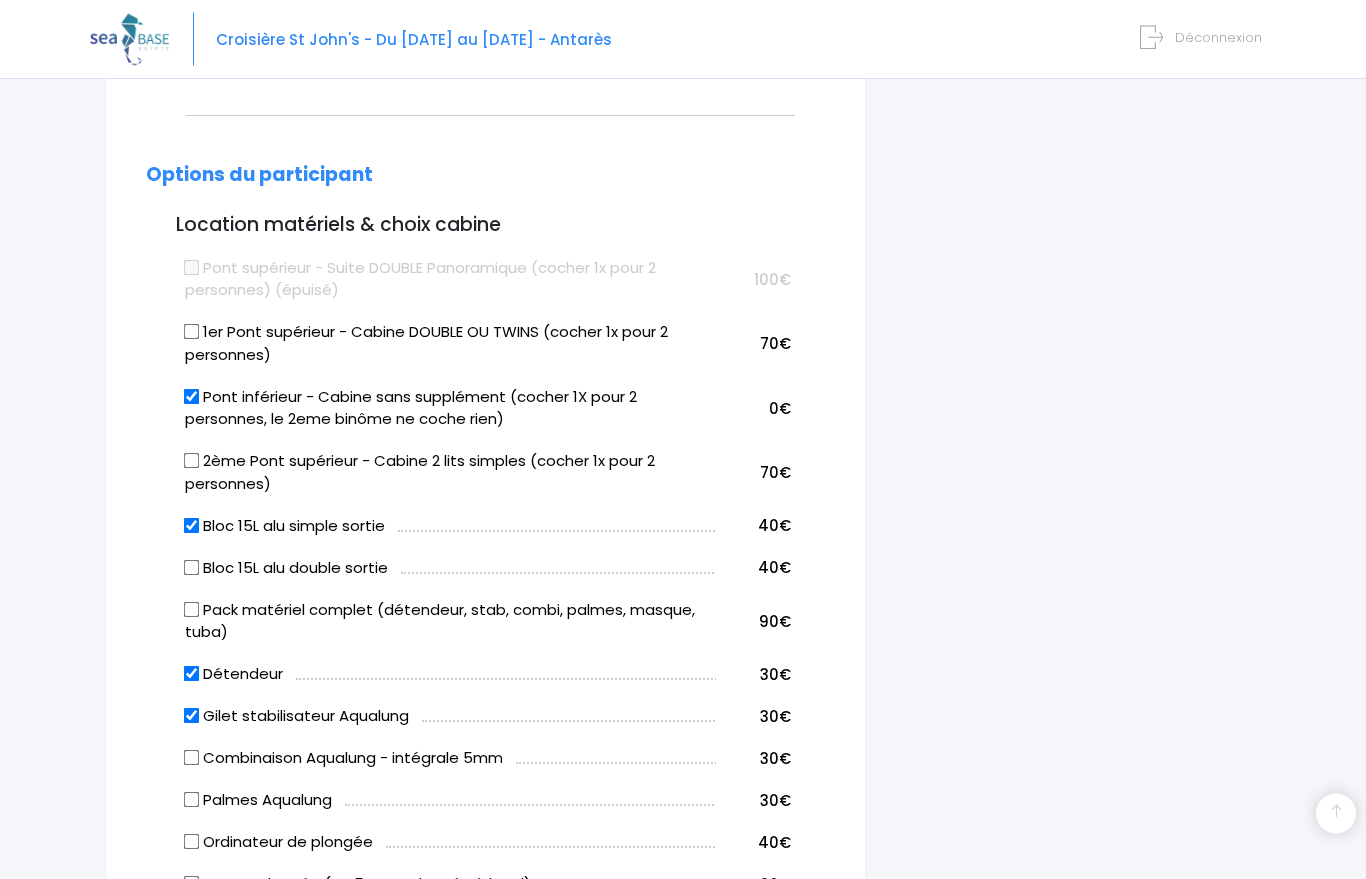 scroll, scrollTop: 1022, scrollLeft: 0, axis: vertical 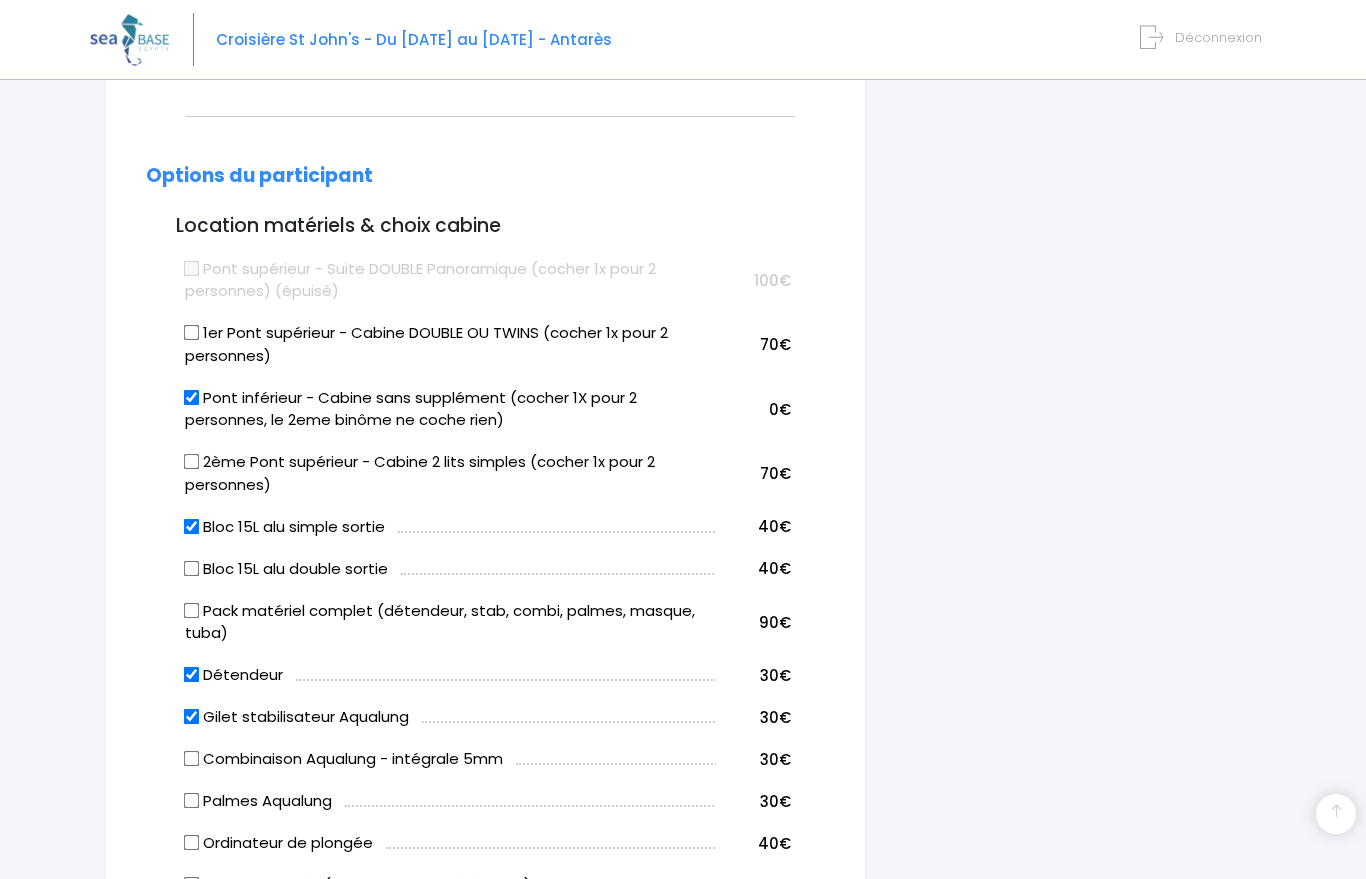 click on "2ème Pont supérieur - Cabine 2 lits simples (cocher 1x pour 2 personnes)" at bounding box center [450, 473] 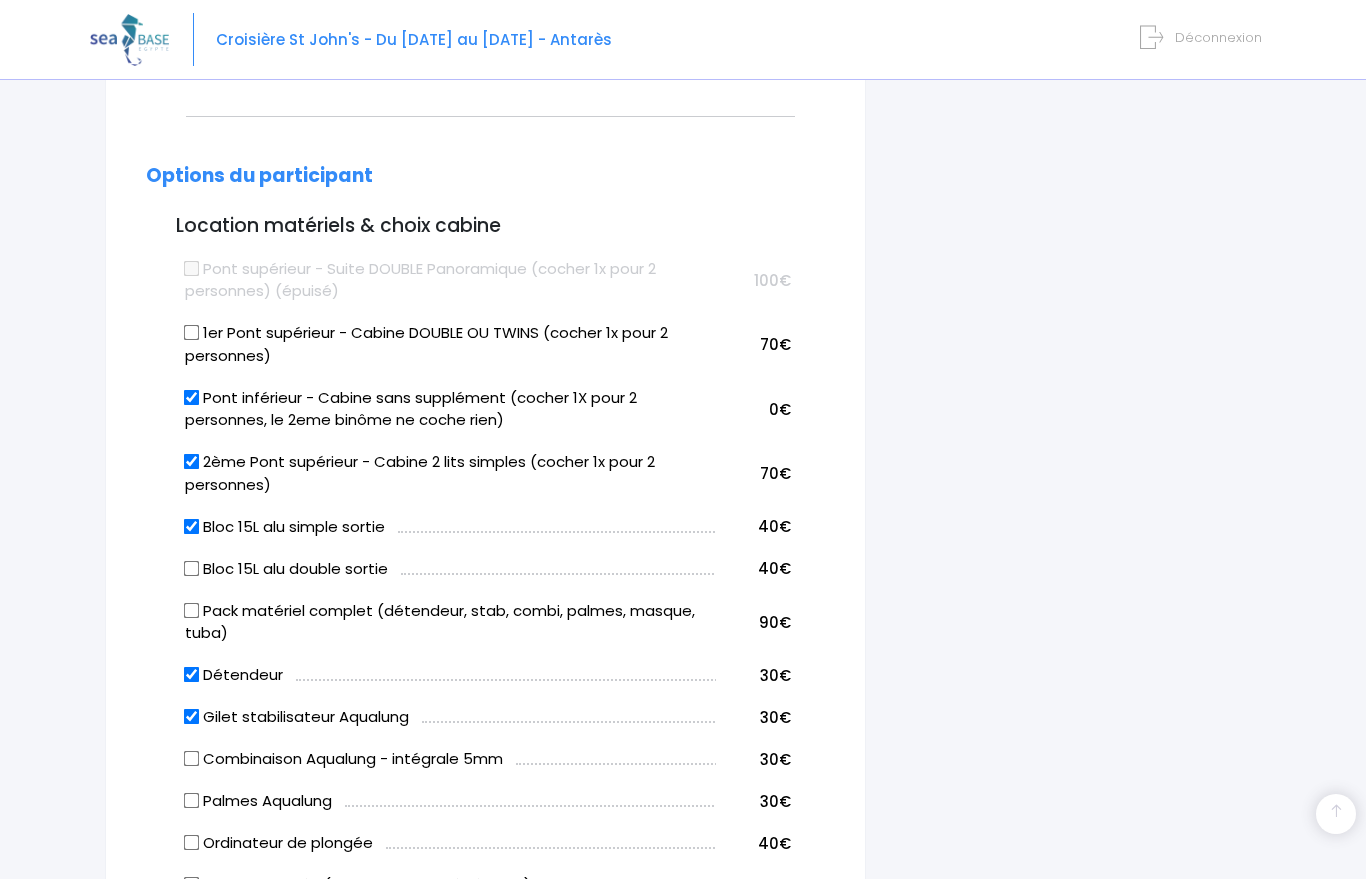 click on "Pont inférieur - Cabine sans supplément (cocher 1X pour 2 personnes, le 2eme binôme ne coche rien)" at bounding box center [192, 397] 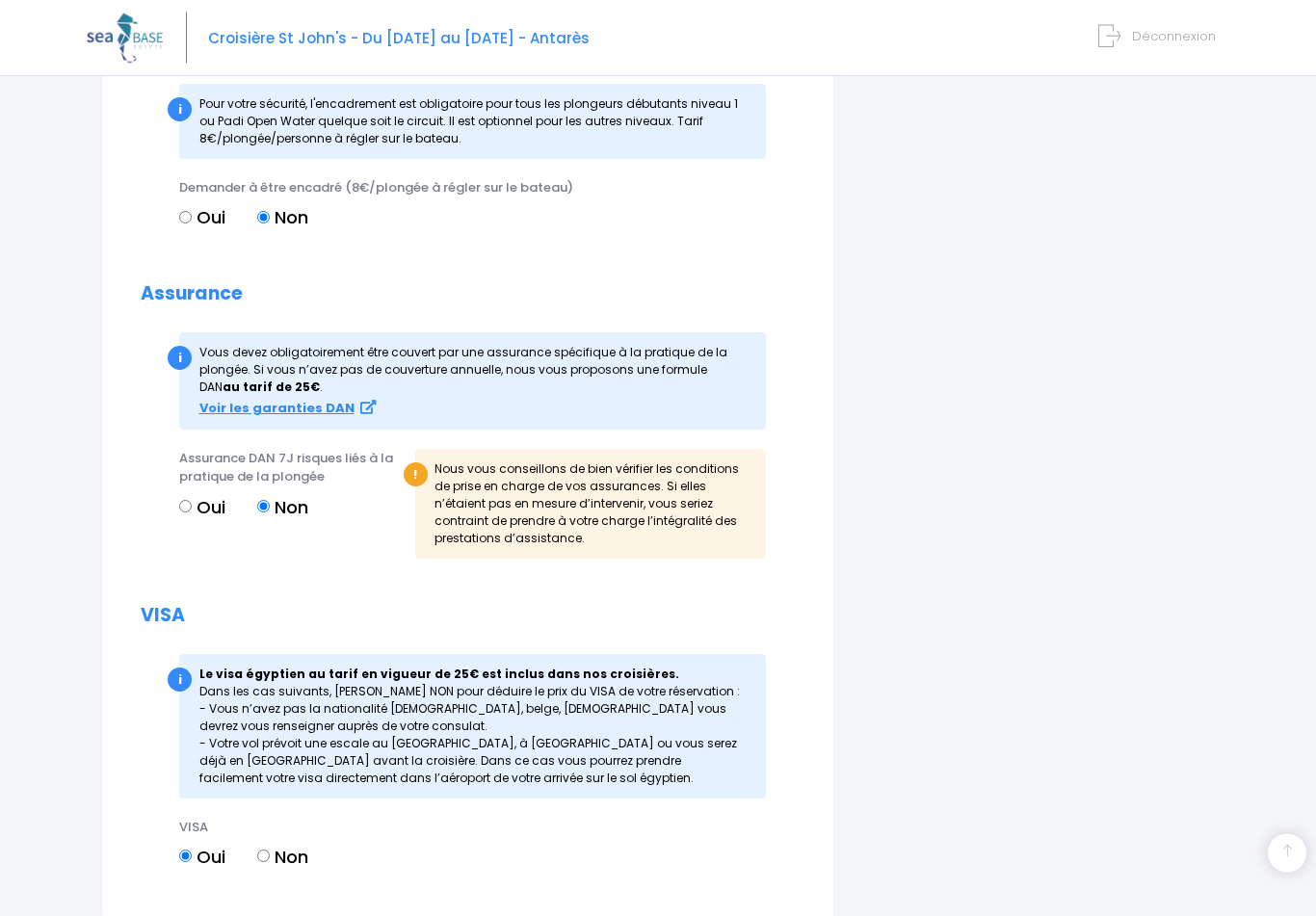 scroll, scrollTop: 2396, scrollLeft: 0, axis: vertical 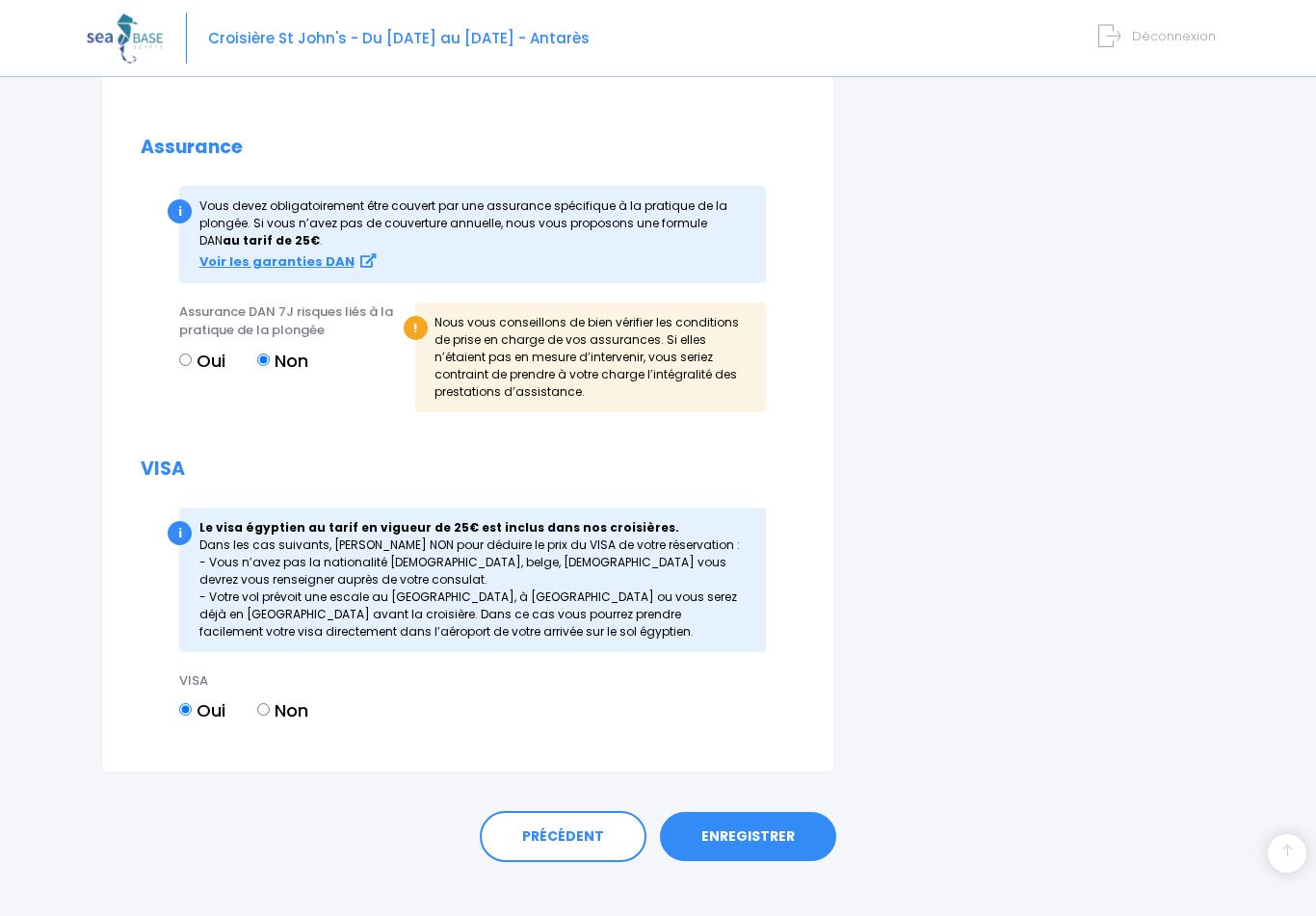 click on "ENREGISTRER" at bounding box center [748, 837] 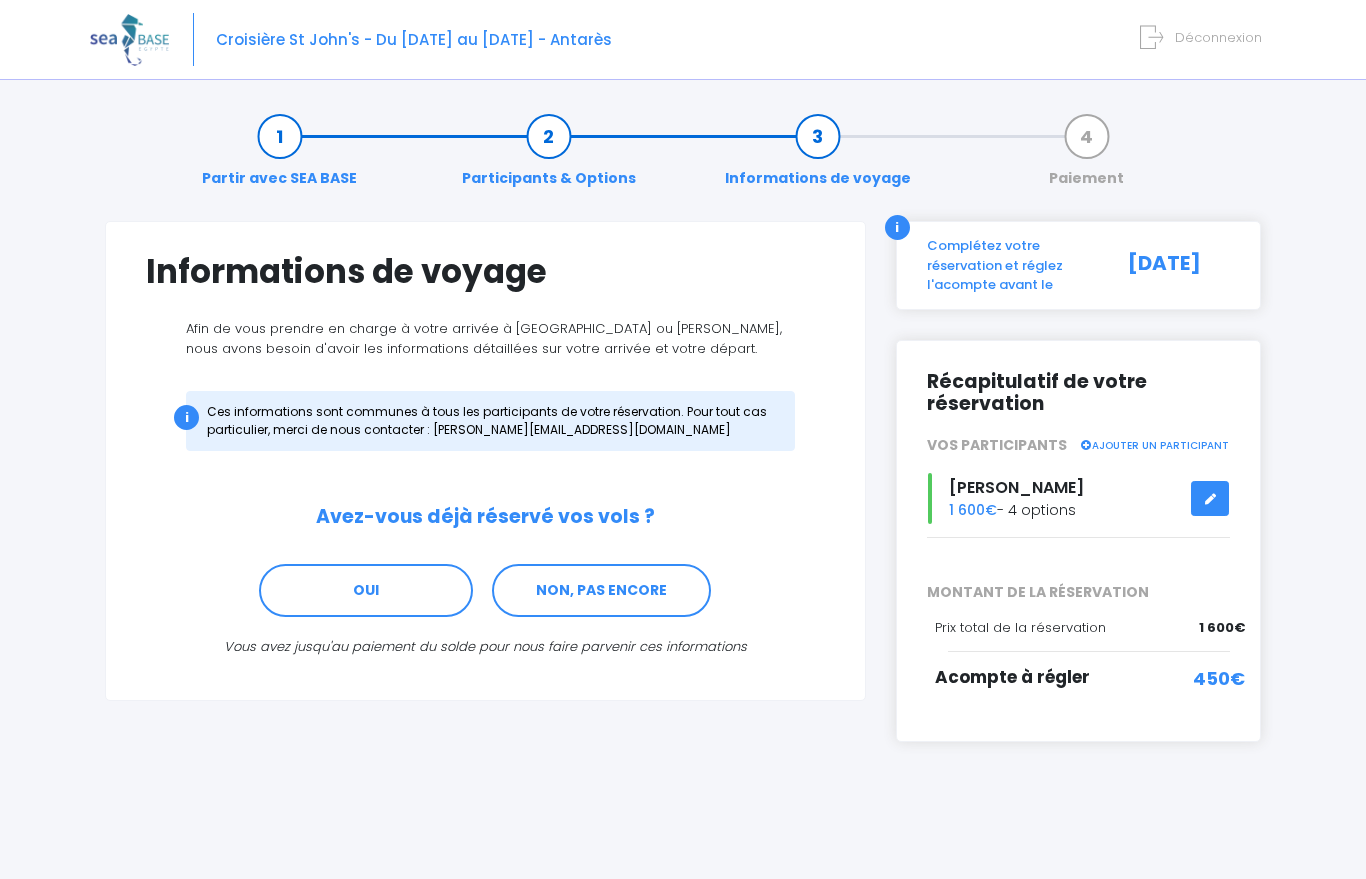 scroll, scrollTop: 0, scrollLeft: 0, axis: both 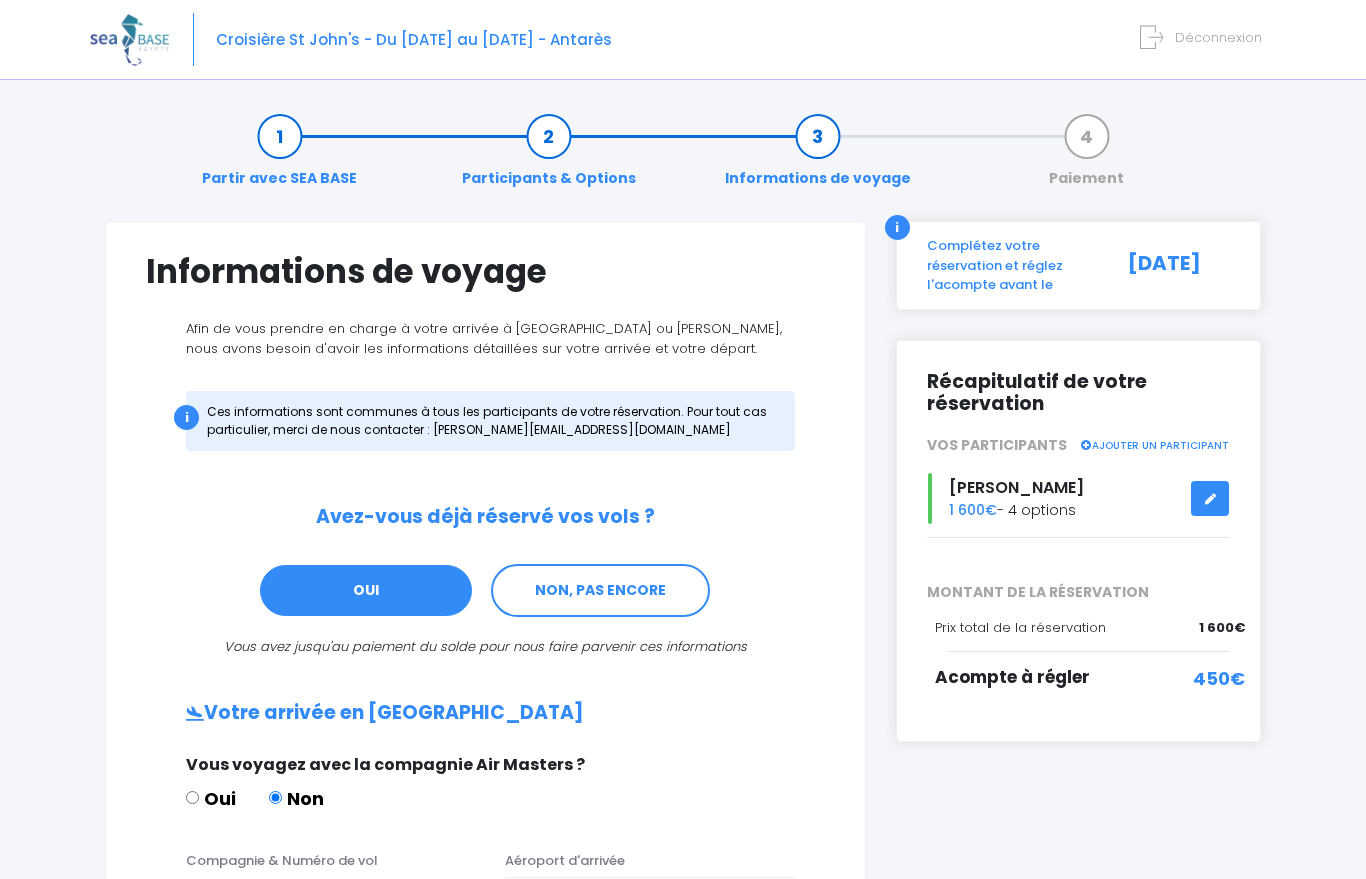click on "Participants & Options" at bounding box center [549, 157] 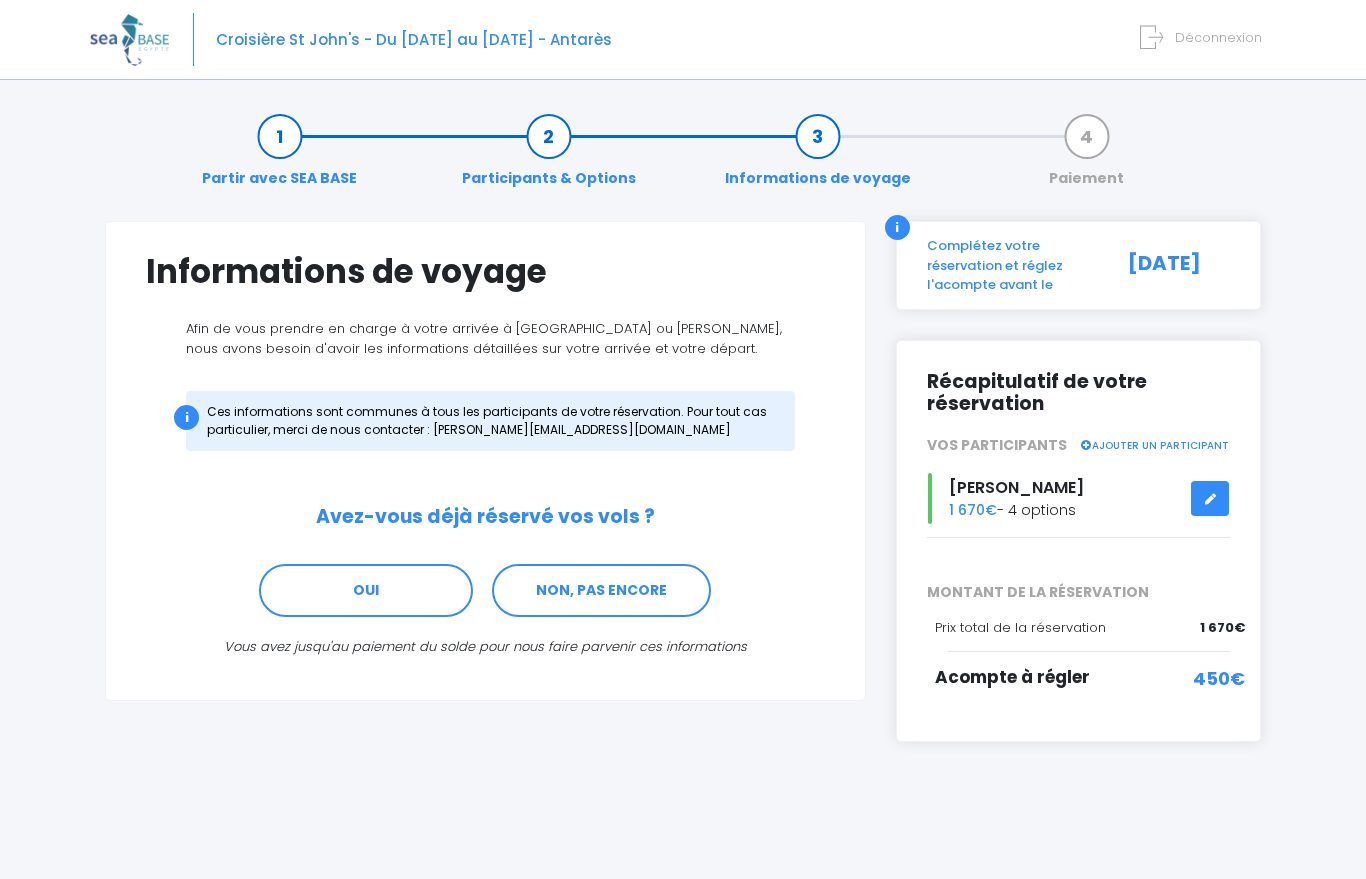 scroll, scrollTop: 0, scrollLeft: 0, axis: both 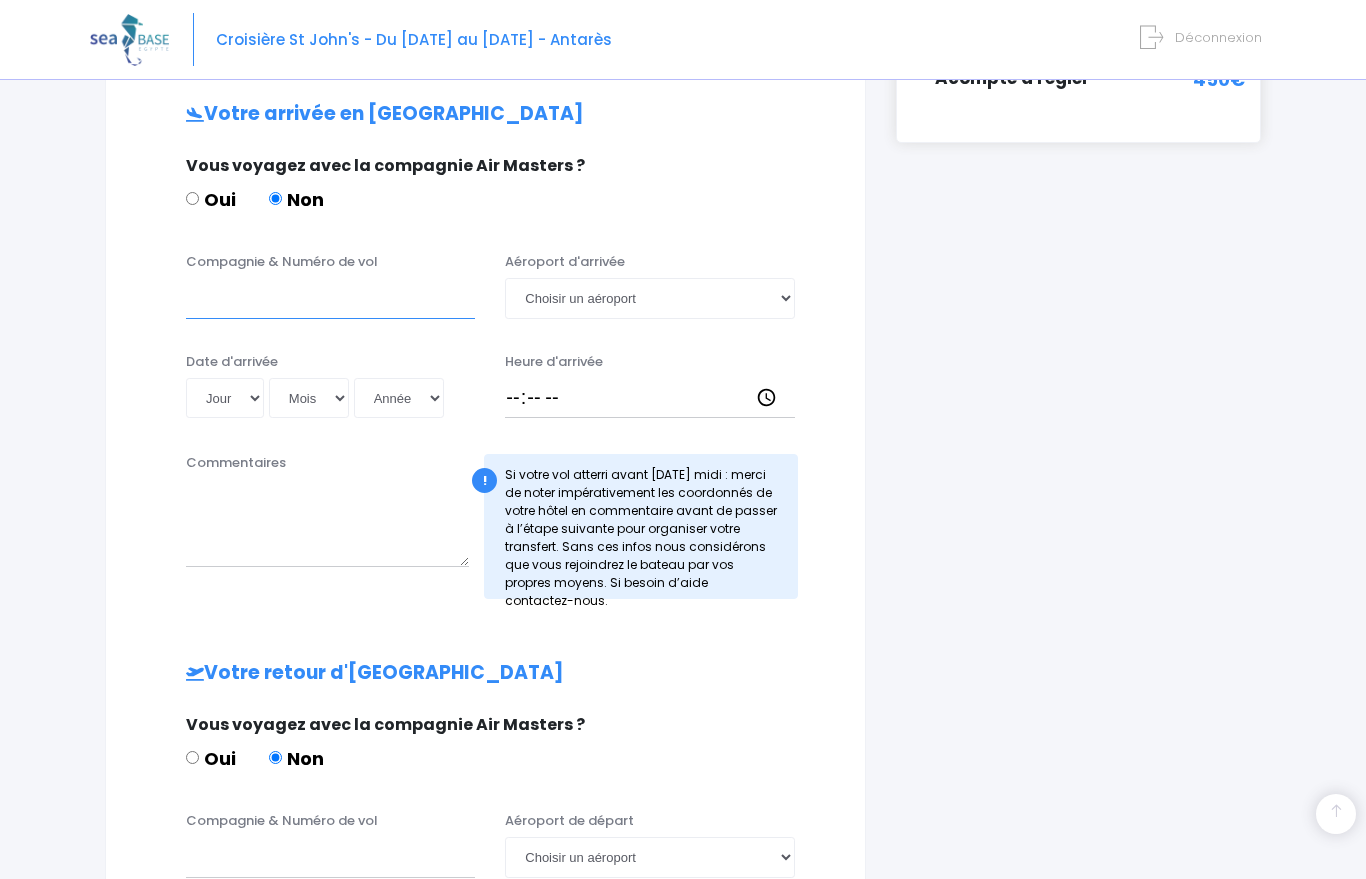click on "Compagnie & Numéro de vol" at bounding box center [330, 298] 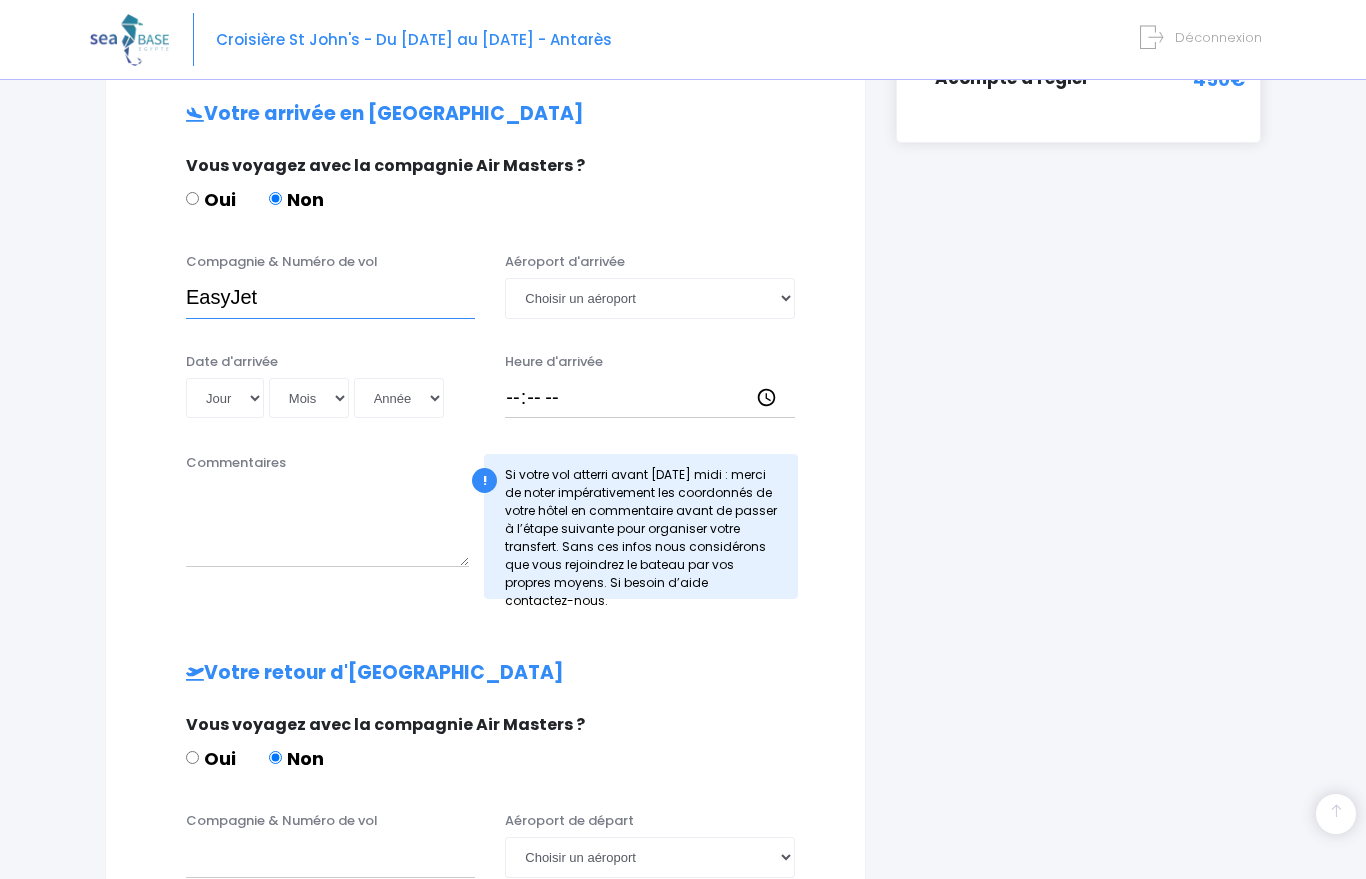 type on "EasyJet" 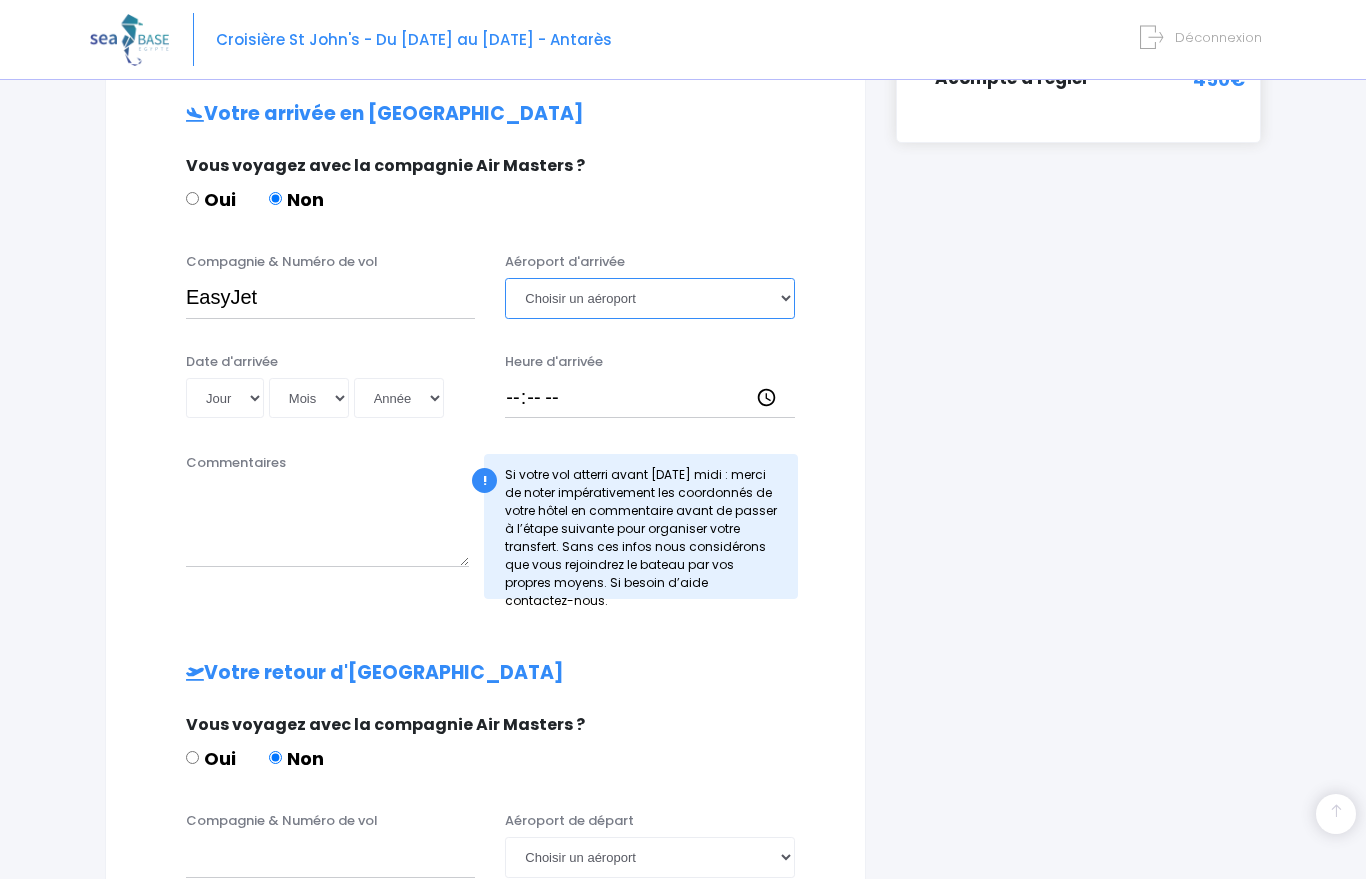 click on "Choisir un aéroport
[GEOGRAPHIC_DATA][PERSON_NAME]" at bounding box center [649, 298] 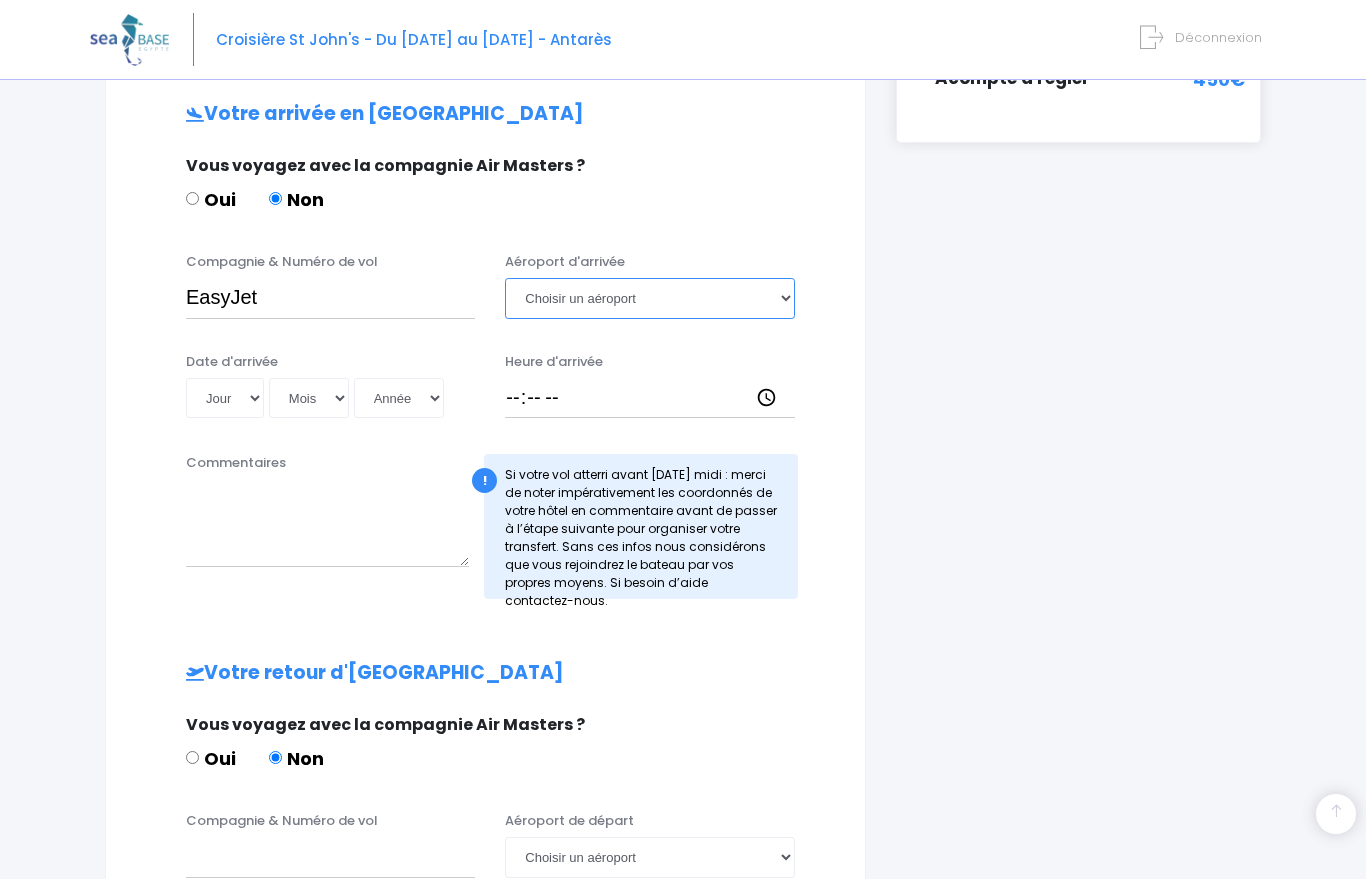 click on "Choisir un aéroport
[GEOGRAPHIC_DATA][PERSON_NAME]" at bounding box center (649, 298) 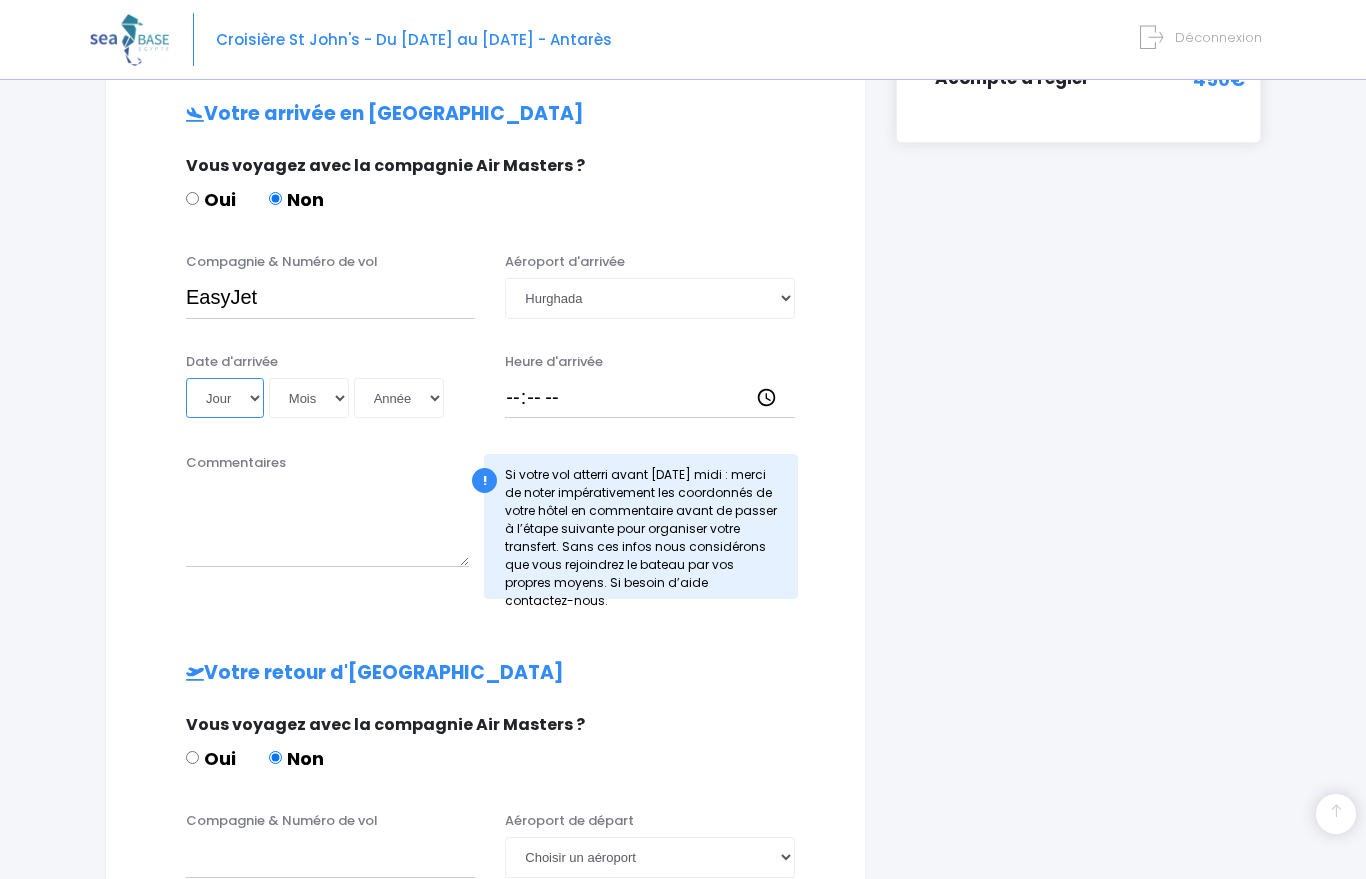 click on "Jour 01 02 03 04 05 06 07 08 09 10 11 12 13 14 15 16 17 18 19 20 21 22 23 24 25 26 27 28 29 30 31" at bounding box center [225, 398] 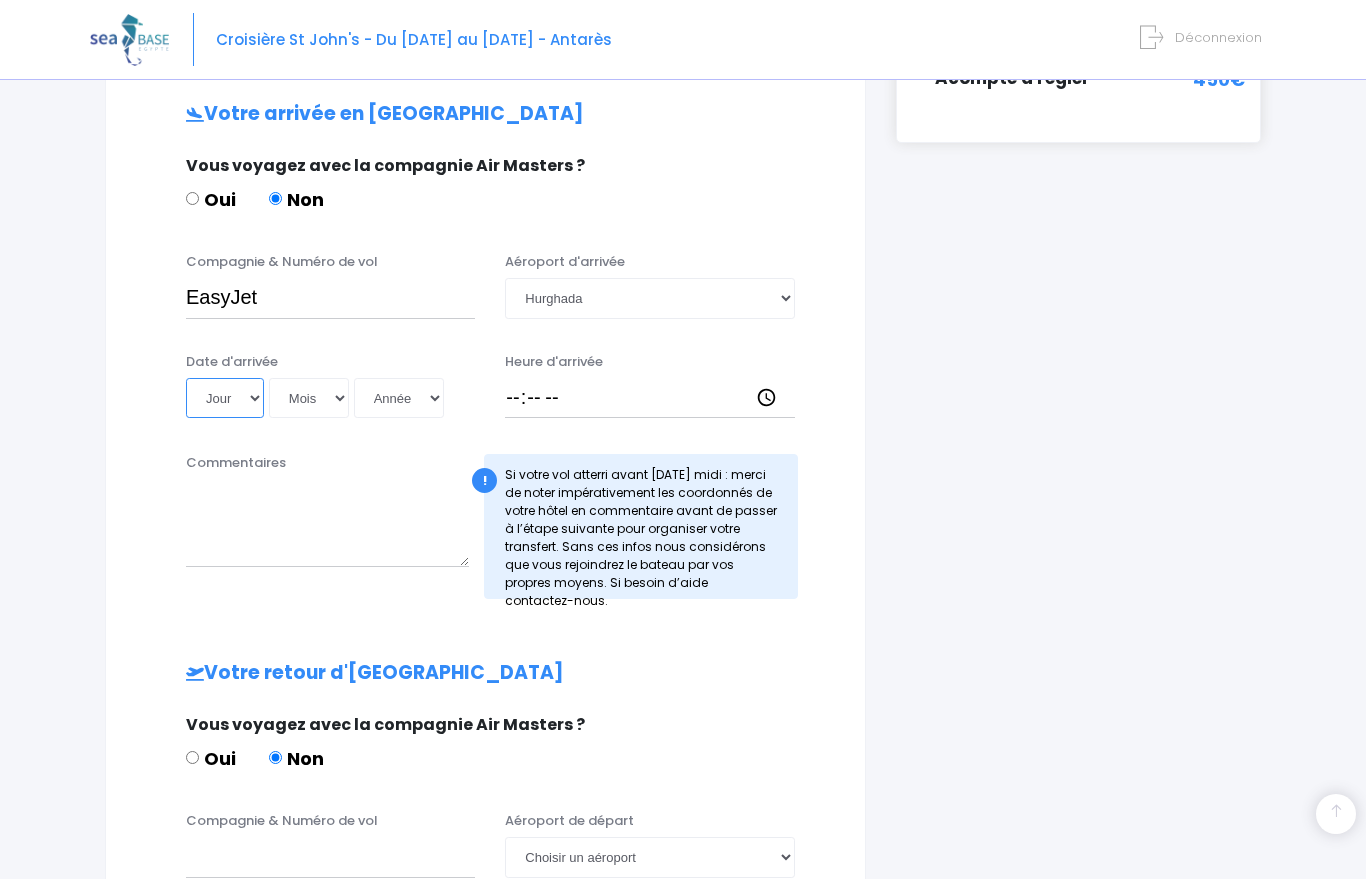 select on "02" 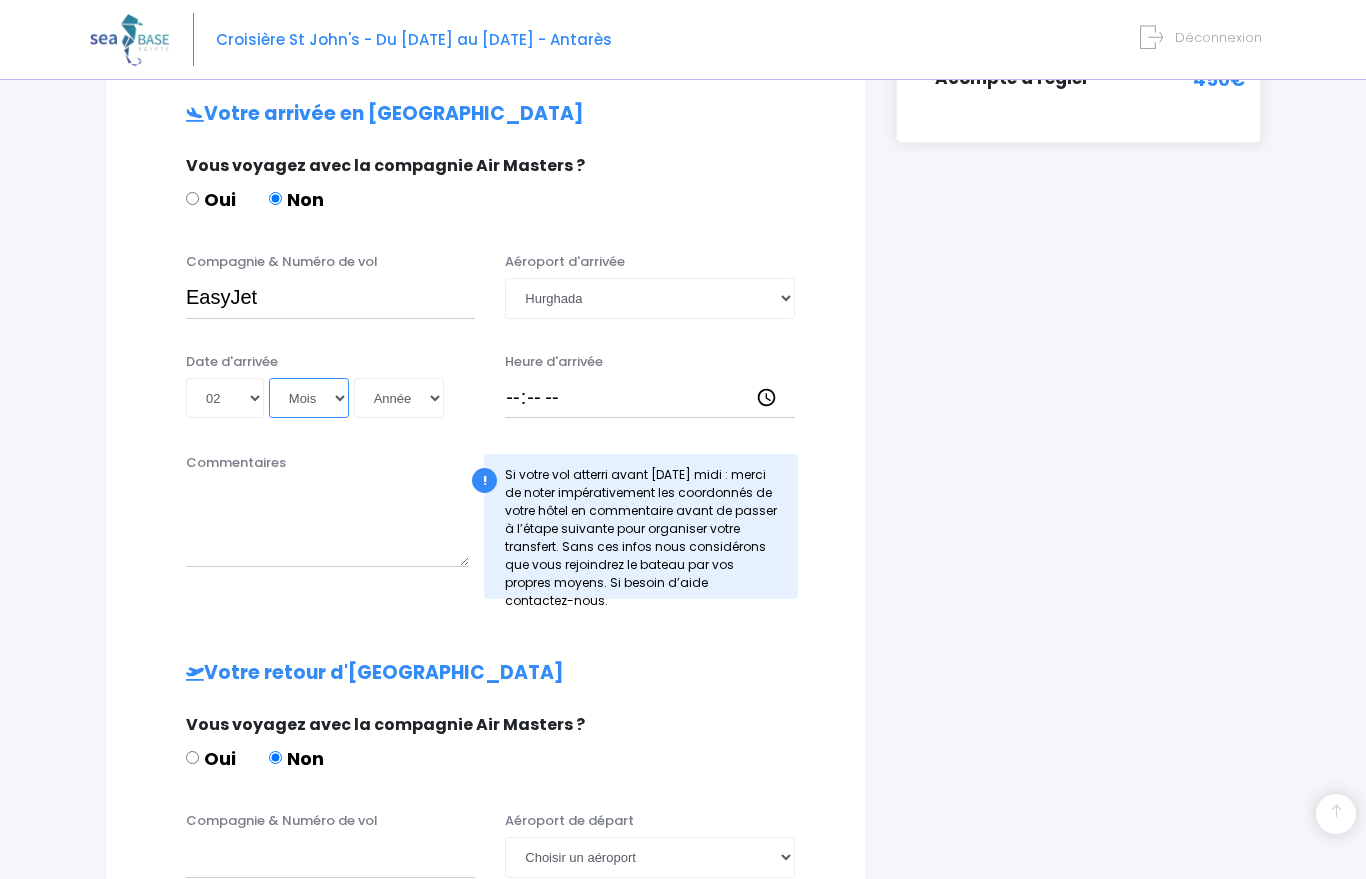 click on "Mois 01 02 03 04 05 06 07 08 09 10 11 12" at bounding box center (309, 398) 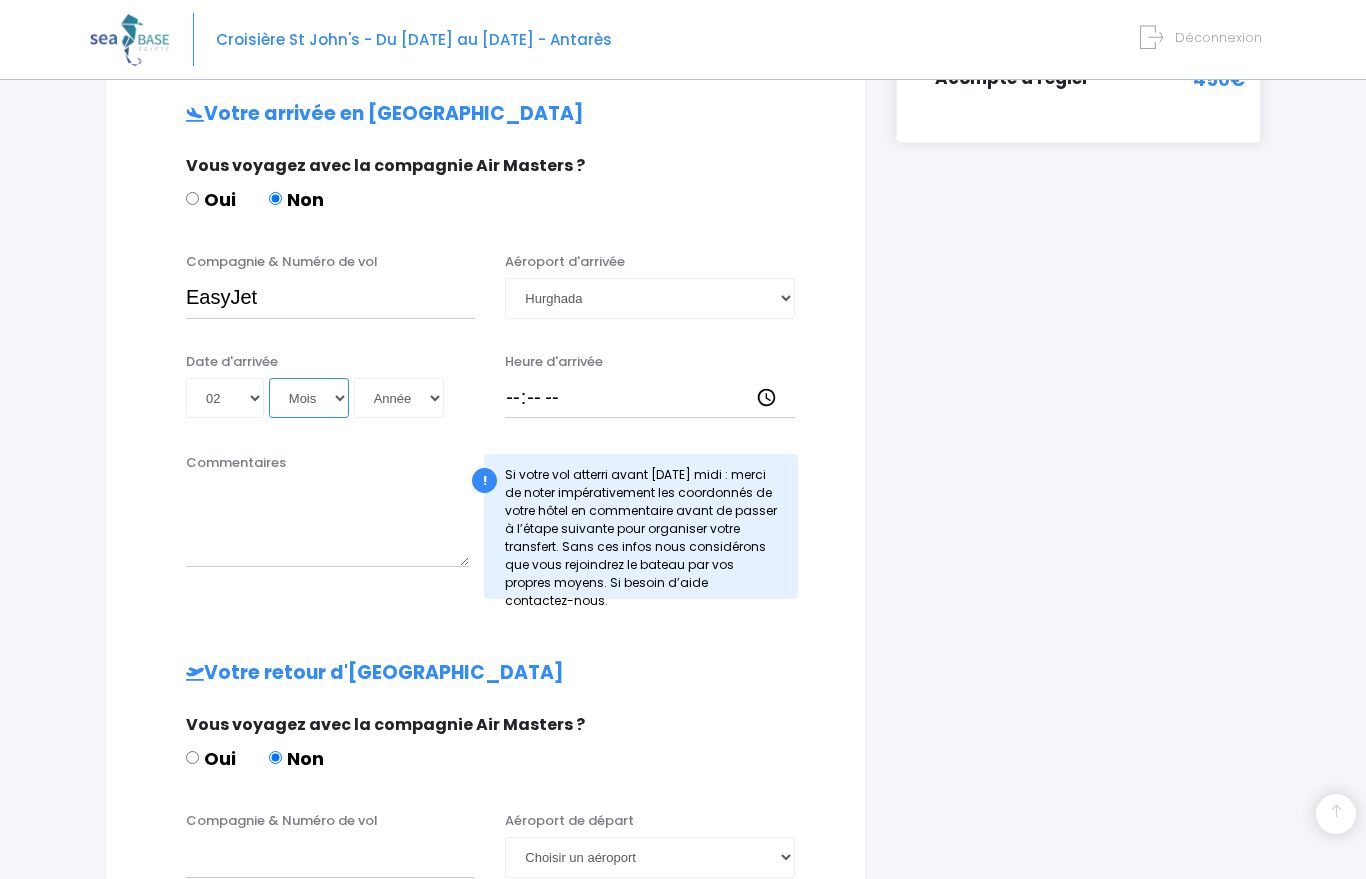 select on "05" 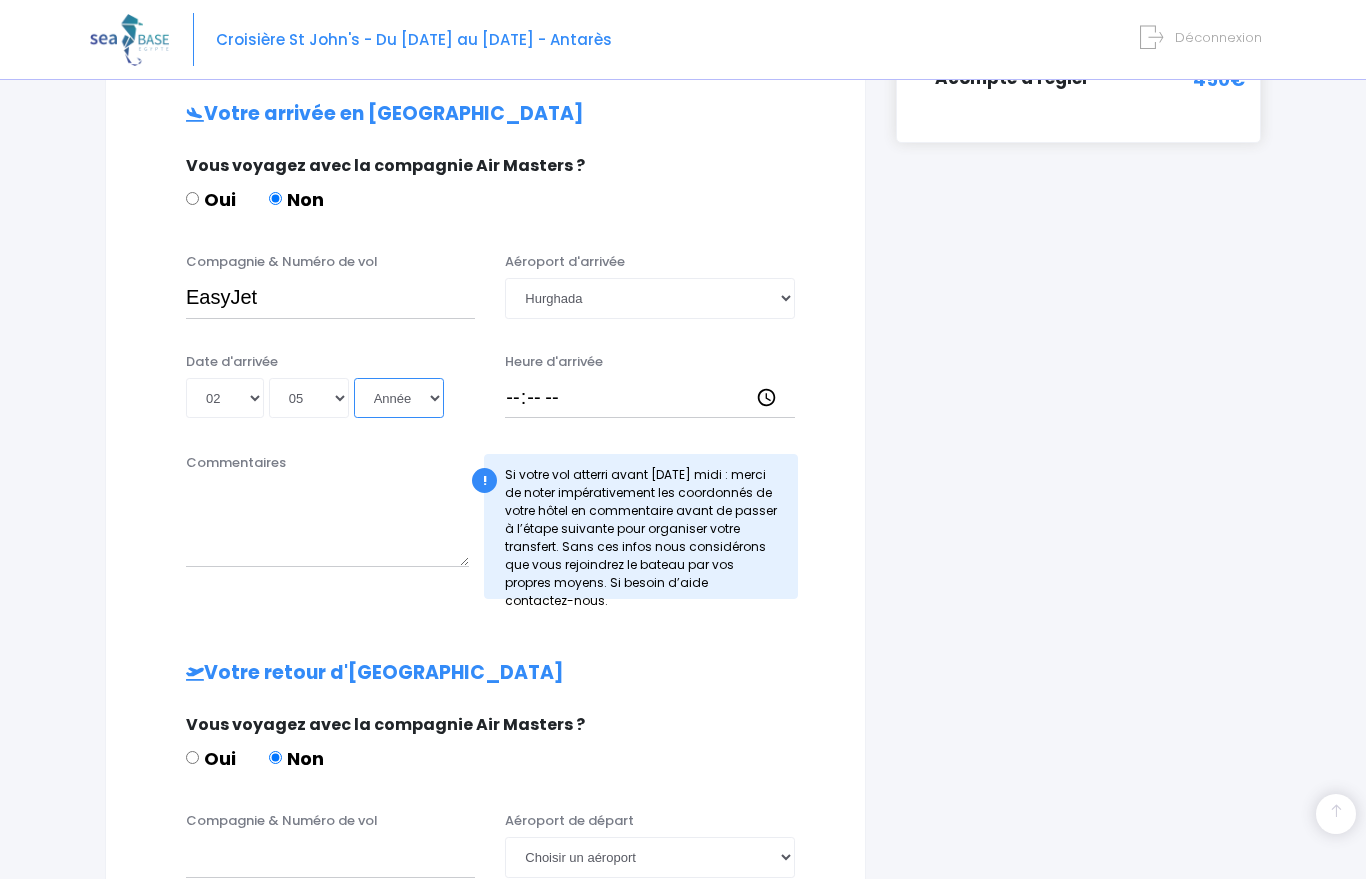 click on "Année 2045 2044 2043 2042 2041 2040 2039 2038 2037 2036 2035 2034 2033 2032 2031 2030 2029 2028 2027 2026 2025 2024 2023 2022 2021 2020 2019 2018 2017 2016 2015 2014 2013 2012 2011 2010 2009 2008 2007 2006 2005 2004 2003 2002 2001 2000 1999 1998 1997 1996 1995 1994 1993 1992 1991 1990 1989 1988 1987 1986 1985 1984 1983 1982 1981 1980 1979 1978 1977 1976 1975 1974 1973 1972 1971 1970 1969 1968 1967 1966 1965 1964 1963 1962 1961 1960 1959 1958 1957 1956 1955 1954 1953 1952 1951 1950 1949 1948 1947 1946 1945 1944 1943 1942 1941 1940 1939 1938 1937 1936 1935 1934 1933 1932 1931 1930 1929 1928 1927 1926 1925 1924 1923 1922 1921 1920 1919 1918 1917 1916 1915 1914 1913 1912 1911 1910 1909 1908 1907 1906 1905 1904 1903 1902 1901 1900" at bounding box center (399, 398) 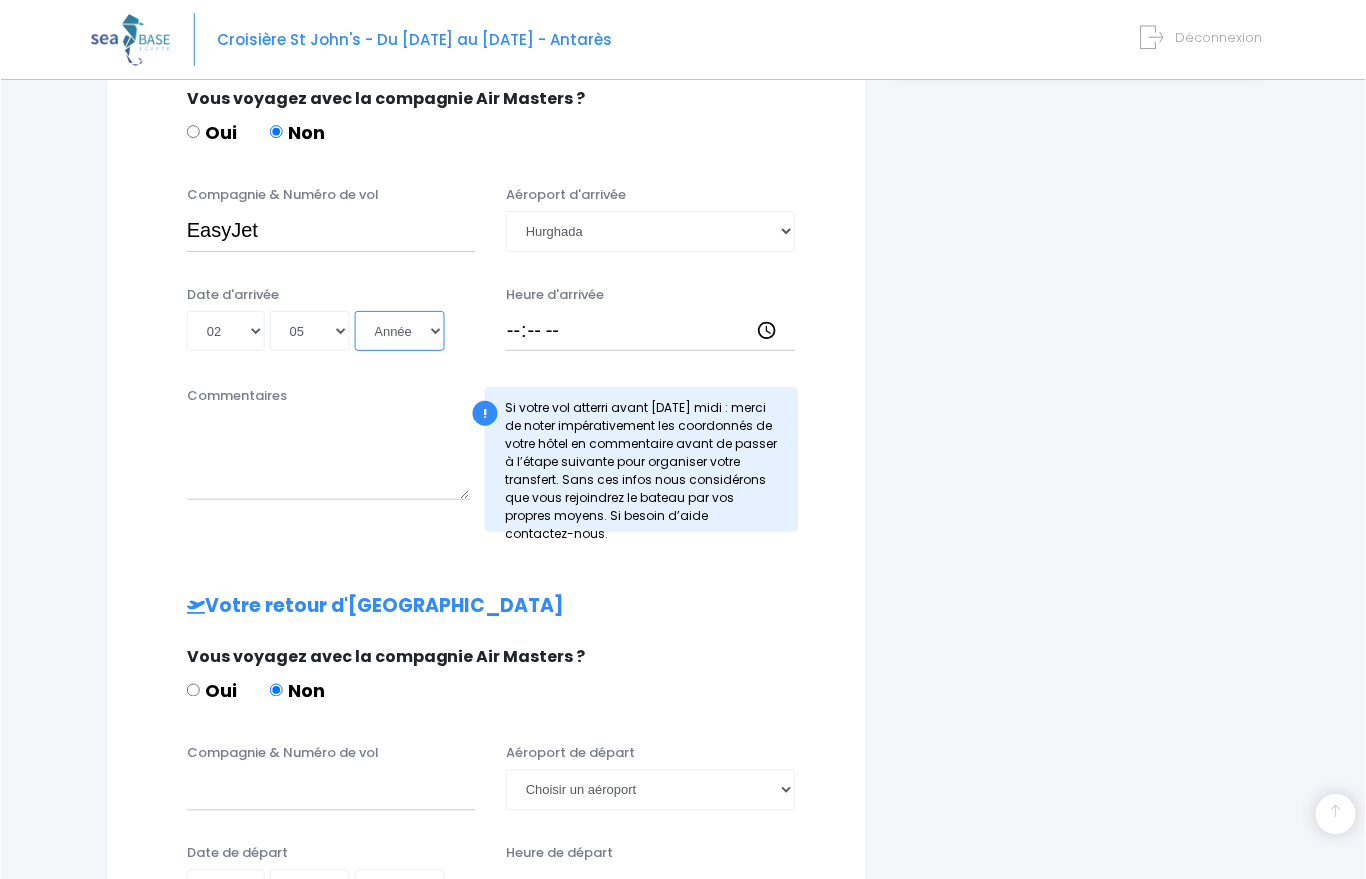 scroll, scrollTop: 667, scrollLeft: 0, axis: vertical 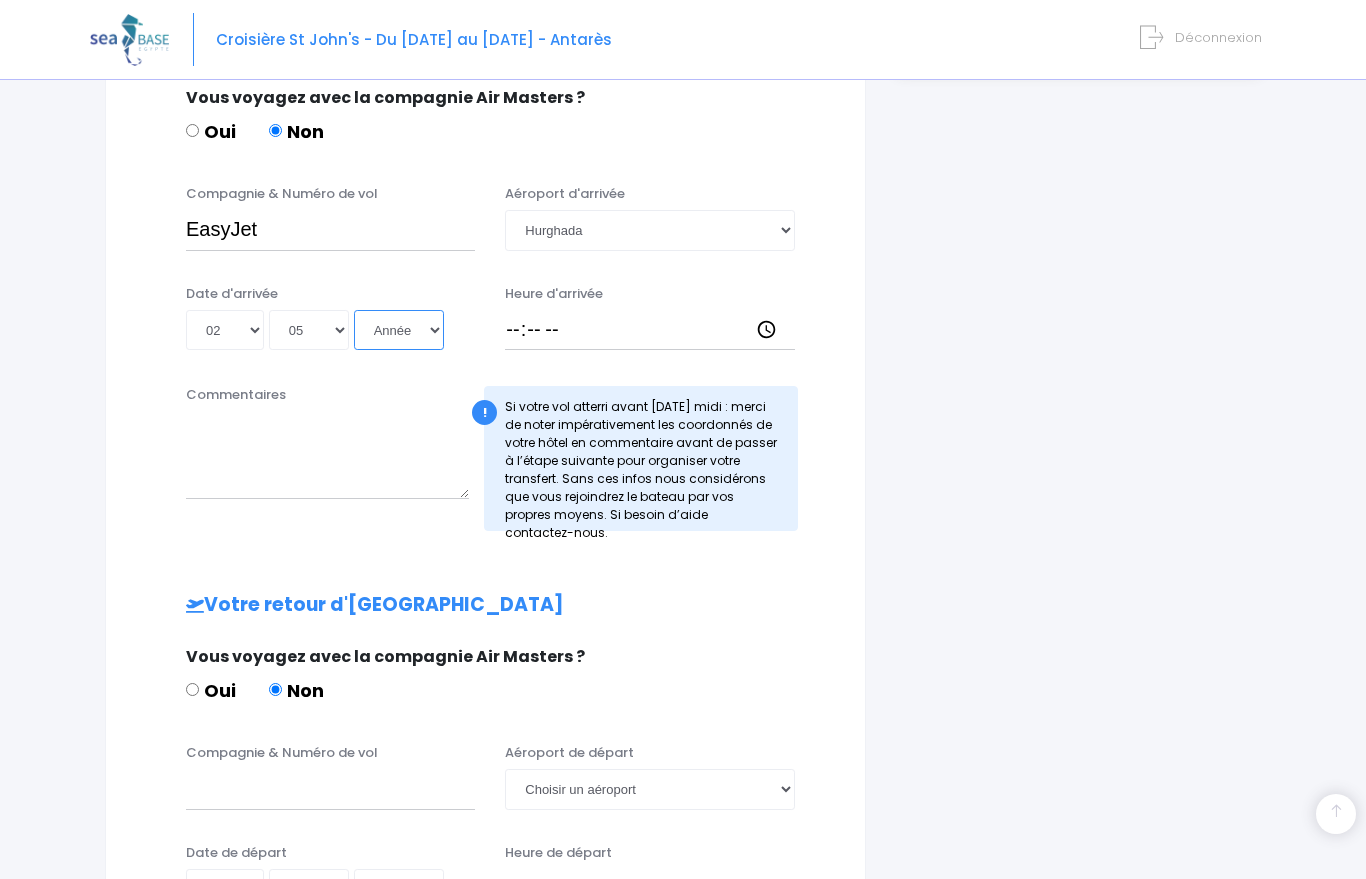 click on "Année 2045 2044 2043 2042 2041 2040 2039 2038 2037 2036 2035 2034 2033 2032 2031 2030 2029 2028 2027 2026 2025 2024 2023 2022 2021 2020 2019 2018 2017 2016 2015 2014 2013 2012 2011 2010 2009 2008 2007 2006 2005 2004 2003 2002 2001 2000 1999 1998 1997 1996 1995 1994 1993 1992 1991 1990 1989 1988 1987 1986 1985 1984 1983 1982 1981 1980 1979 1978 1977 1976 1975 1974 1973 1972 1971 1970 1969 1968 1967 1966 1965 1964 1963 1962 1961 1960 1959 1958 1957 1956 1955 1954 1953 1952 1951 1950 1949 1948 1947 1946 1945 1944 1943 1942 1941 1940 1939 1938 1937 1936 1935 1934 1933 1932 1931 1930 1929 1928 1927 1926 1925 1924 1923 1922 1921 1920 1919 1918 1917 1916 1915 1914 1913 1912 1911 1910 1909 1908 1907 1906 1905 1904 1903 1902 1901 1900" at bounding box center (399, 330) 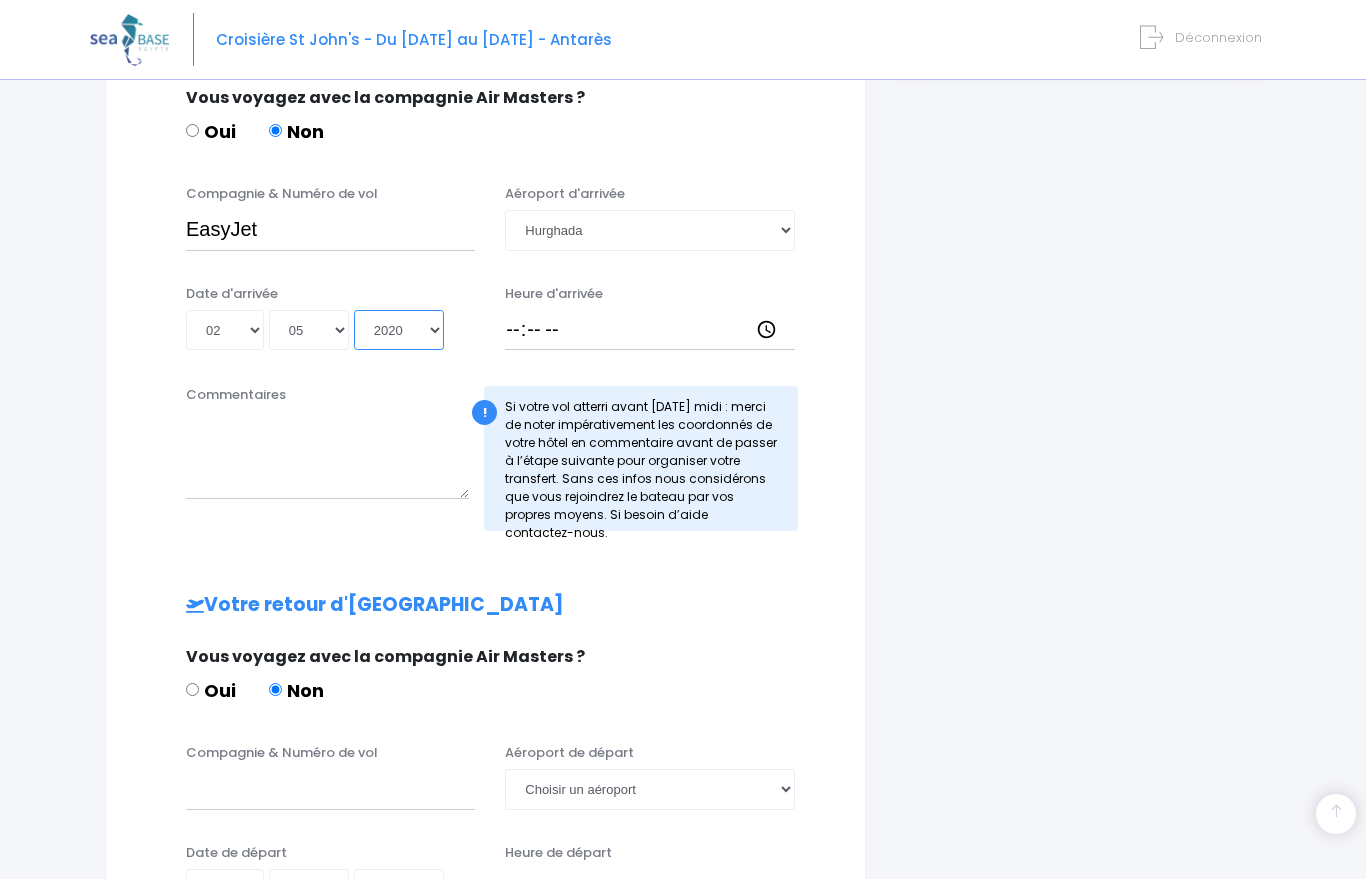 type on "2020-05-02" 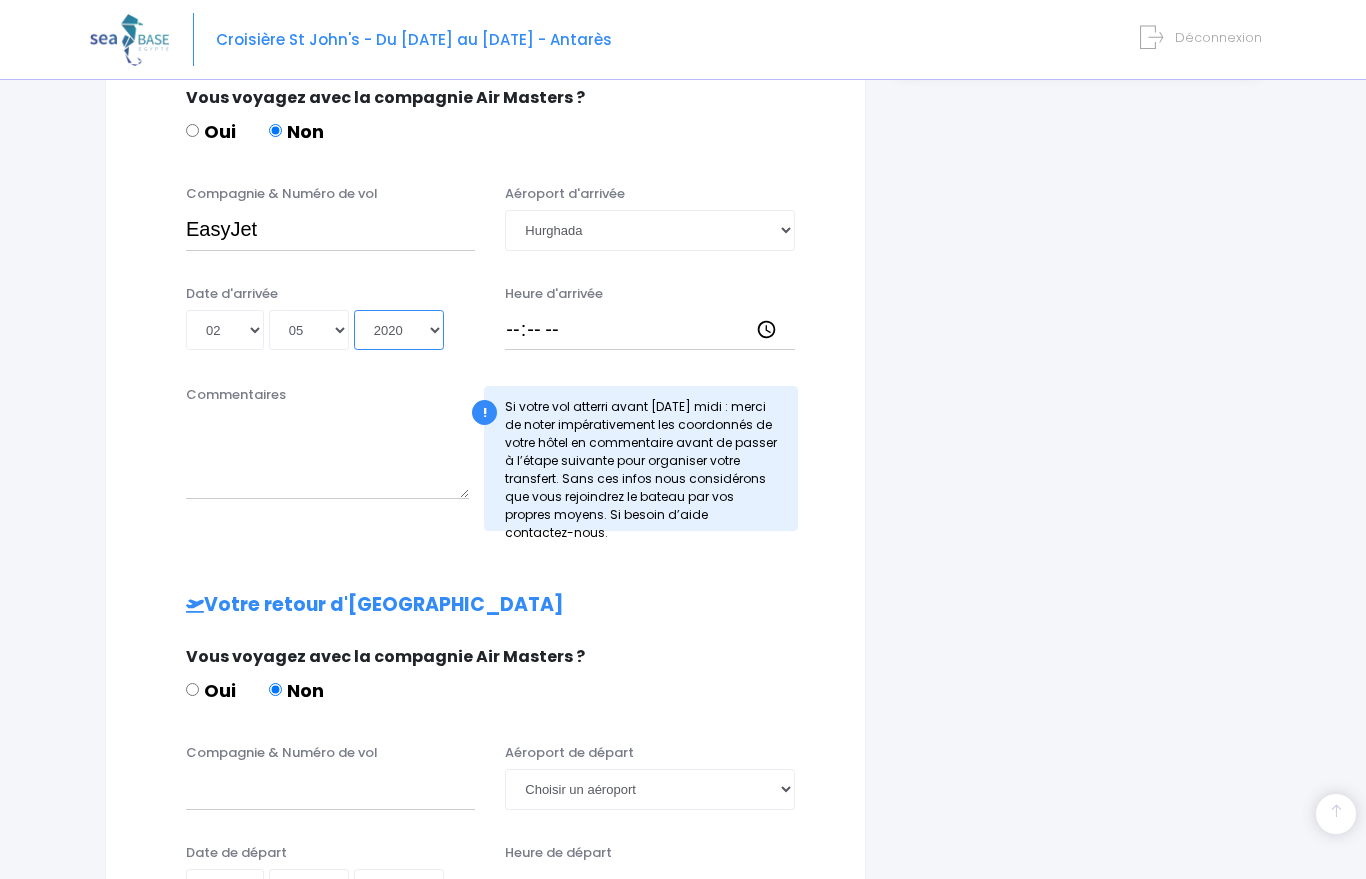 select on "2026" 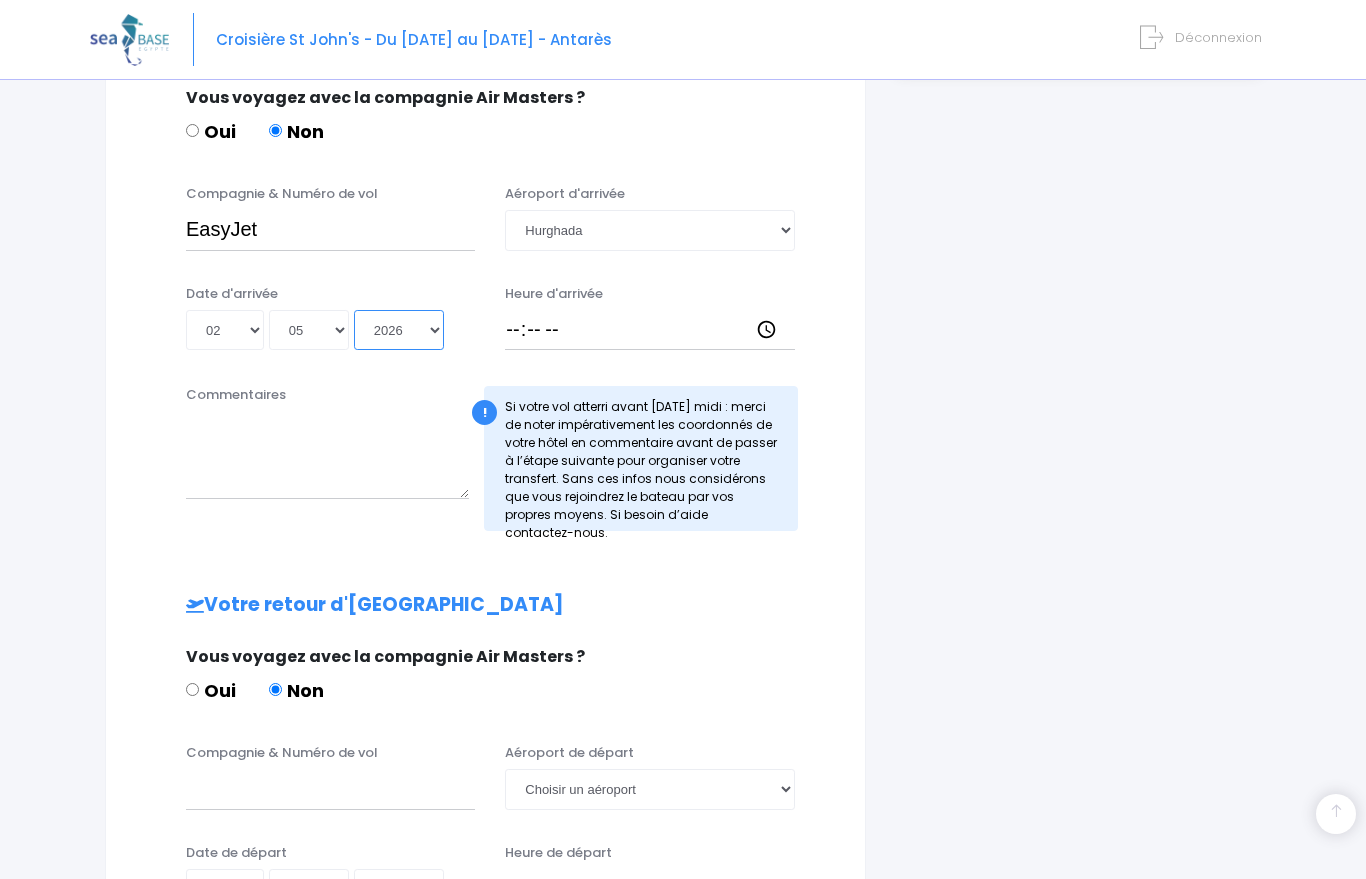 type on "2026-05-02" 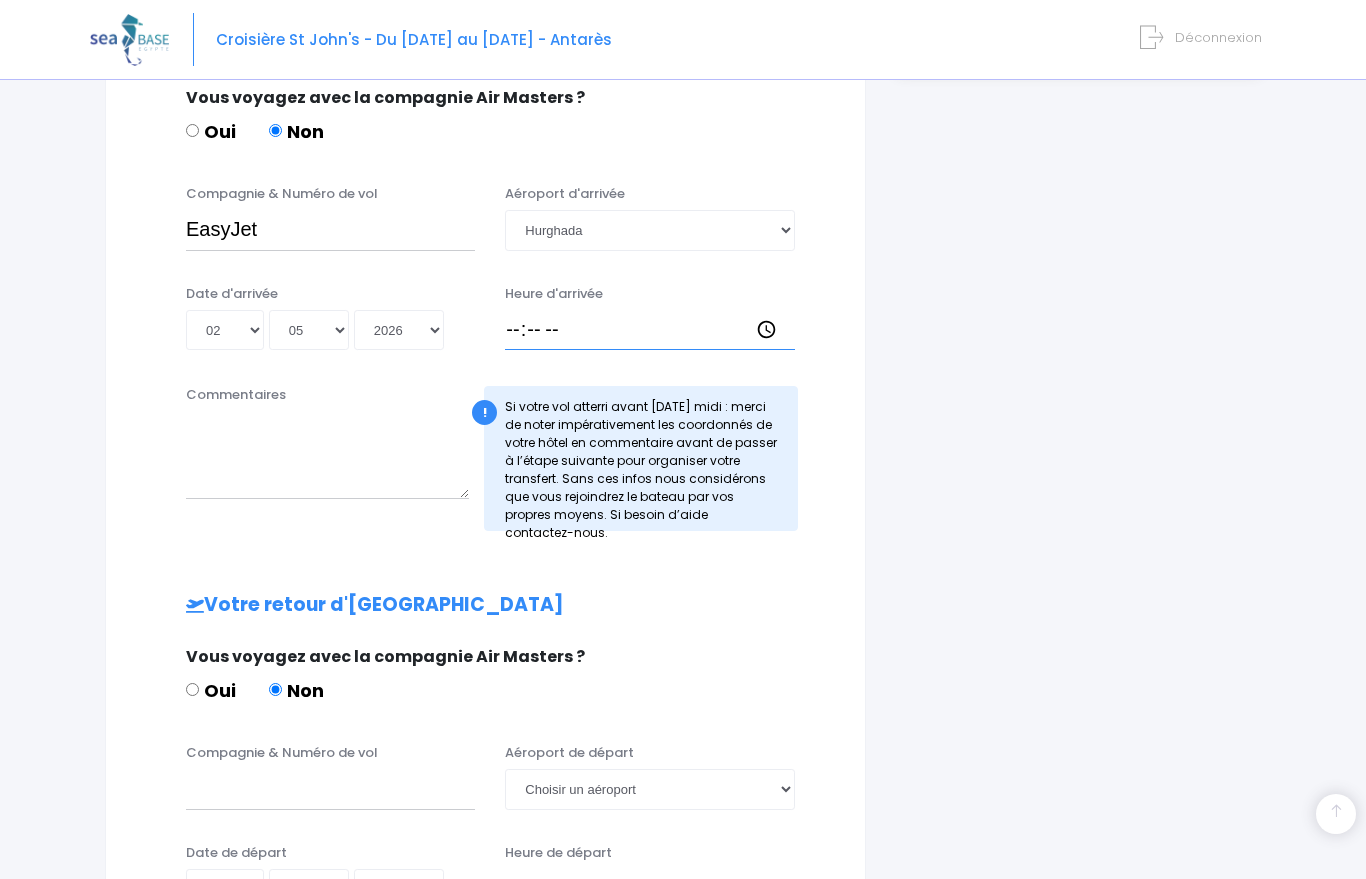 click on "Heure d'arrivée" at bounding box center (649, 330) 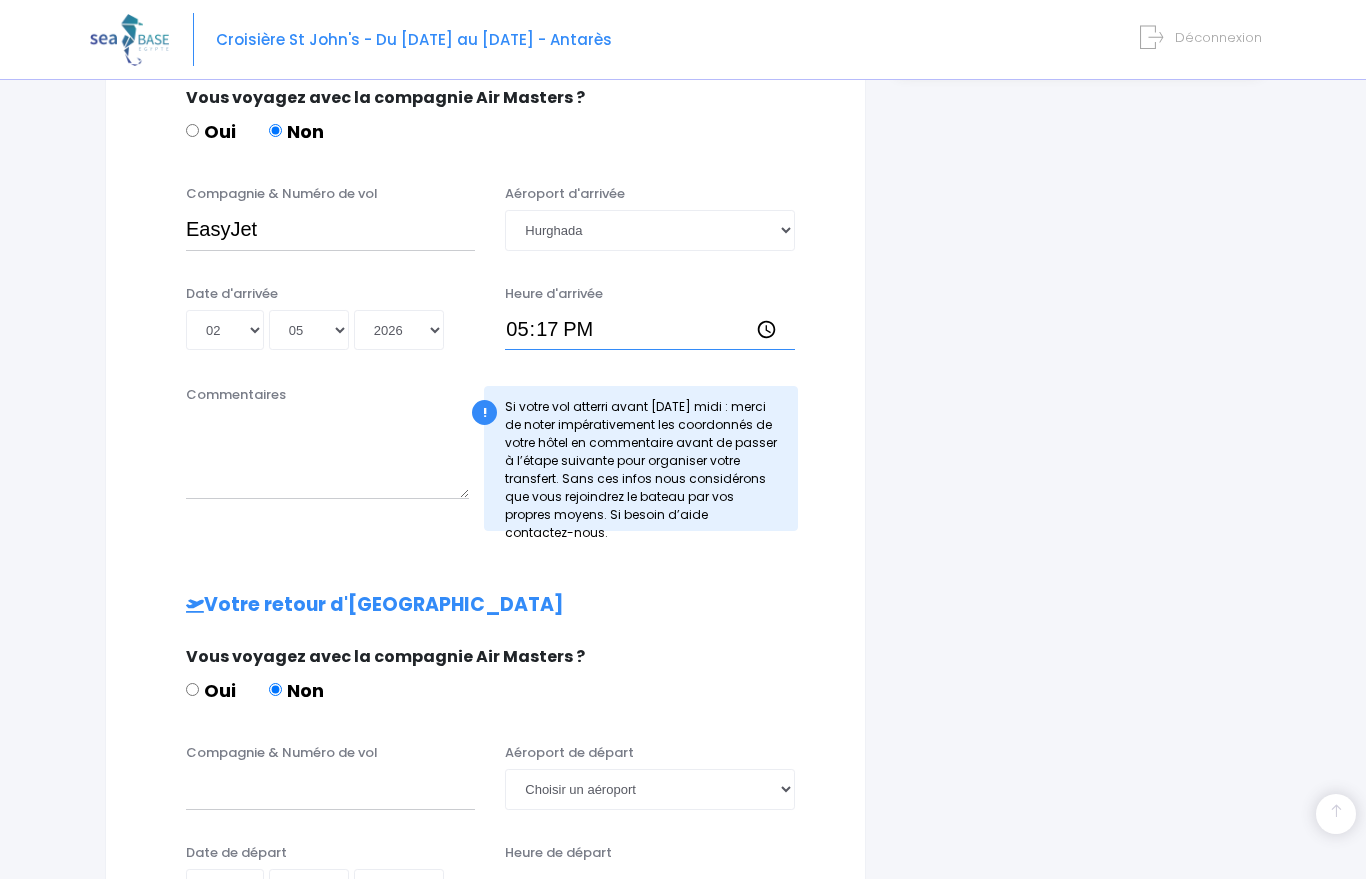 type on "17:15" 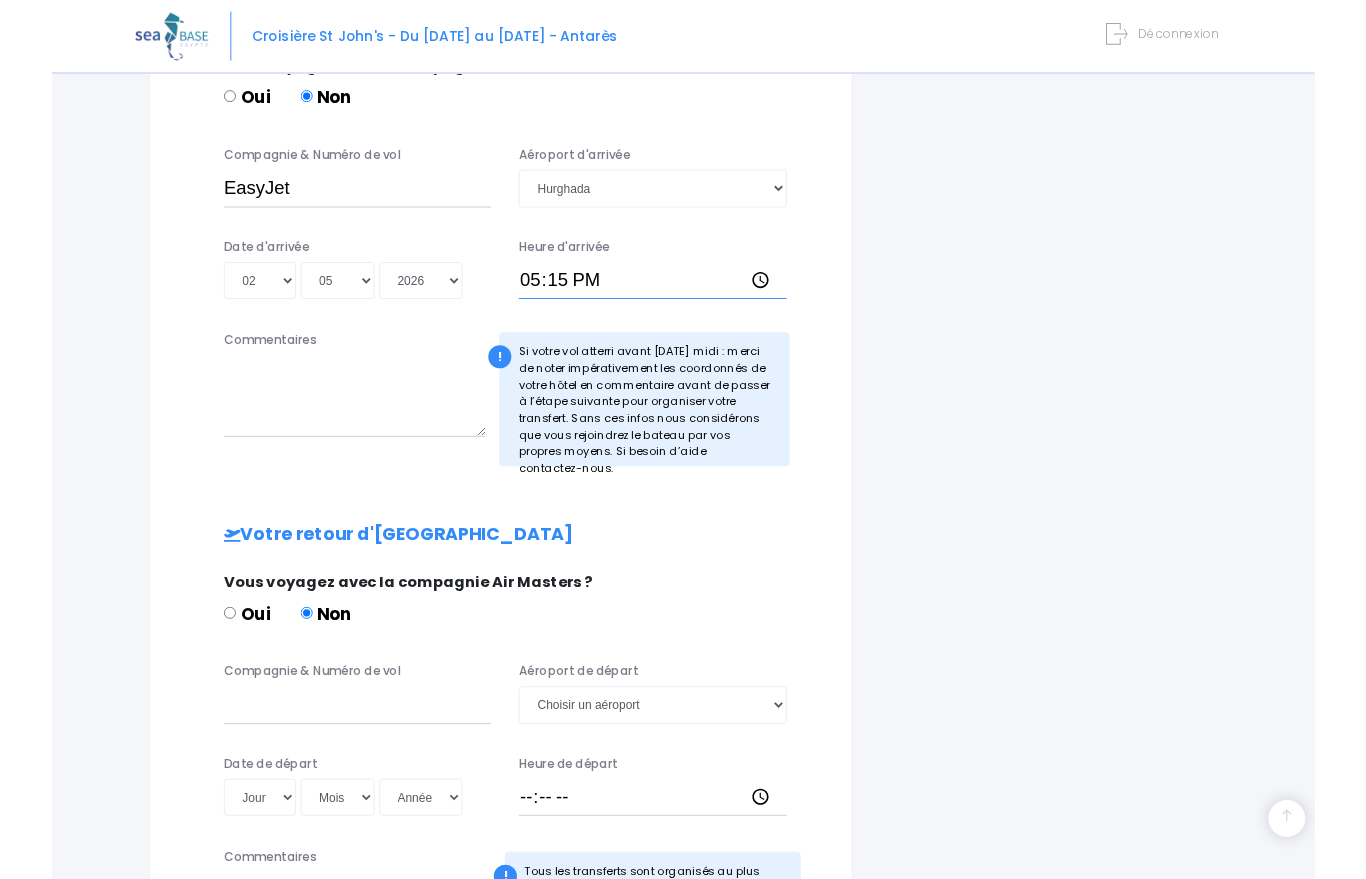 scroll, scrollTop: 694, scrollLeft: 0, axis: vertical 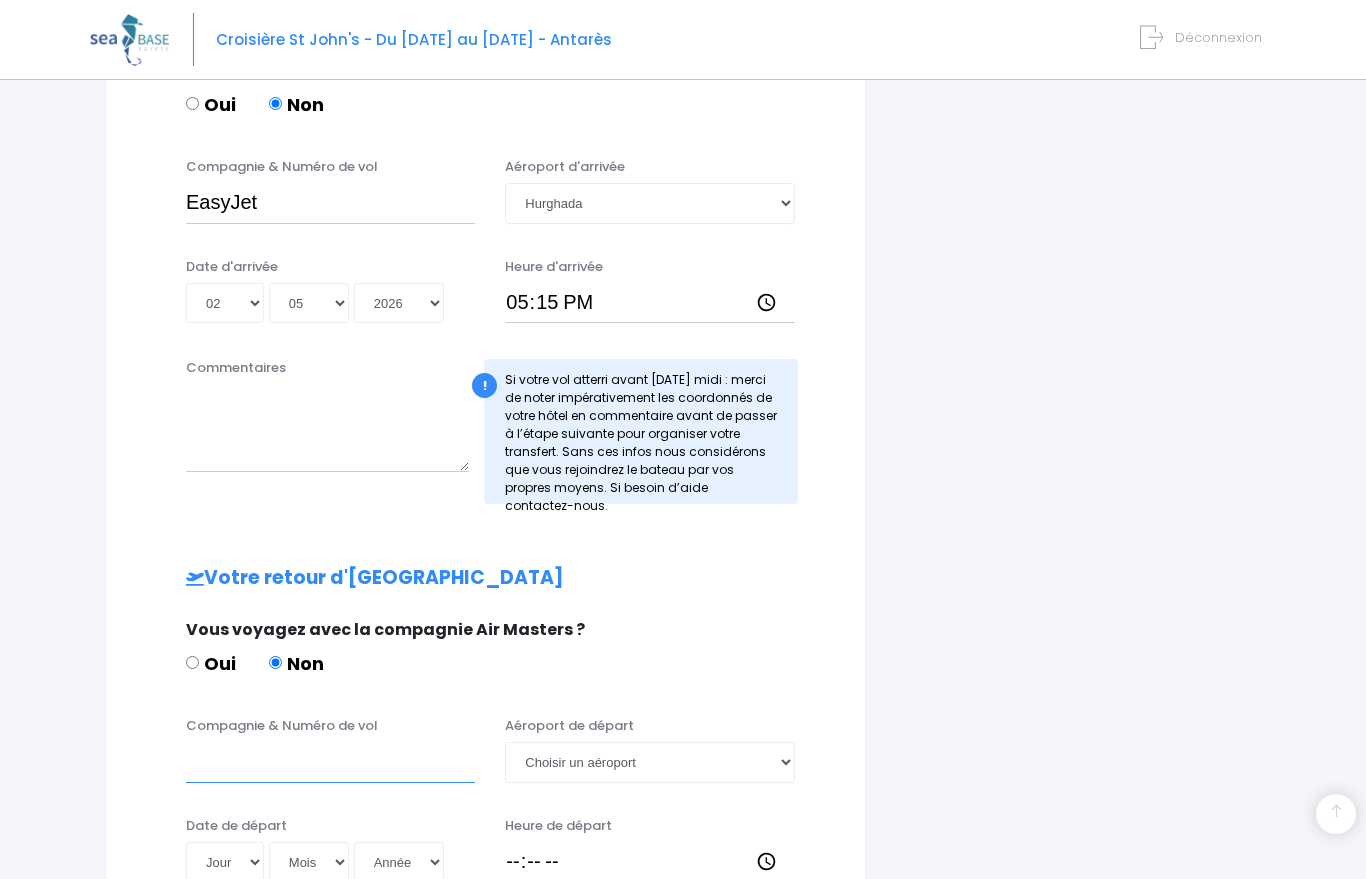 click on "Compagnie & Numéro de vol" at bounding box center [330, 762] 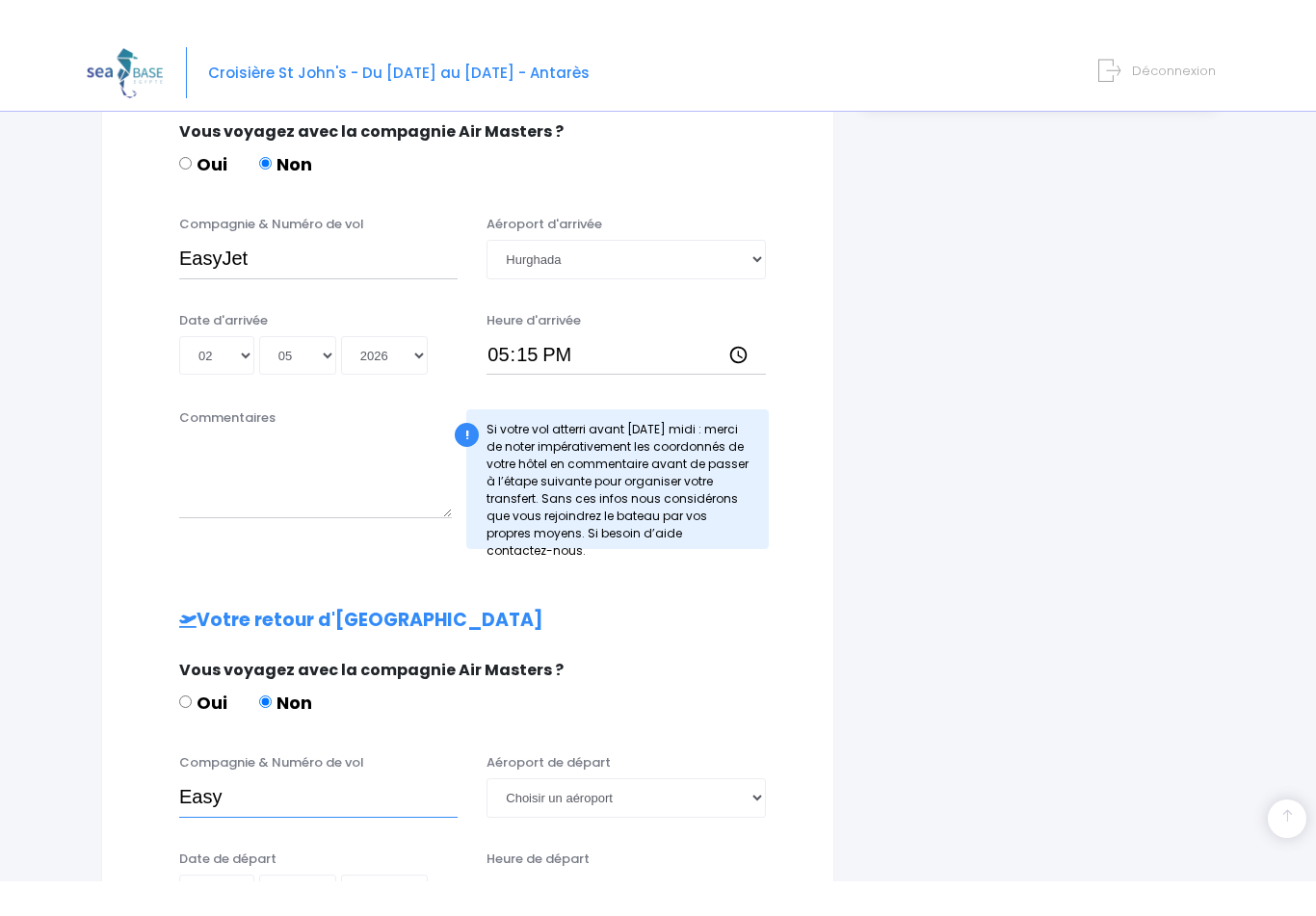 scroll, scrollTop: 635, scrollLeft: 0, axis: vertical 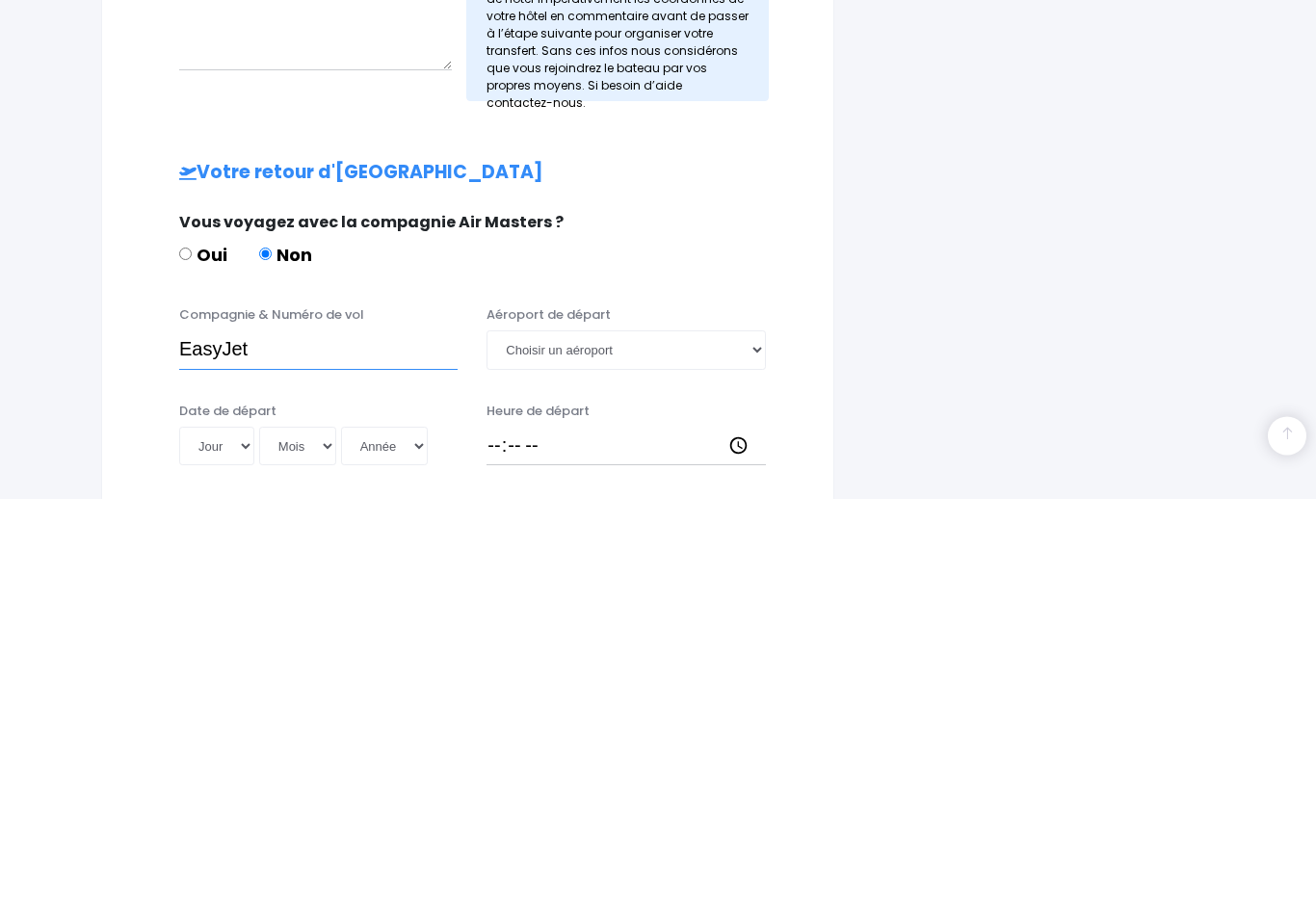 type on "EasyJet" 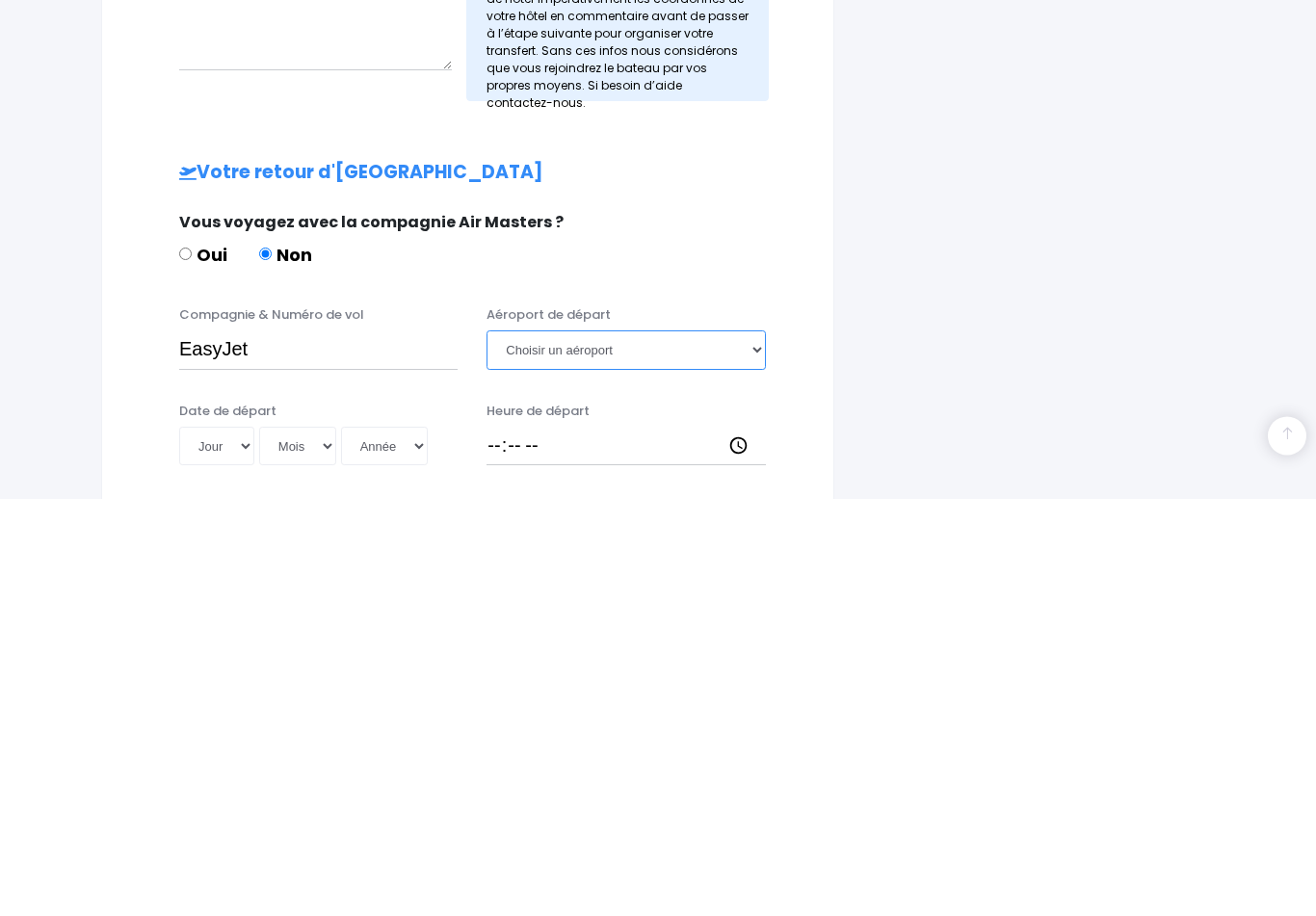 click on "Choisir un aéroport
Hurghada
Marsa Alam" at bounding box center (625, 768) 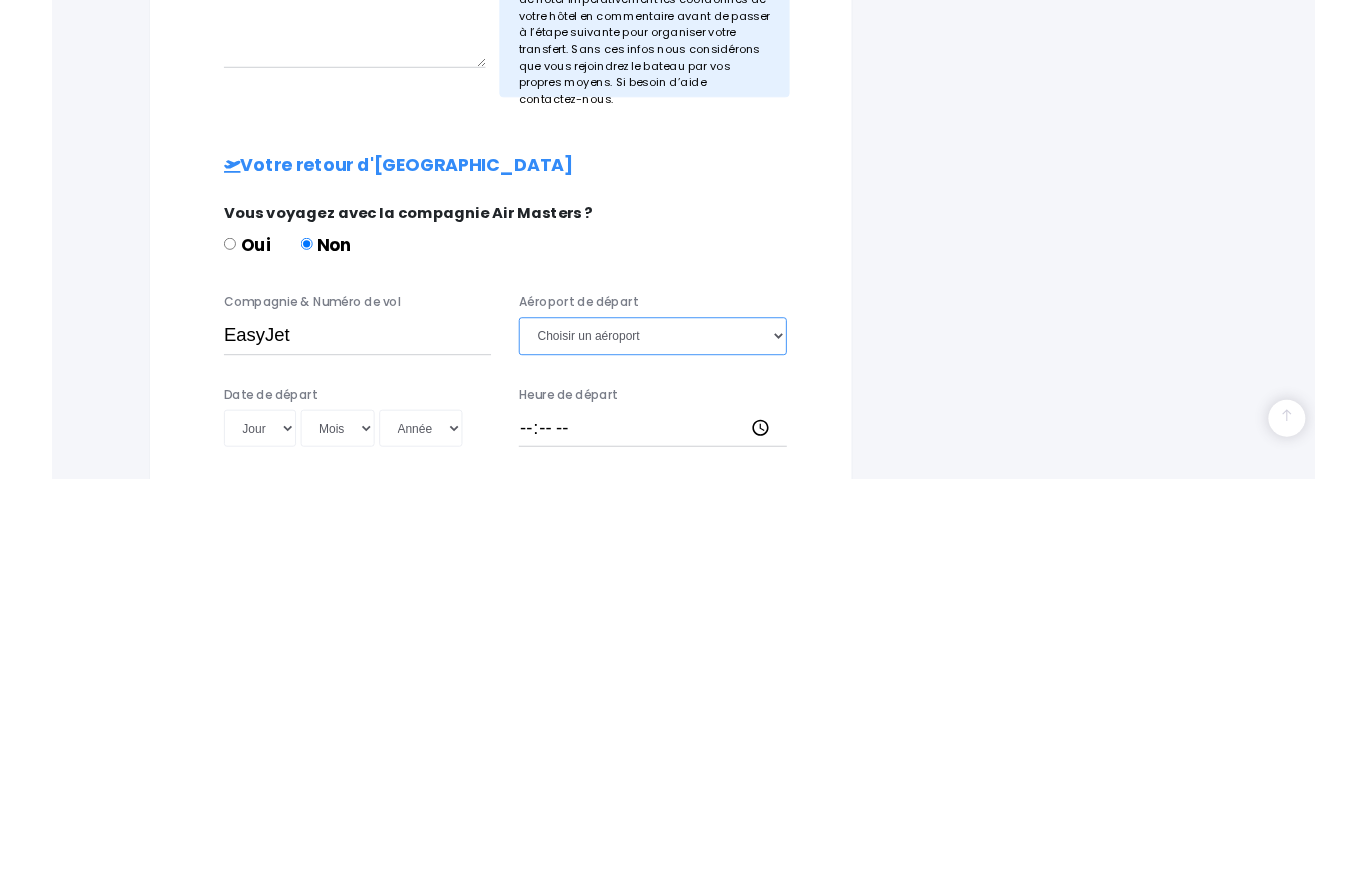 scroll, scrollTop: 1005, scrollLeft: 0, axis: vertical 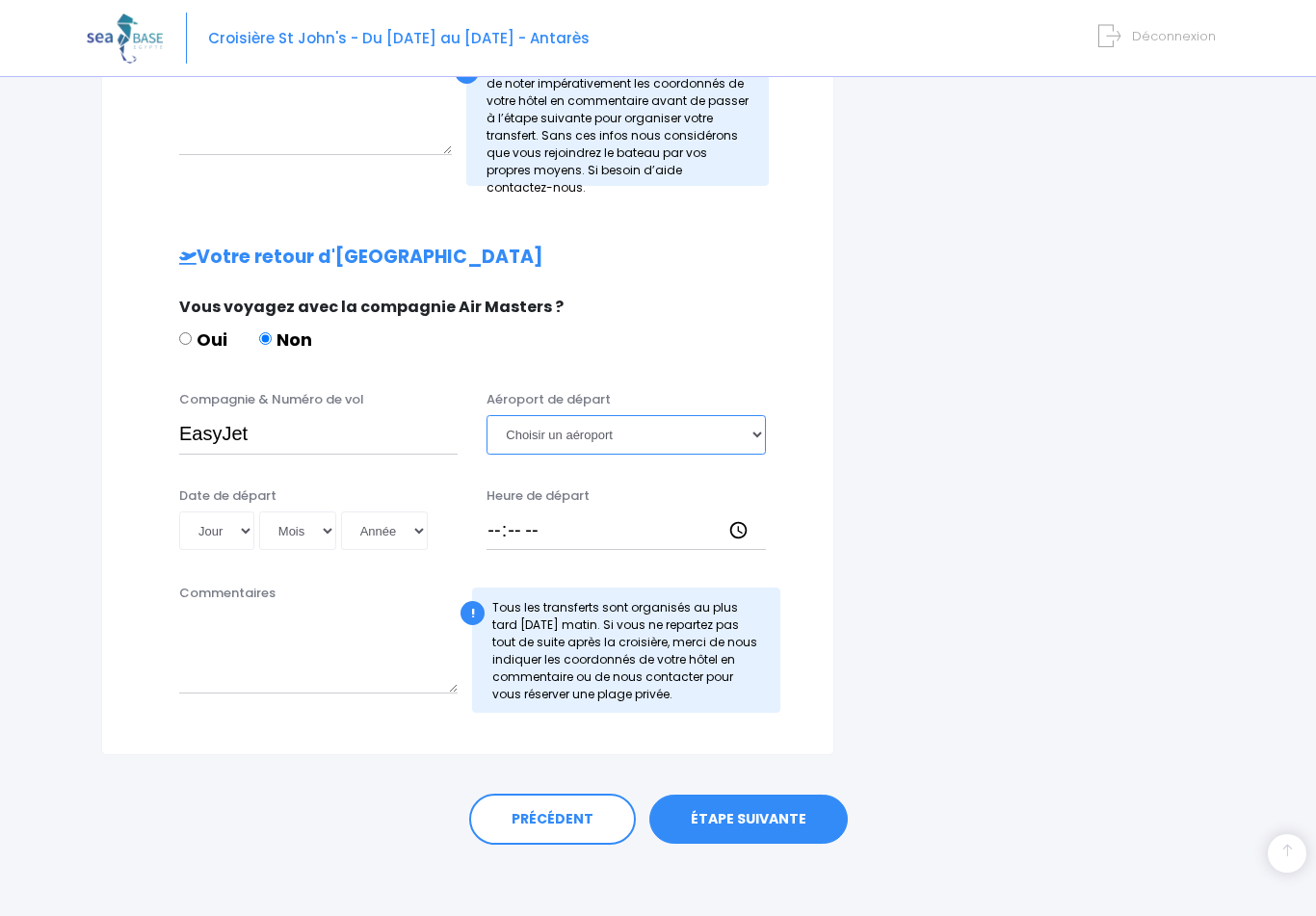 select on "Hurghada" 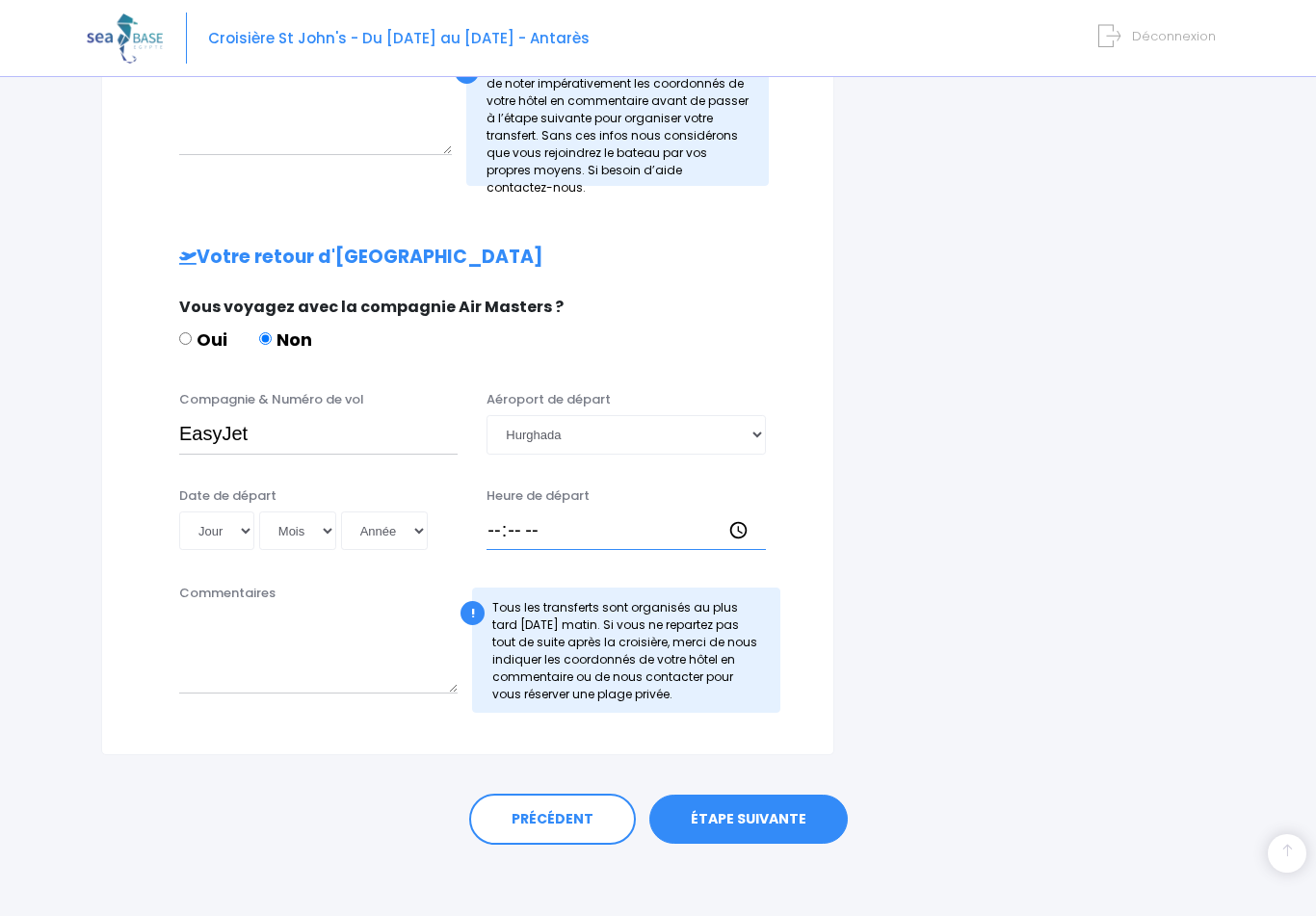 click on "Heure de départ" at bounding box center (625, 531) 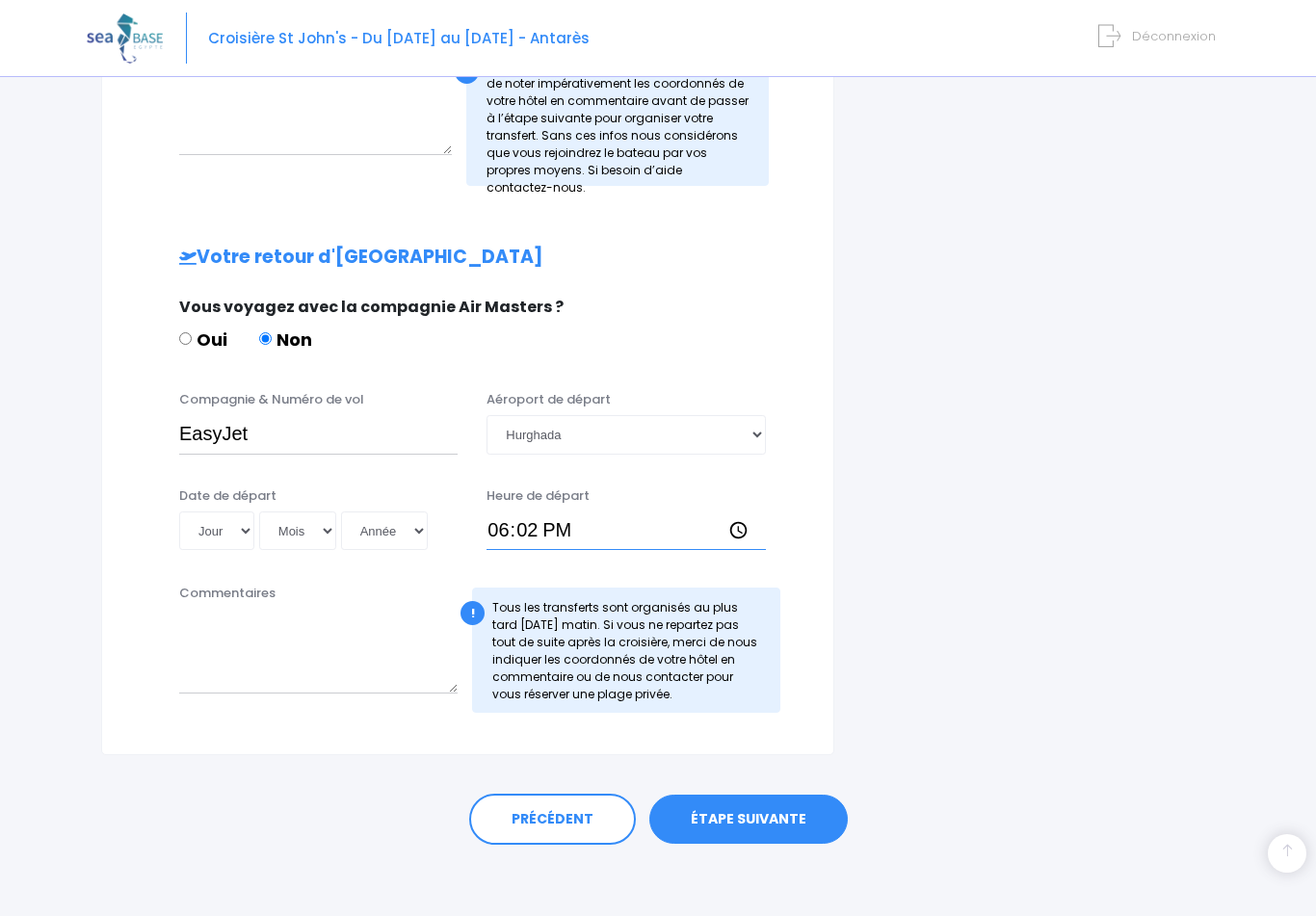type on "18:00" 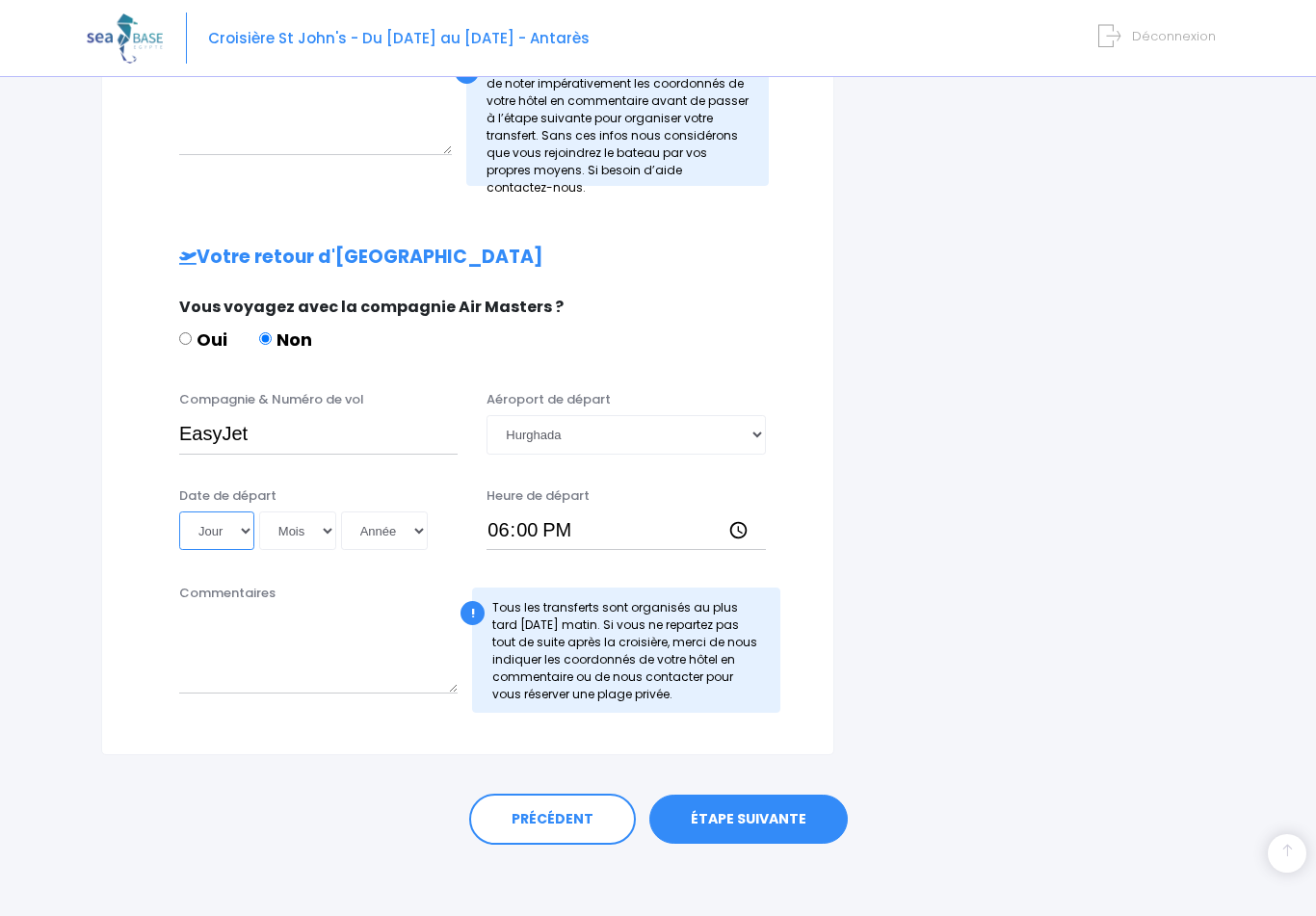 click on "Jour 01 02 03 04 05 06 07 08 09 10 11 12 13 14 15 16 17 18 19 20 21 22 23 24 25 26 27 28 29 30 31" at bounding box center [217, 531] 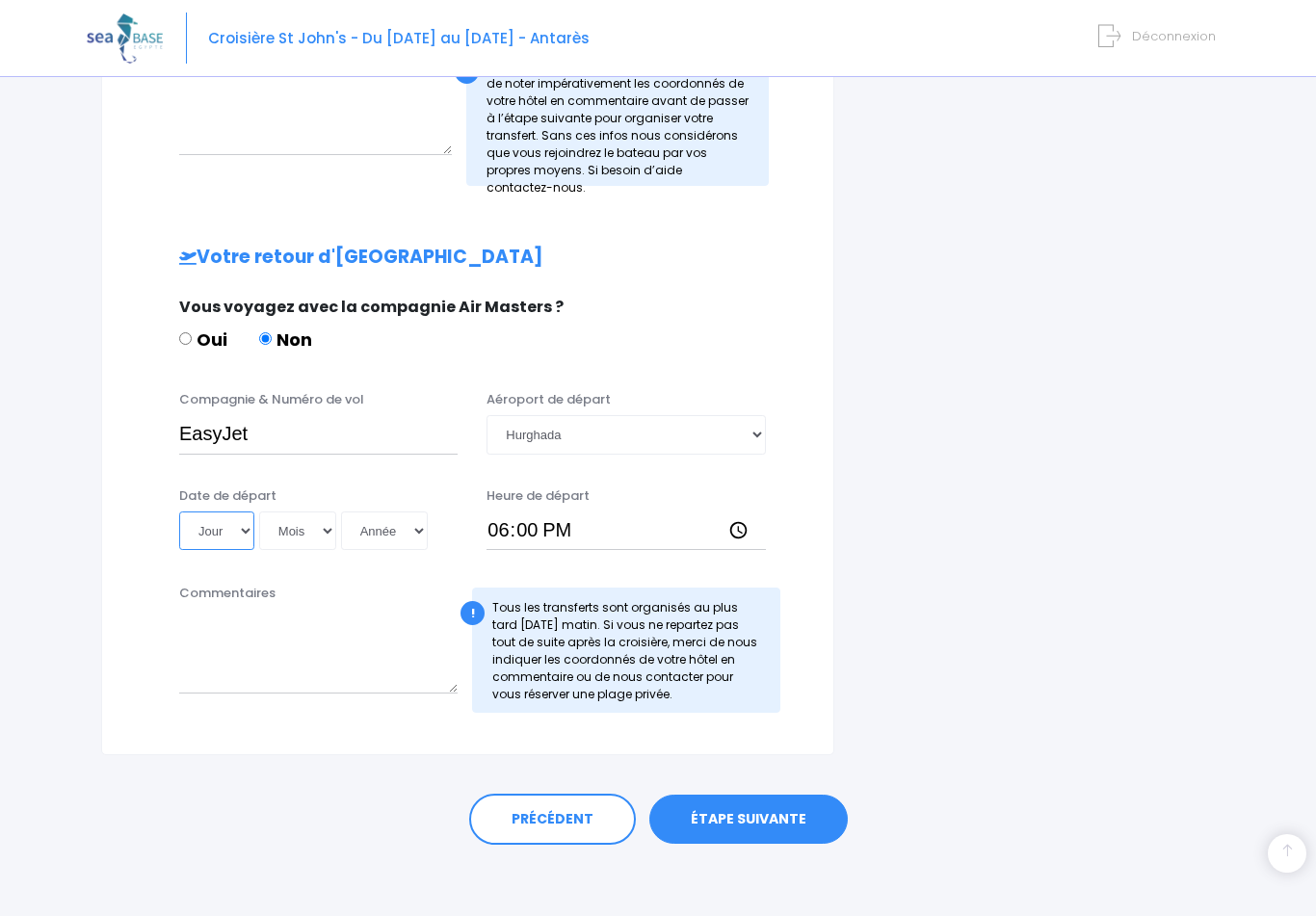 select on "09" 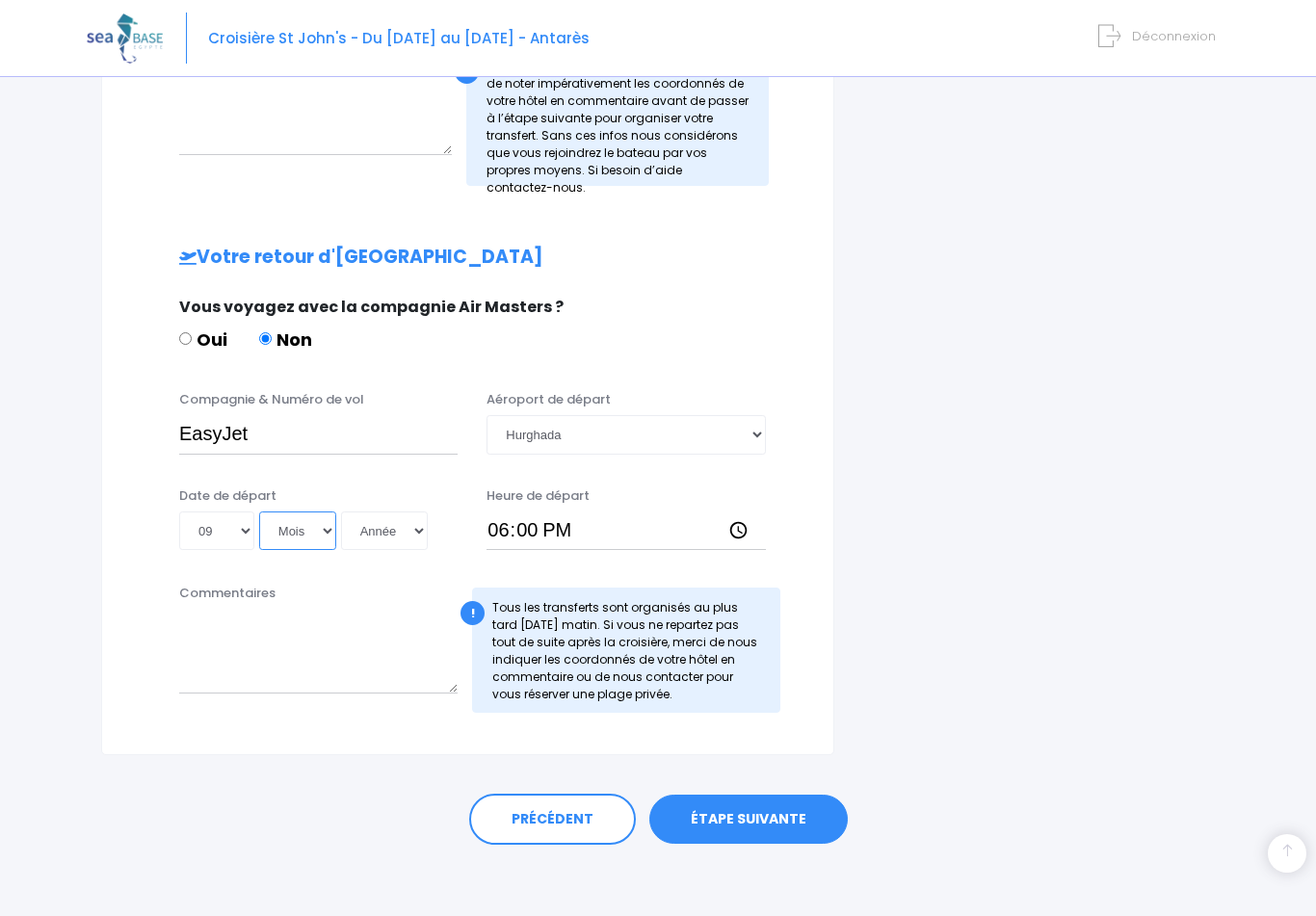 click on "Mois 01 02 03 04 05 06 07 08 09 10 11 12" at bounding box center [298, 531] 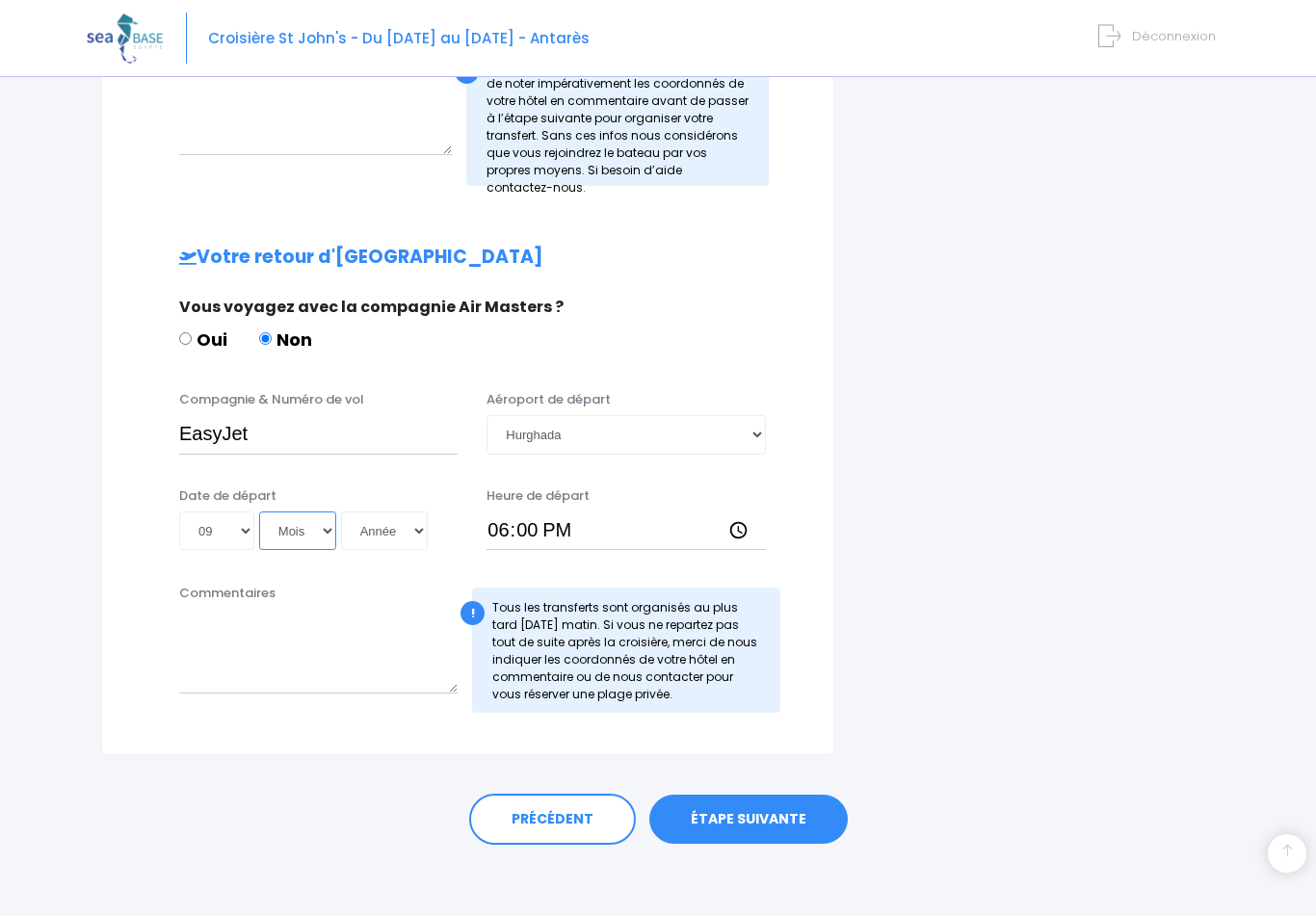 select on "05" 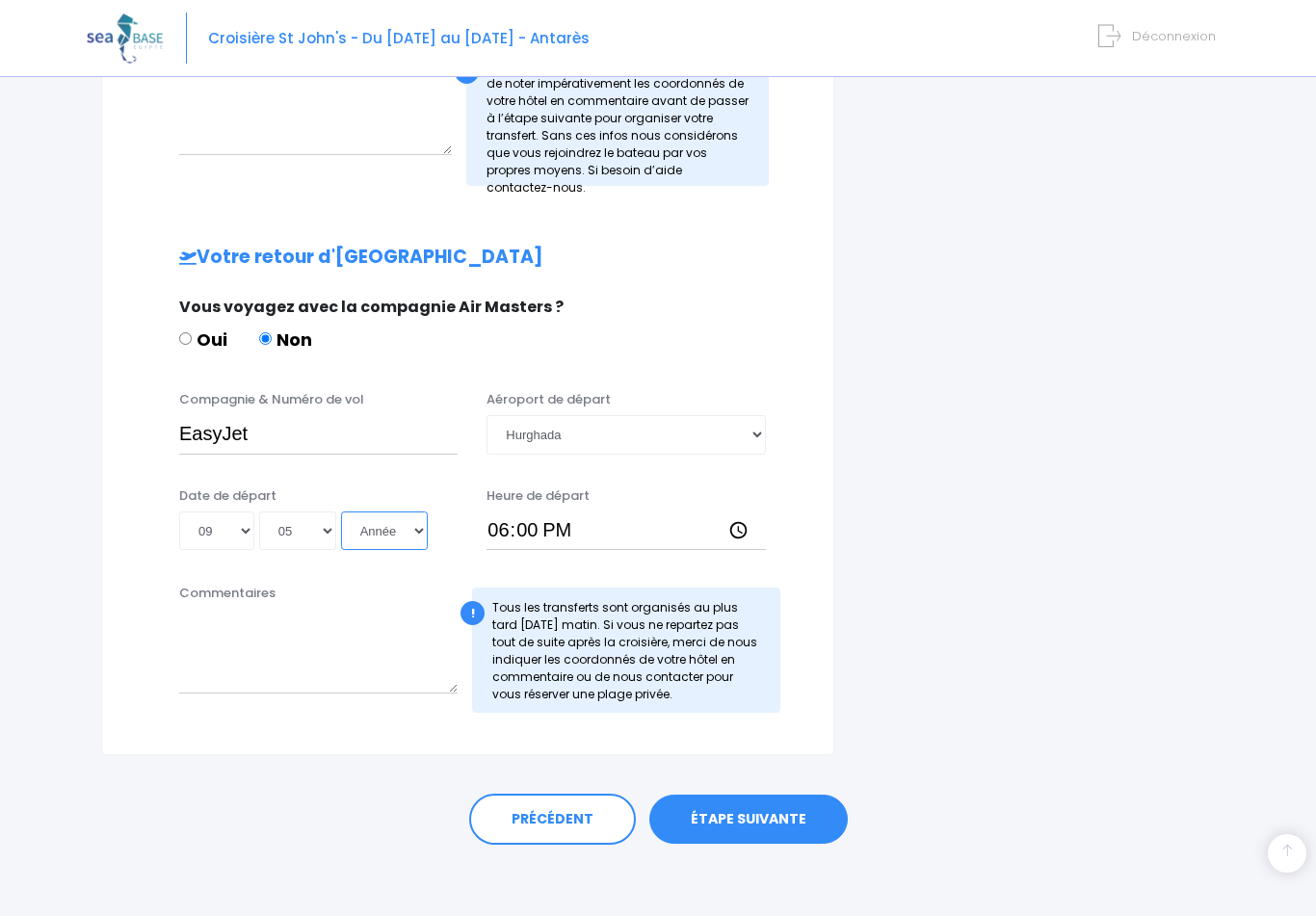 click on "Année 2045 2044 2043 2042 2041 2040 2039 2038 2037 2036 2035 2034 2033 2032 2031 2030 2029 2028 2027 2026 2025 2024 2023 2022 2021 2020 2019 2018 2017 2016 2015 2014 2013 2012 2011 2010 2009 2008 2007 2006 2005 2004 2003 2002 2001 2000 1999 1998 1997 1996 1995 1994 1993 1992 1991 1990 1989 1988 1987 1986 1985 1984 1983 1982 1981 1980 1979 1978 1977 1976 1975 1974 1973 1972 1971 1970 1969 1968 1967 1966 1965 1964 1963 1962 1961 1960 1959 1958 1957 1956 1955 1954 1953 1952 1951 1950 1949 1948 1947 1946 1945 1944 1943 1942 1941 1940 1939 1938 1937 1936 1935 1934 1933 1932 1931 1930 1929 1928 1927 1926 1925 1924 1923 1922 1921 1920 1919 1918 1917 1916 1915 1914 1913 1912 1911 1910 1909 1908 1907 1906 1905 1904 1903 1902 1901 1900" at bounding box center (384, 531) 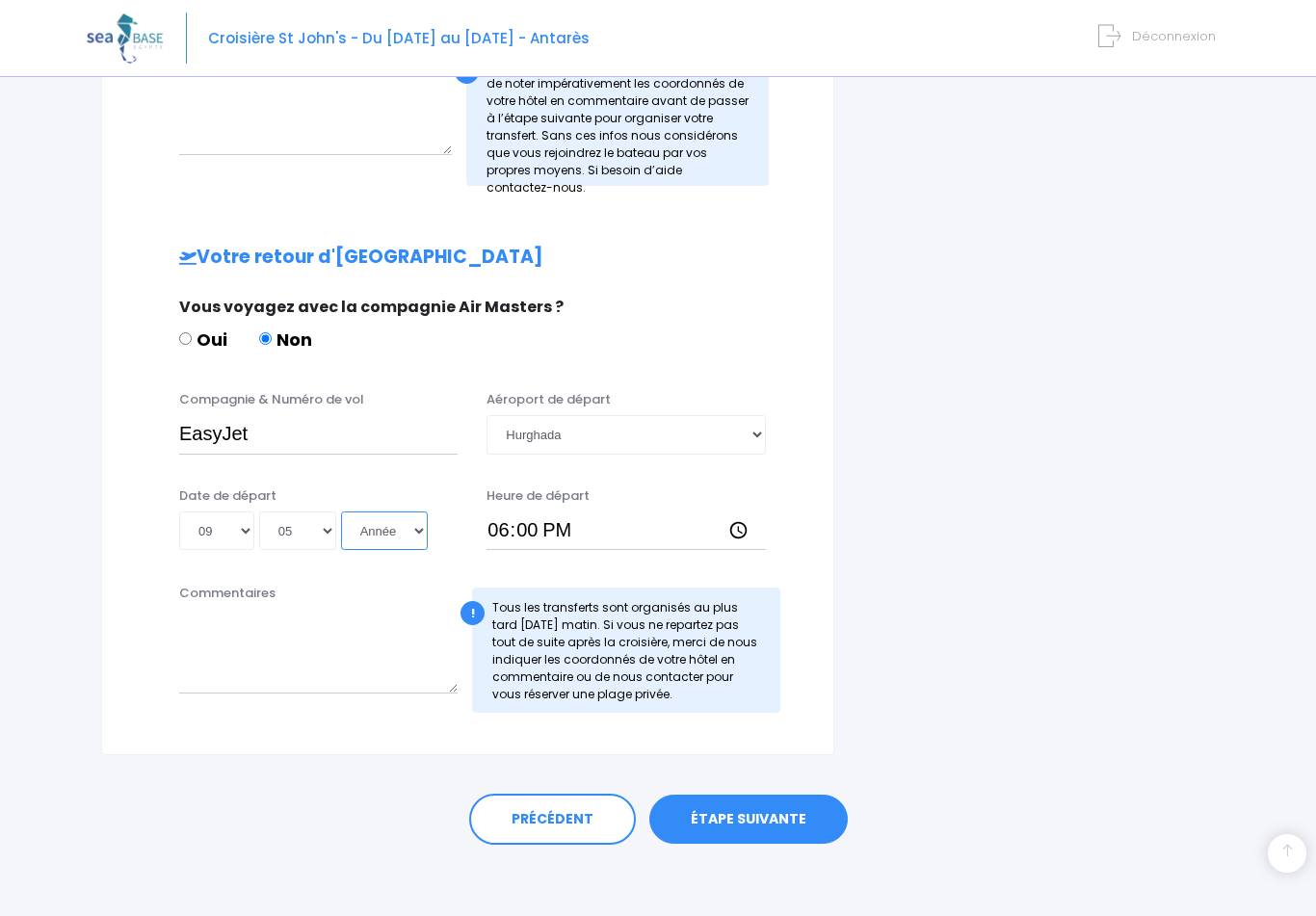 select on "2026" 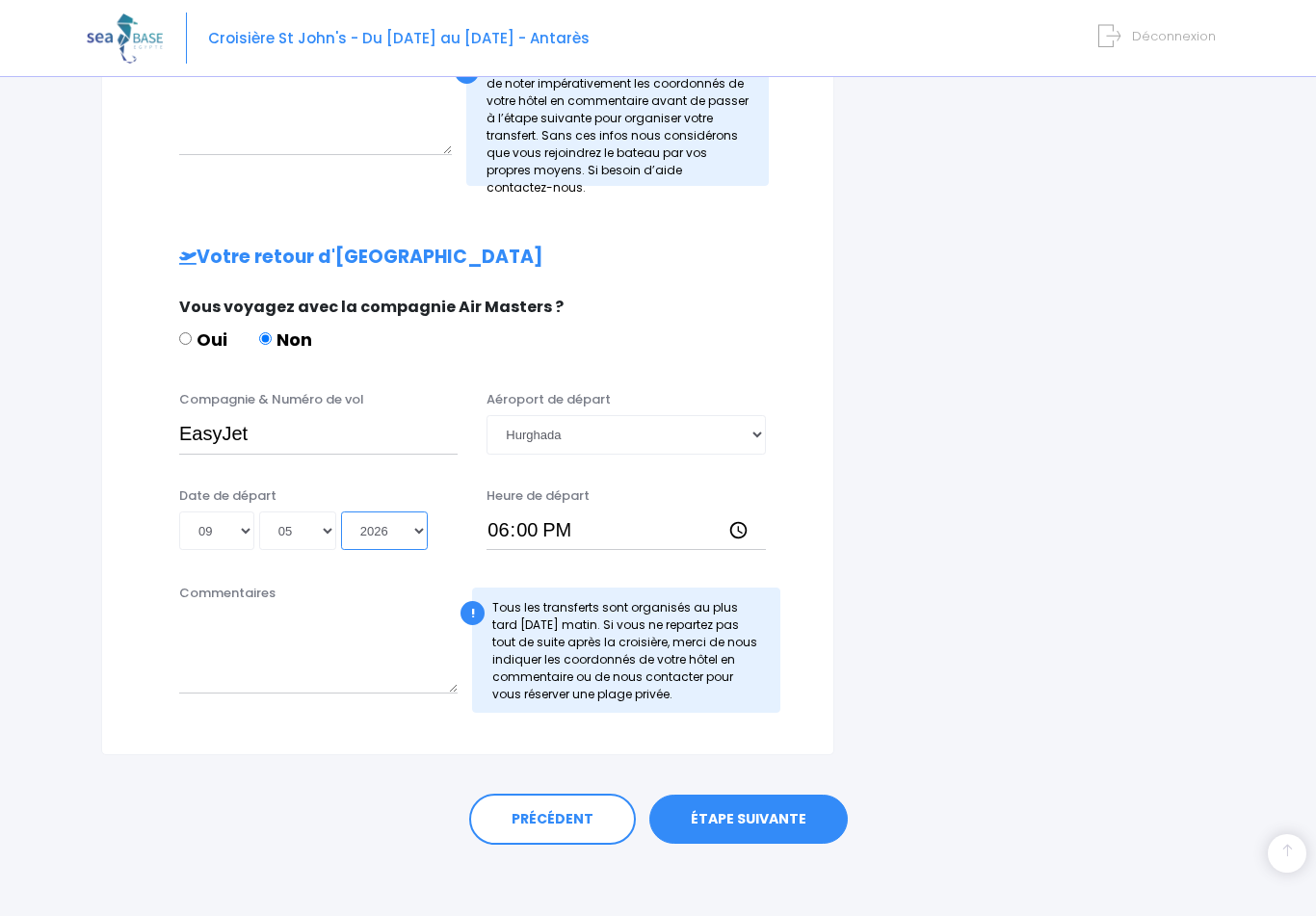 type on "2026-05-09" 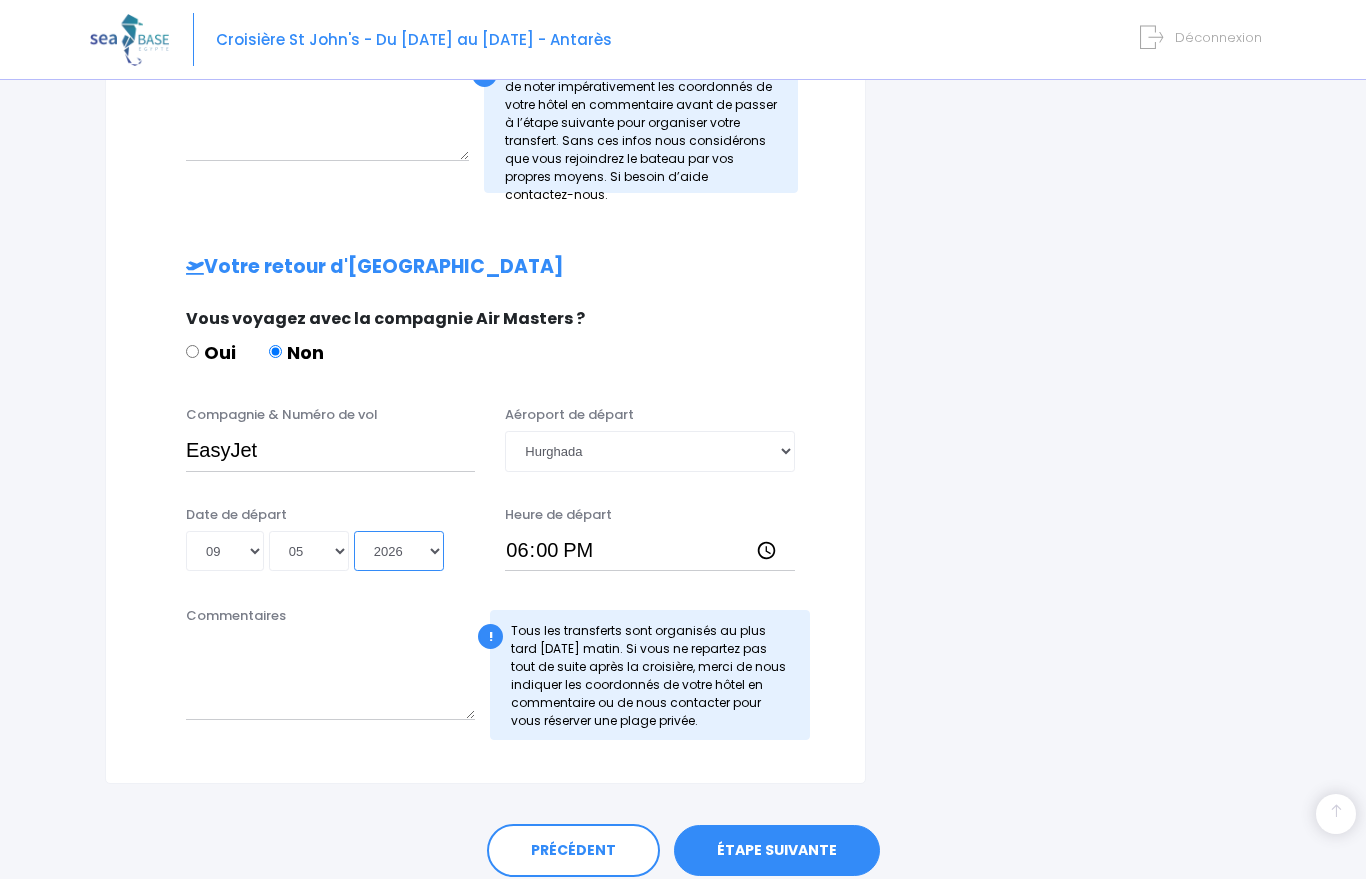 scroll, scrollTop: 1077, scrollLeft: 0, axis: vertical 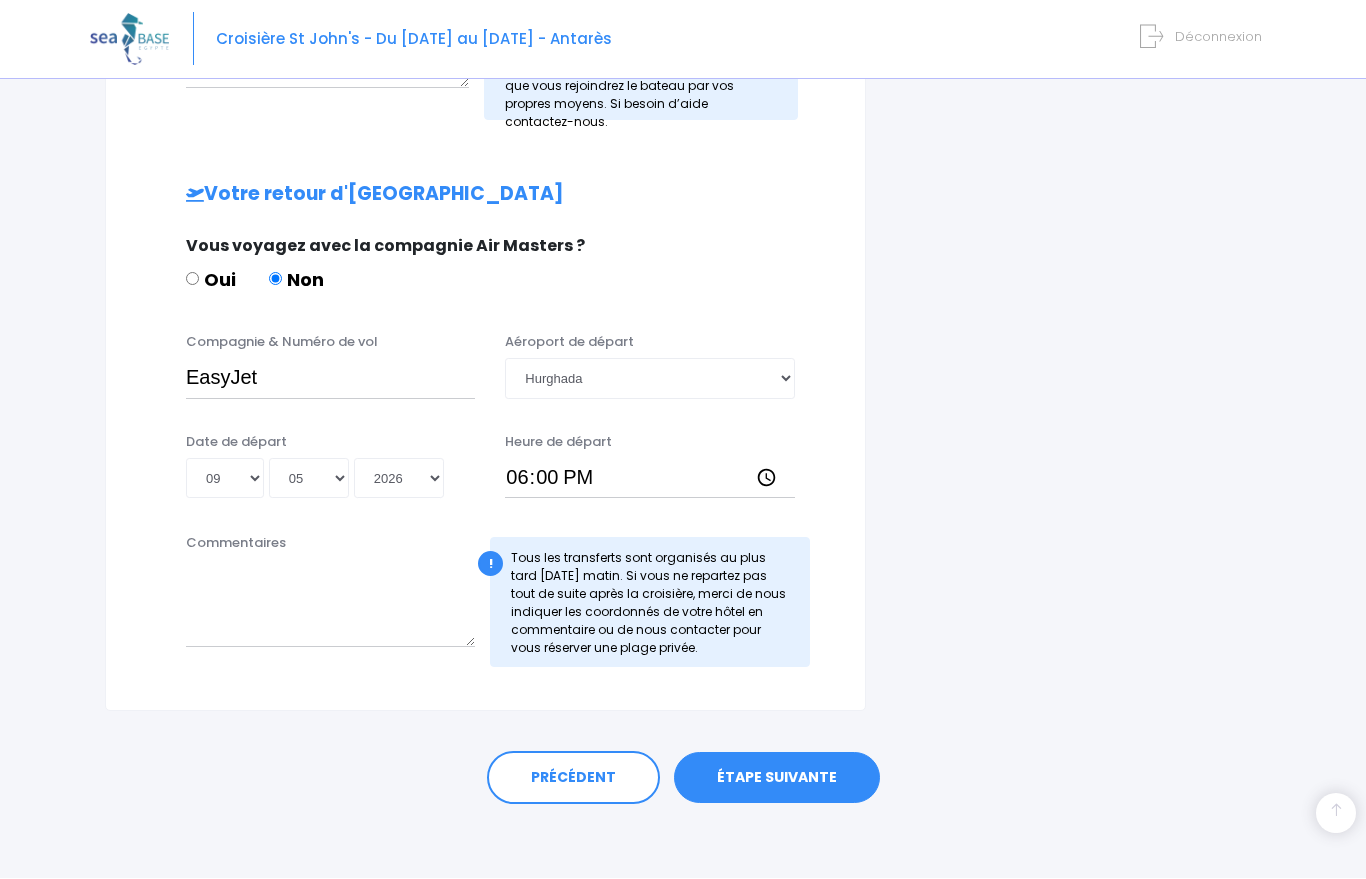 click on "ÉTAPE SUIVANTE" at bounding box center (777, 779) 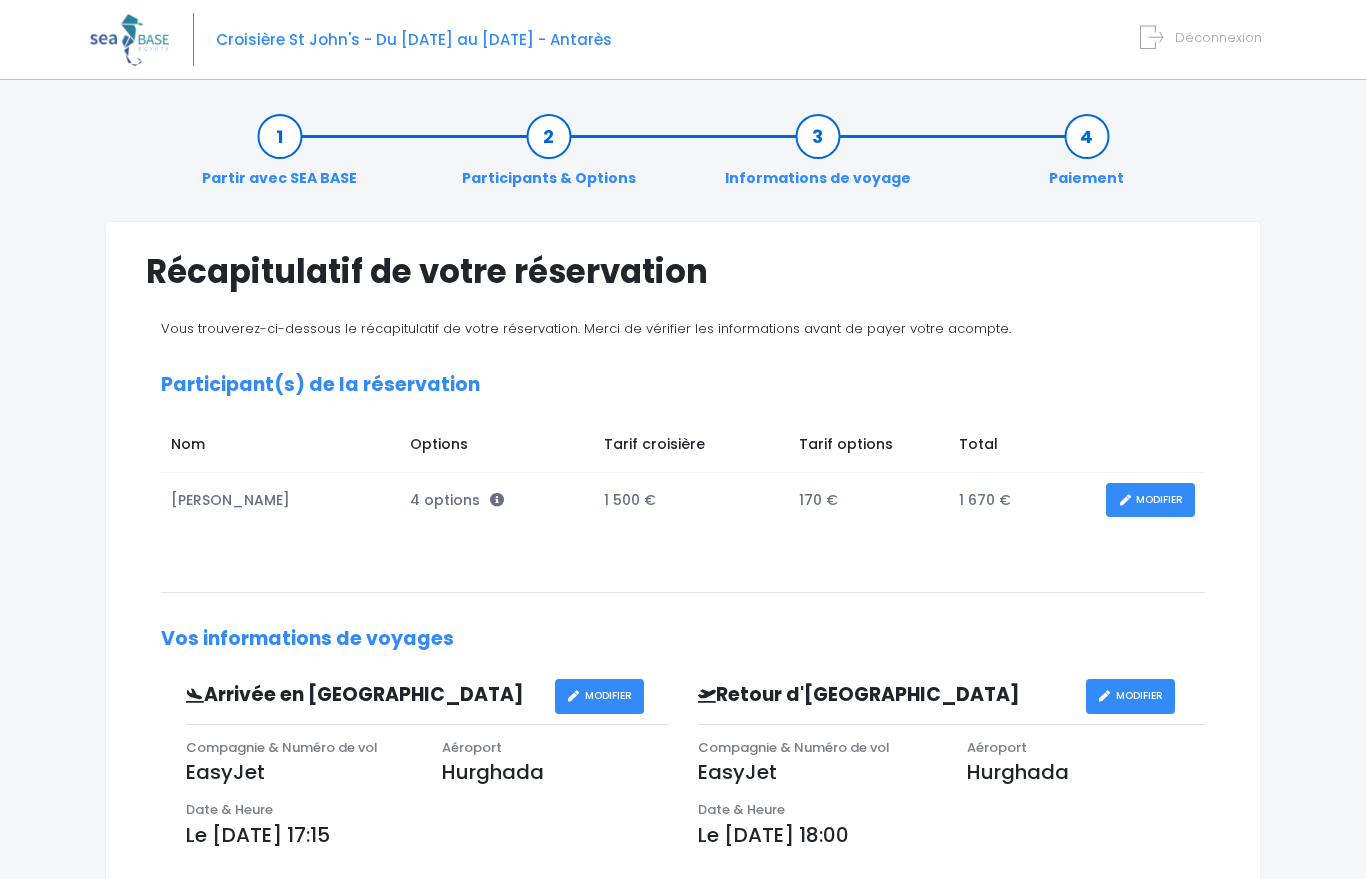 scroll, scrollTop: 0, scrollLeft: 0, axis: both 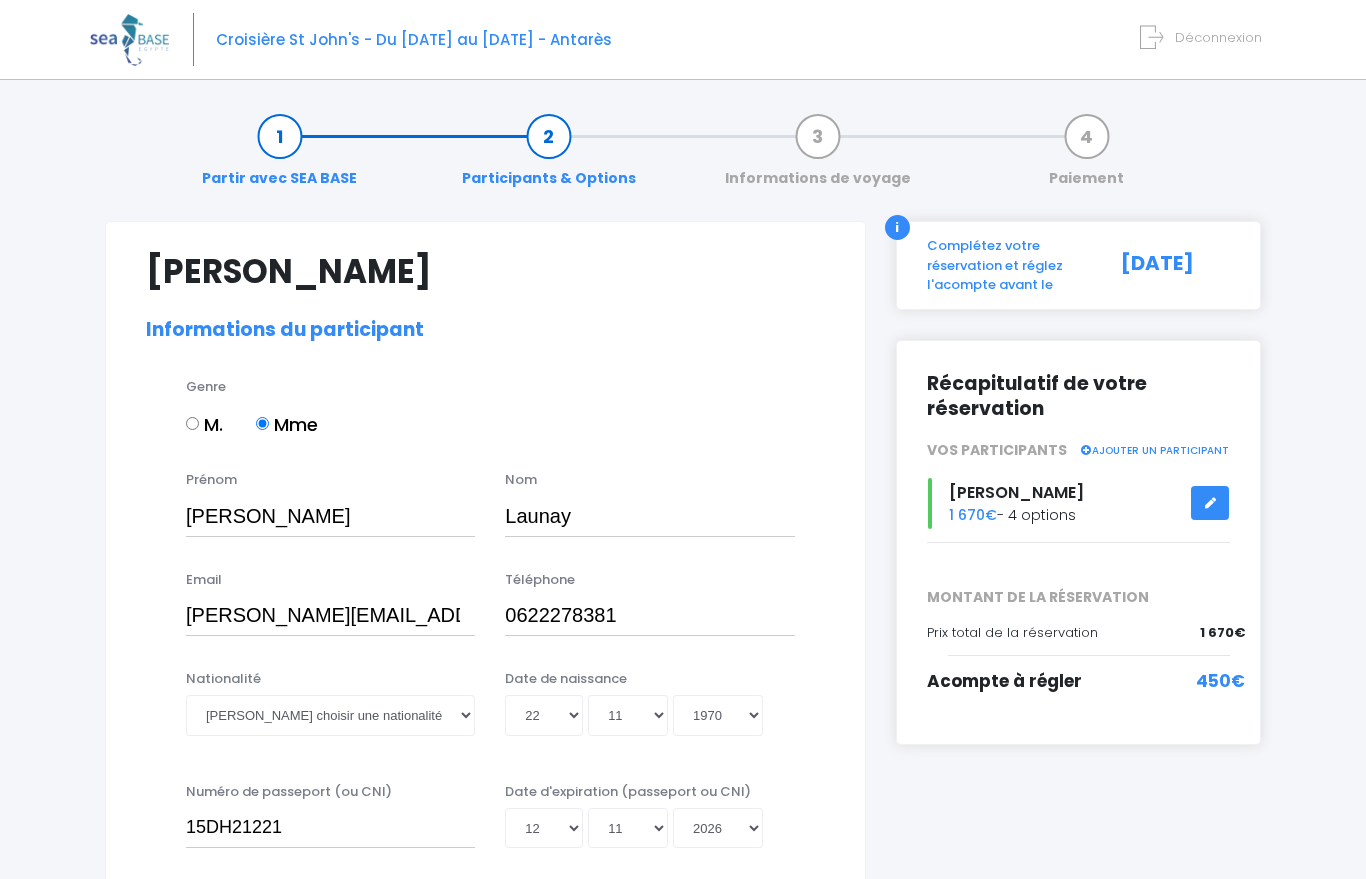 select on "N1" 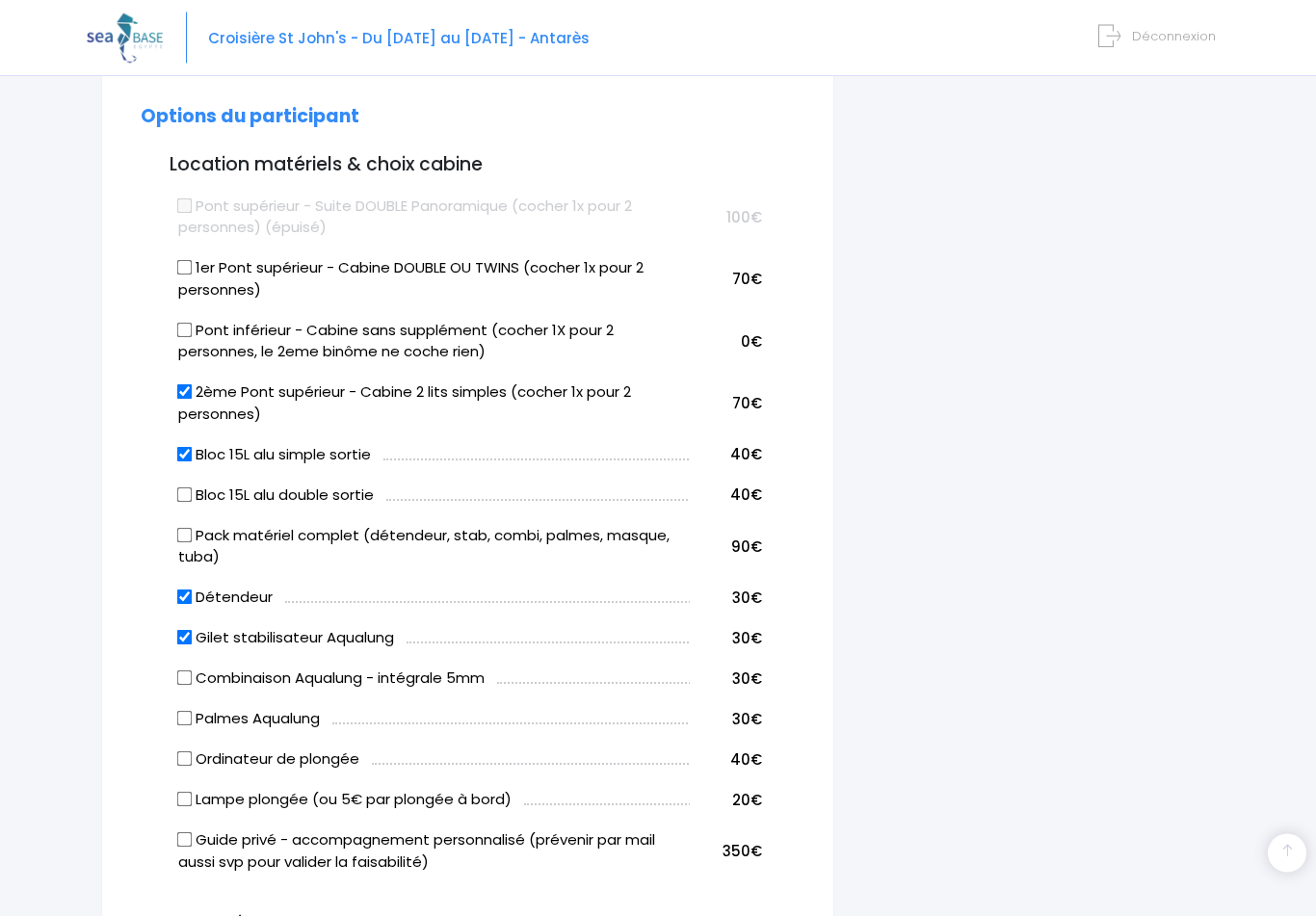 scroll, scrollTop: 1037, scrollLeft: 0, axis: vertical 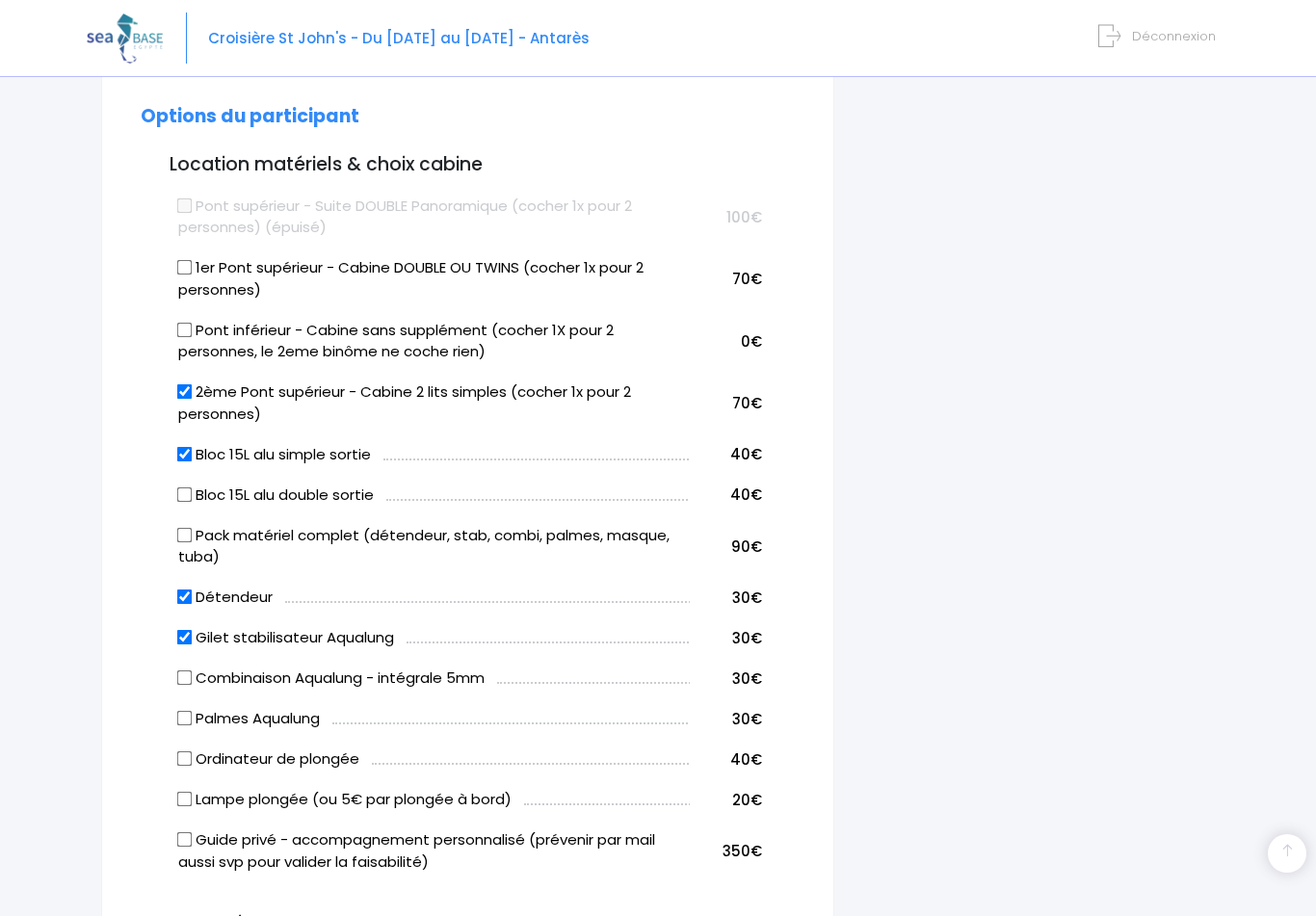 click on "Détendeur" at bounding box center [185, 597] 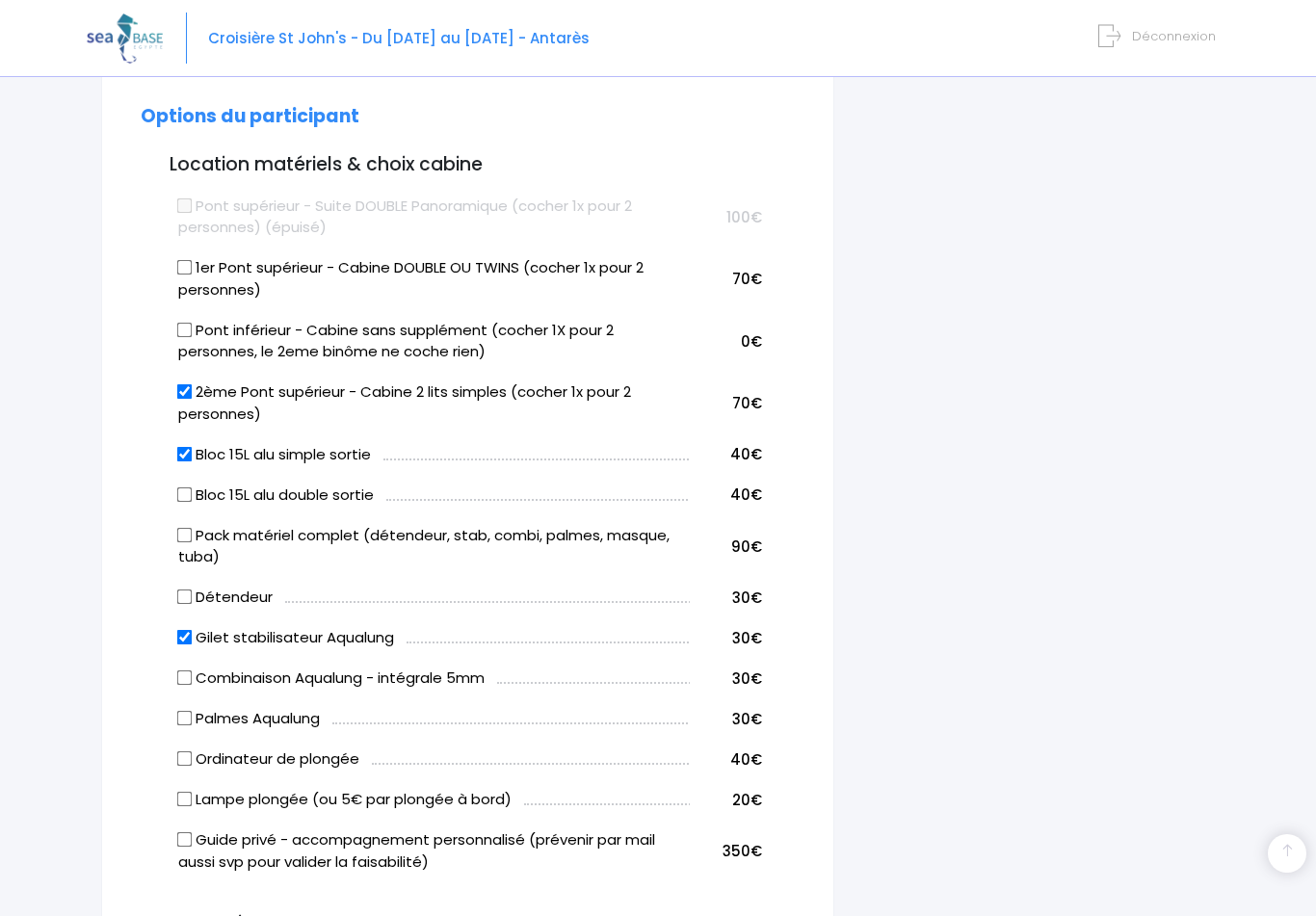 click on "Gilet stabilisateur Aqualung" at bounding box center (185, 638) 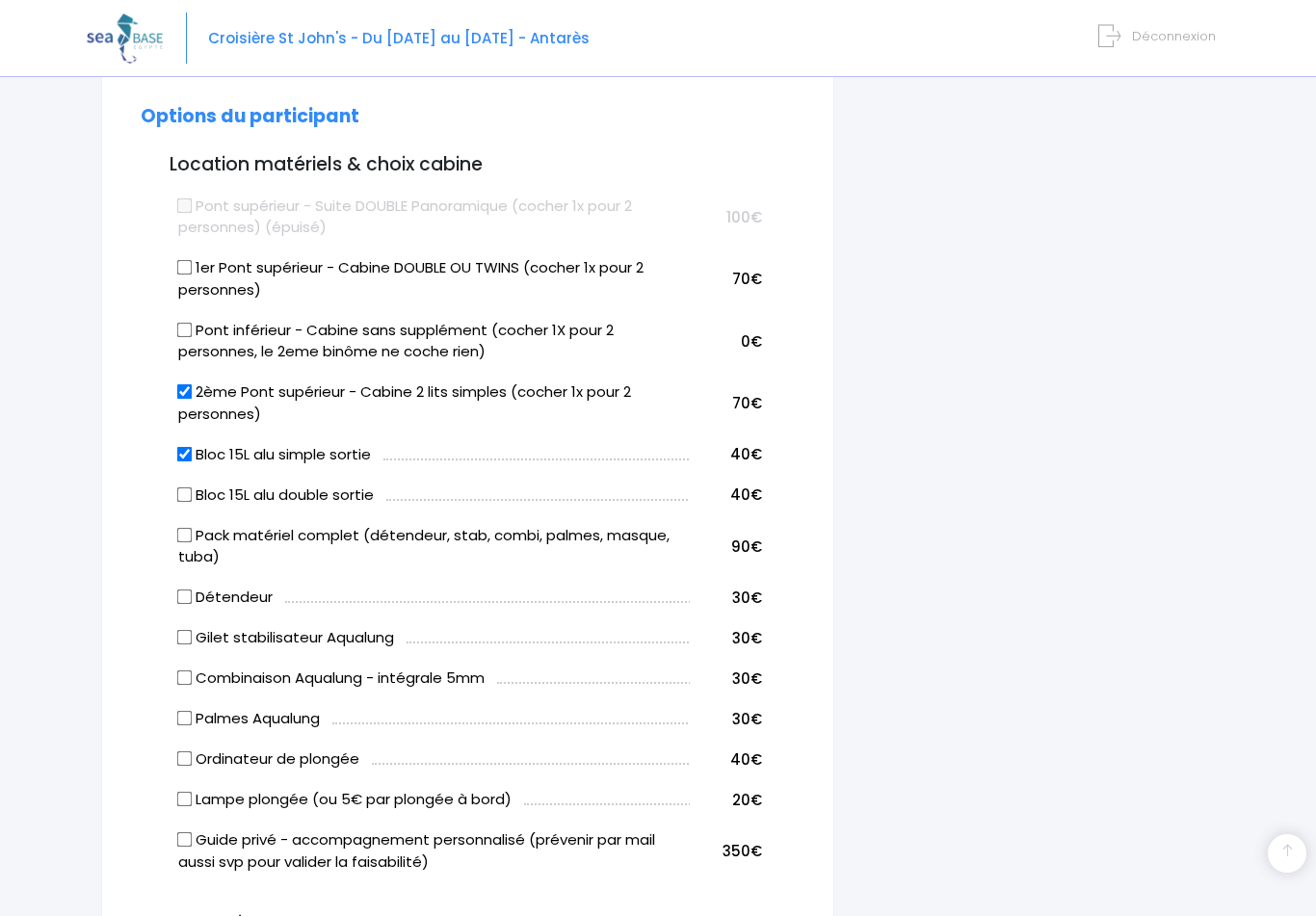 click on "Combinaison Aqualung - intégrale 5mm" at bounding box center [185, 678] 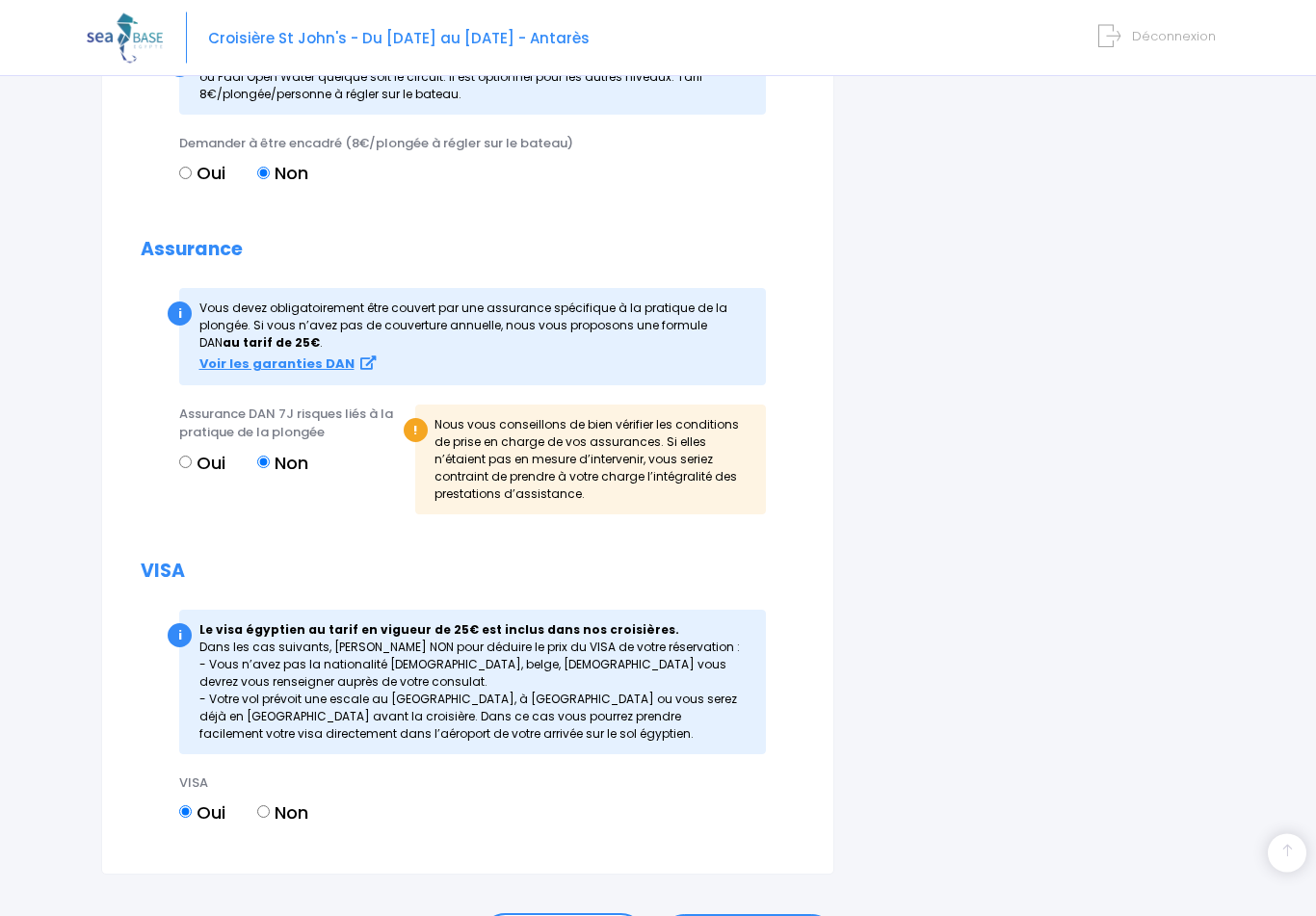 scroll, scrollTop: 2396, scrollLeft: 0, axis: vertical 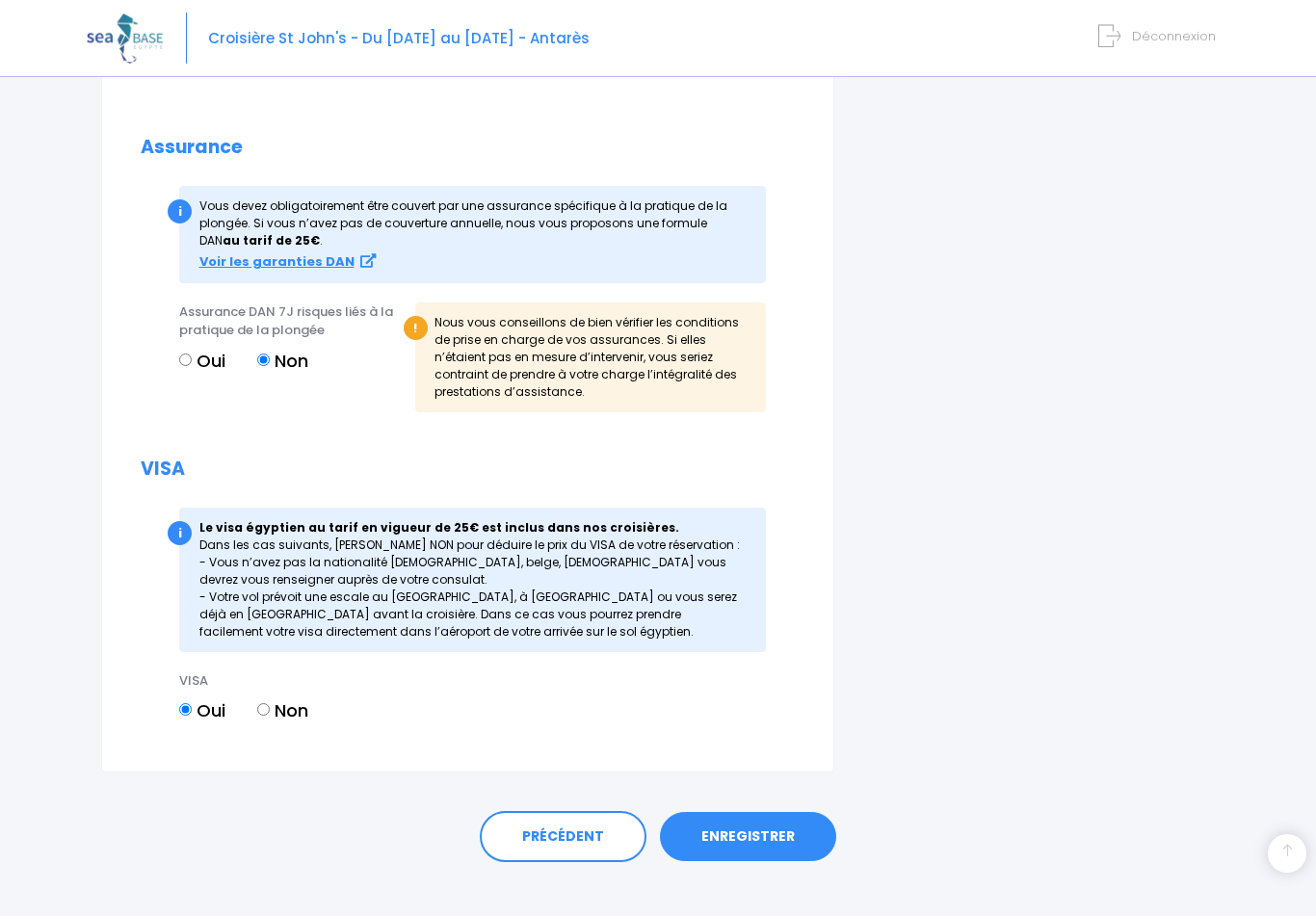 click on "ENREGISTRER" at bounding box center (748, 837) 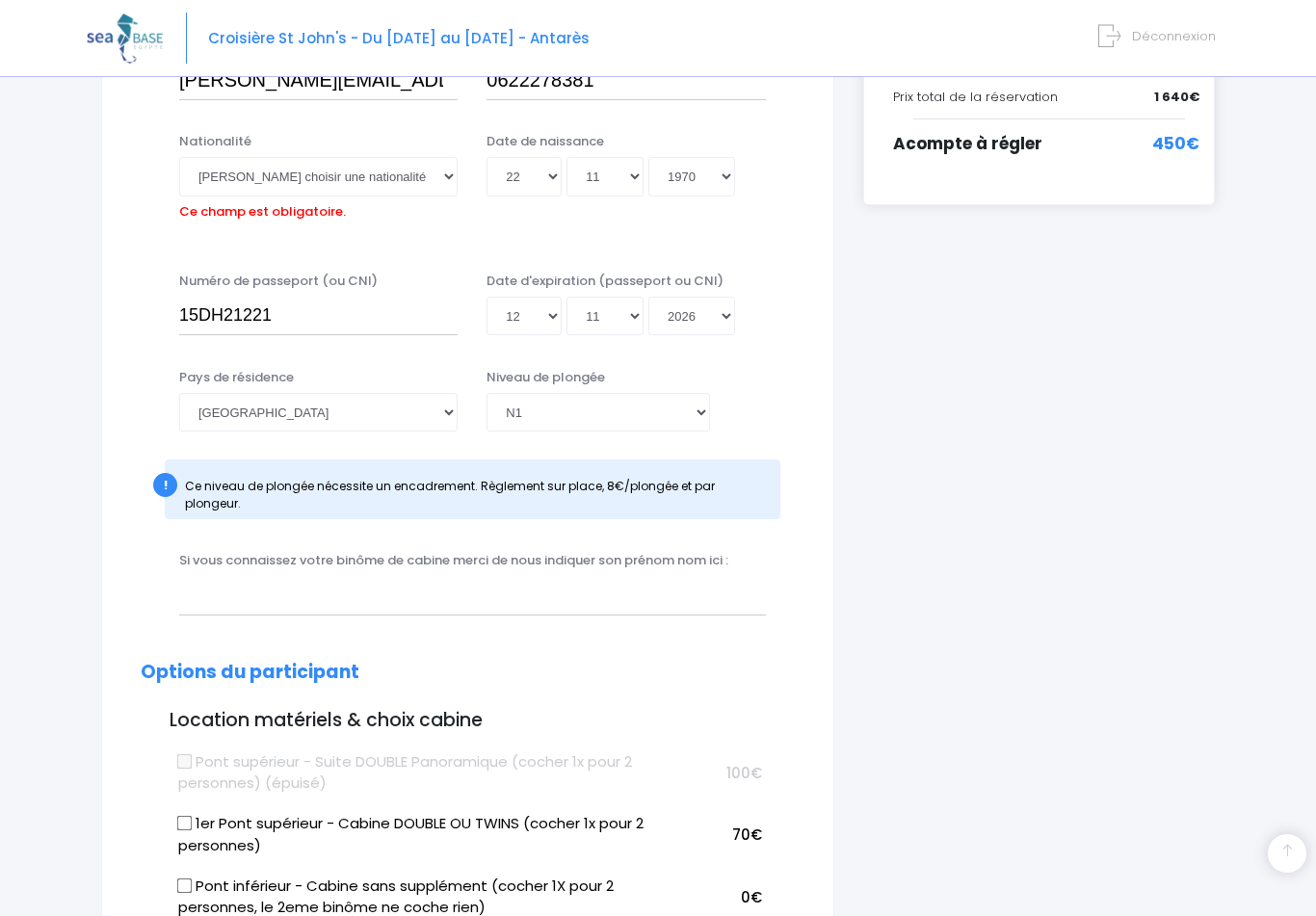 scroll, scrollTop: 474, scrollLeft: 0, axis: vertical 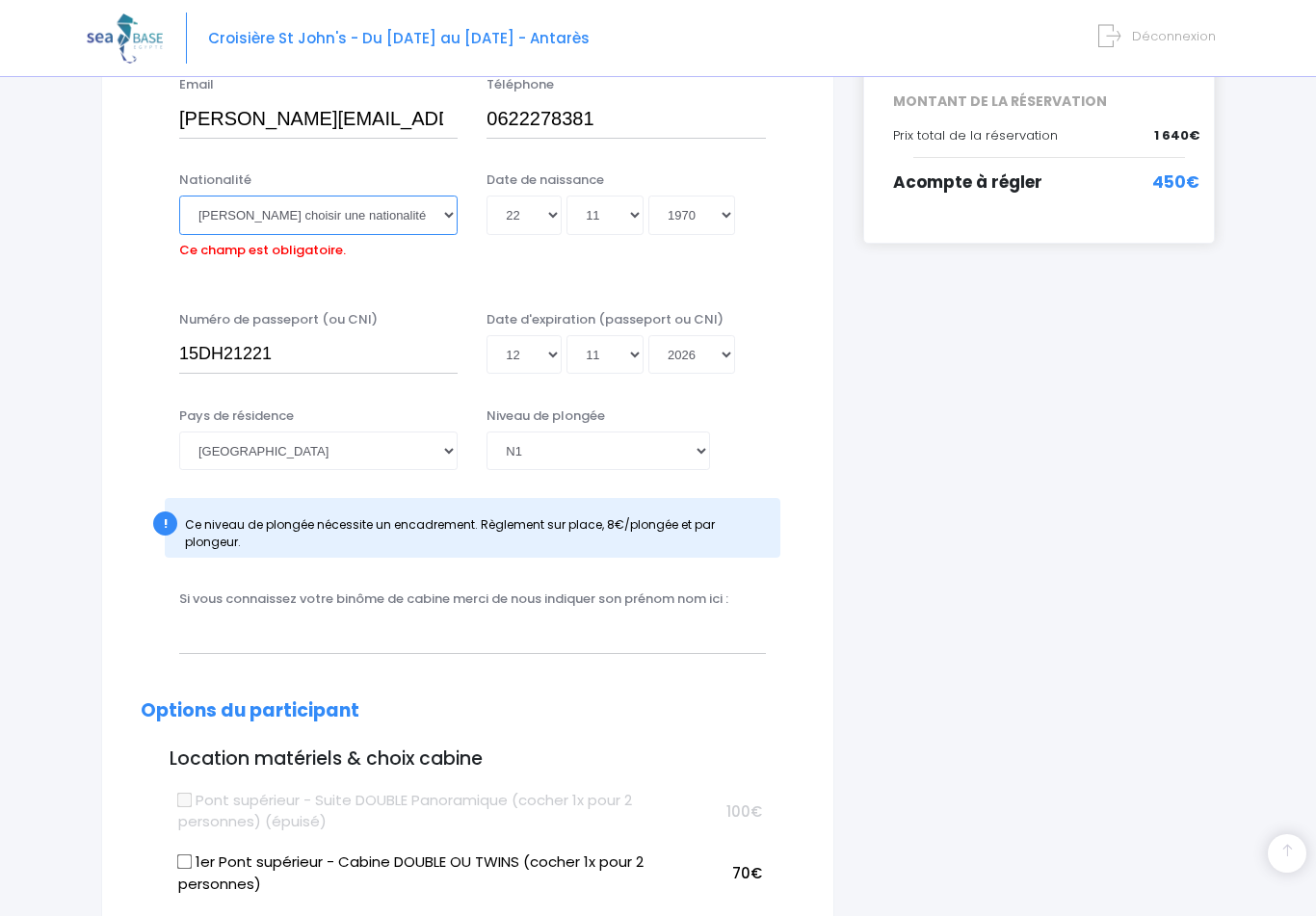 click on "Veuillez choisir une nationalité
Afghane
Albanaise
Algerienne
Allemande
Americaine
Andorrane
Angolaise
Antiguaise et barbudienne
Argentine Armenienne Australienne Autrichienne Azerbaïdjanaise Bahamienne" at bounding box center [318, 215] 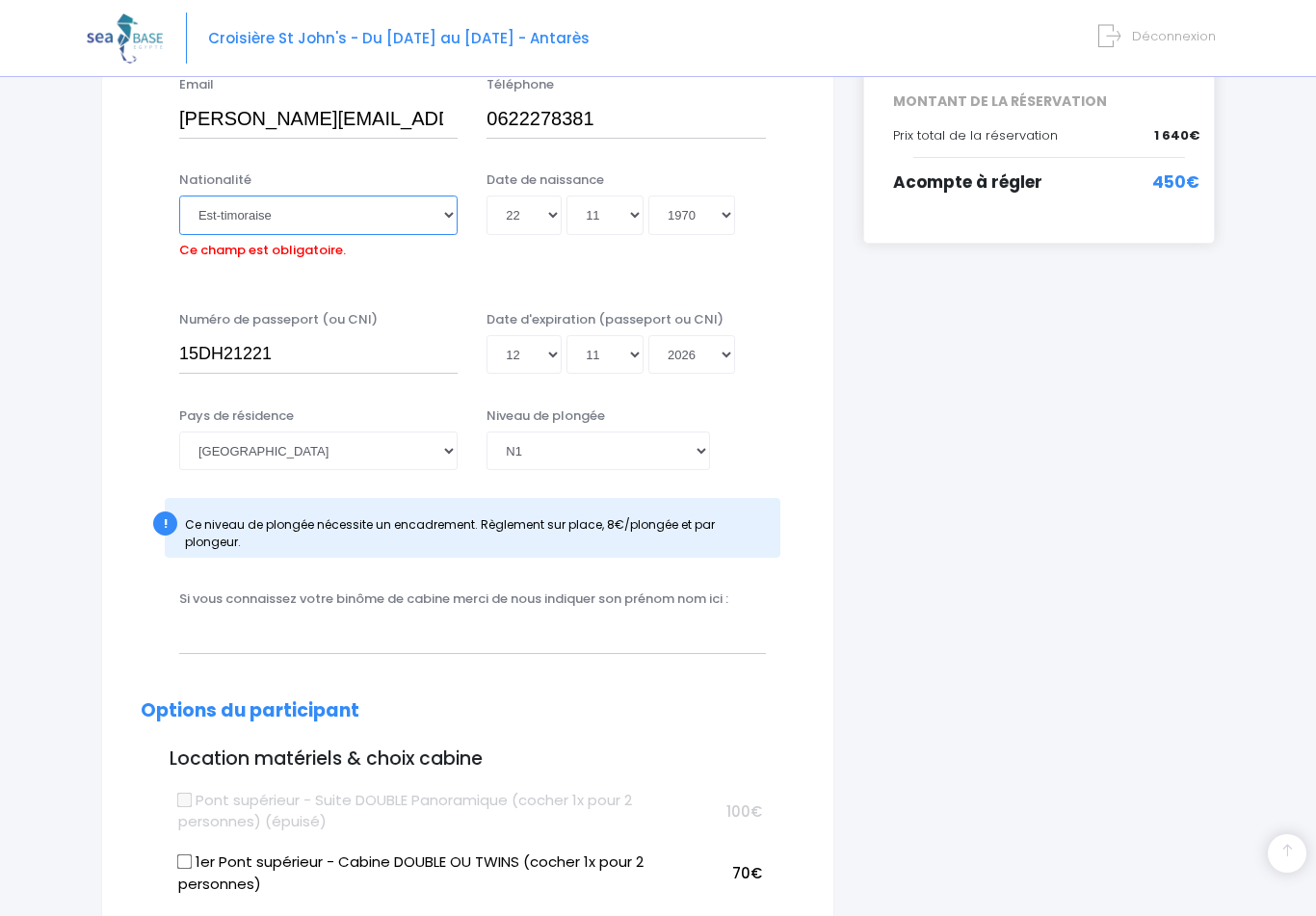 click on "Veuillez choisir une nationalité
Afghane
Albanaise
Algerienne
Allemande
Americaine
Andorrane
Angolaise
Antiguaise et barbudienne
Argentine Armenienne Australienne Autrichienne Azerbaïdjanaise Bahamienne" at bounding box center [318, 215] 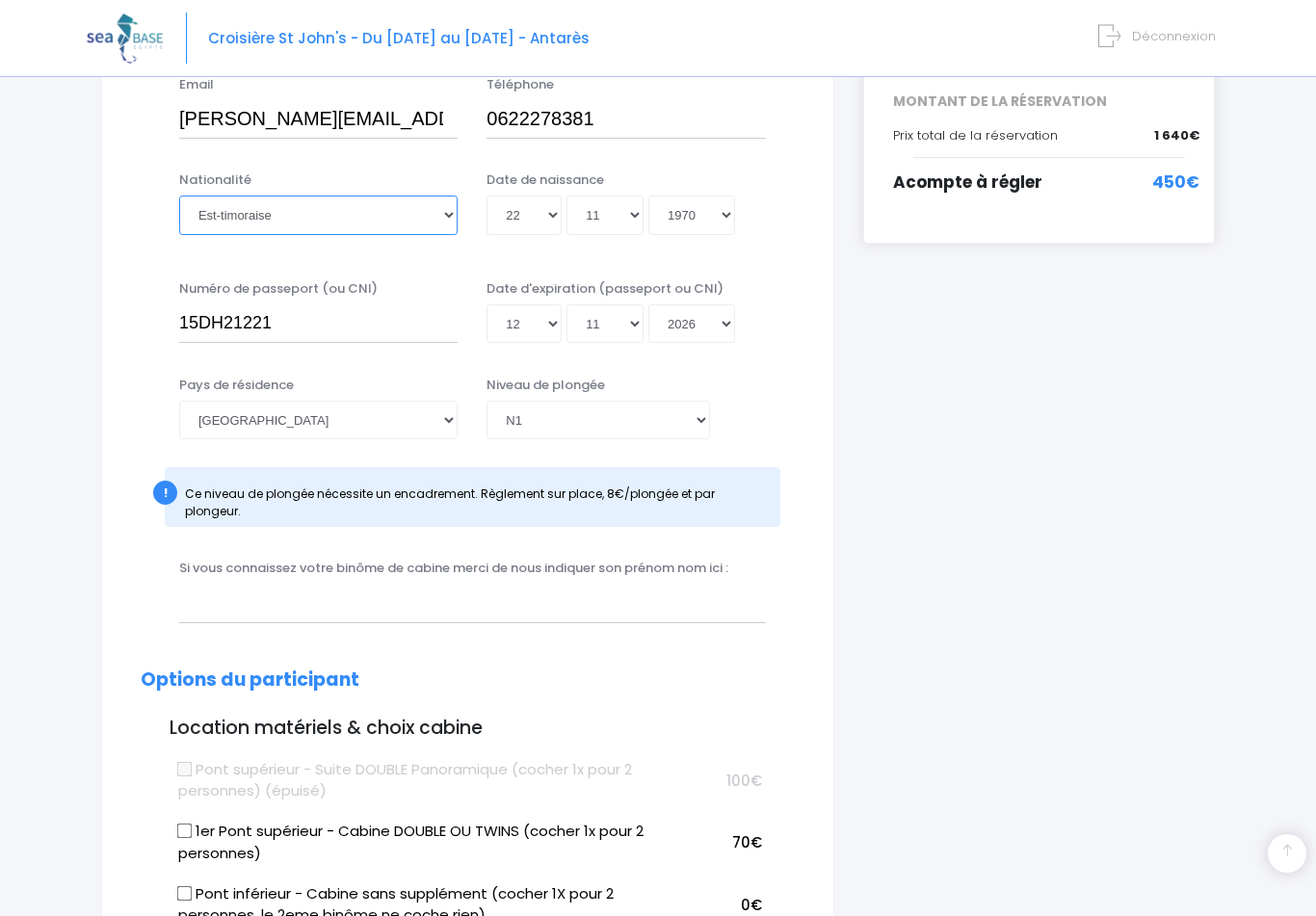 select on "Française" 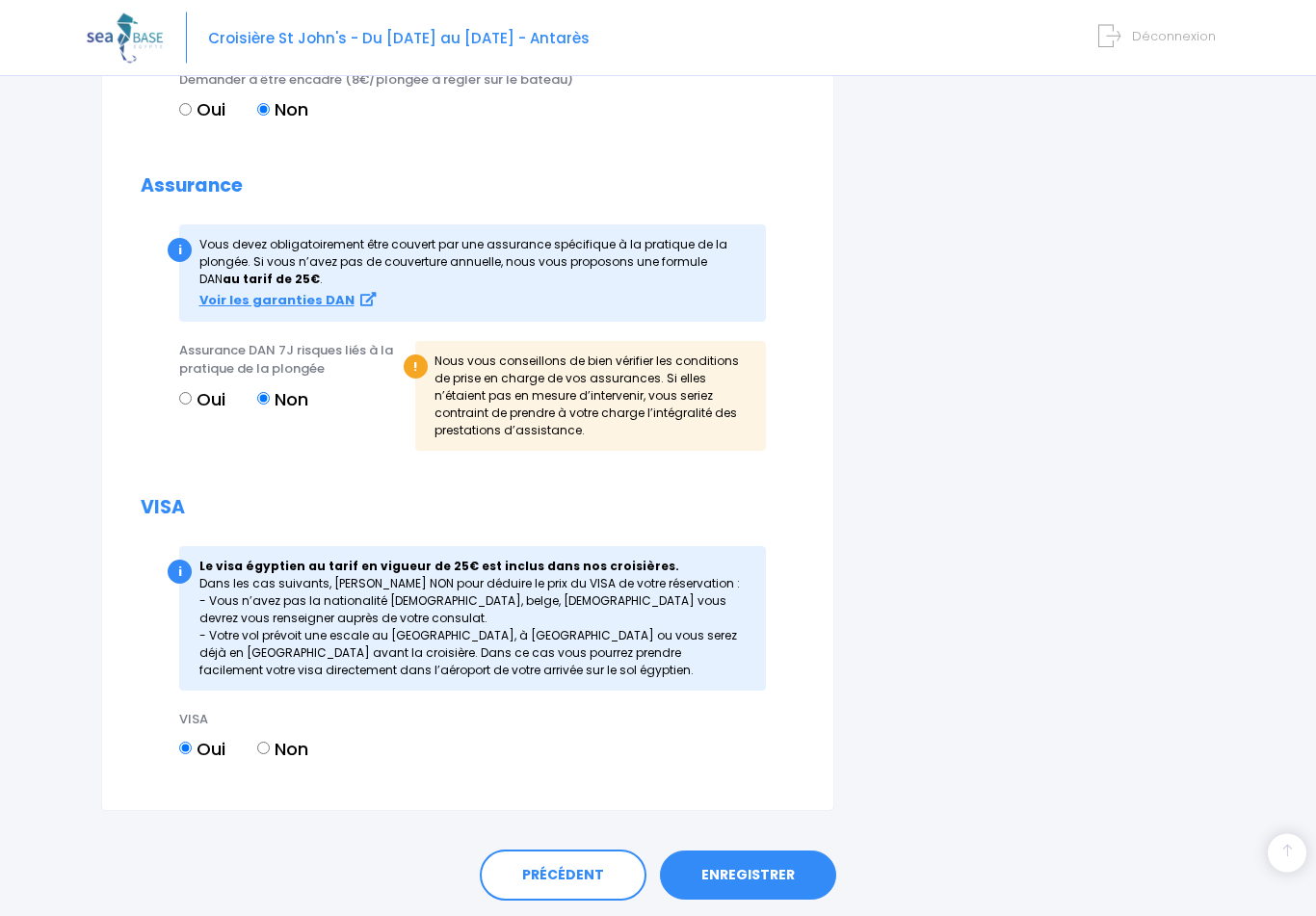 scroll, scrollTop: 2427, scrollLeft: 0, axis: vertical 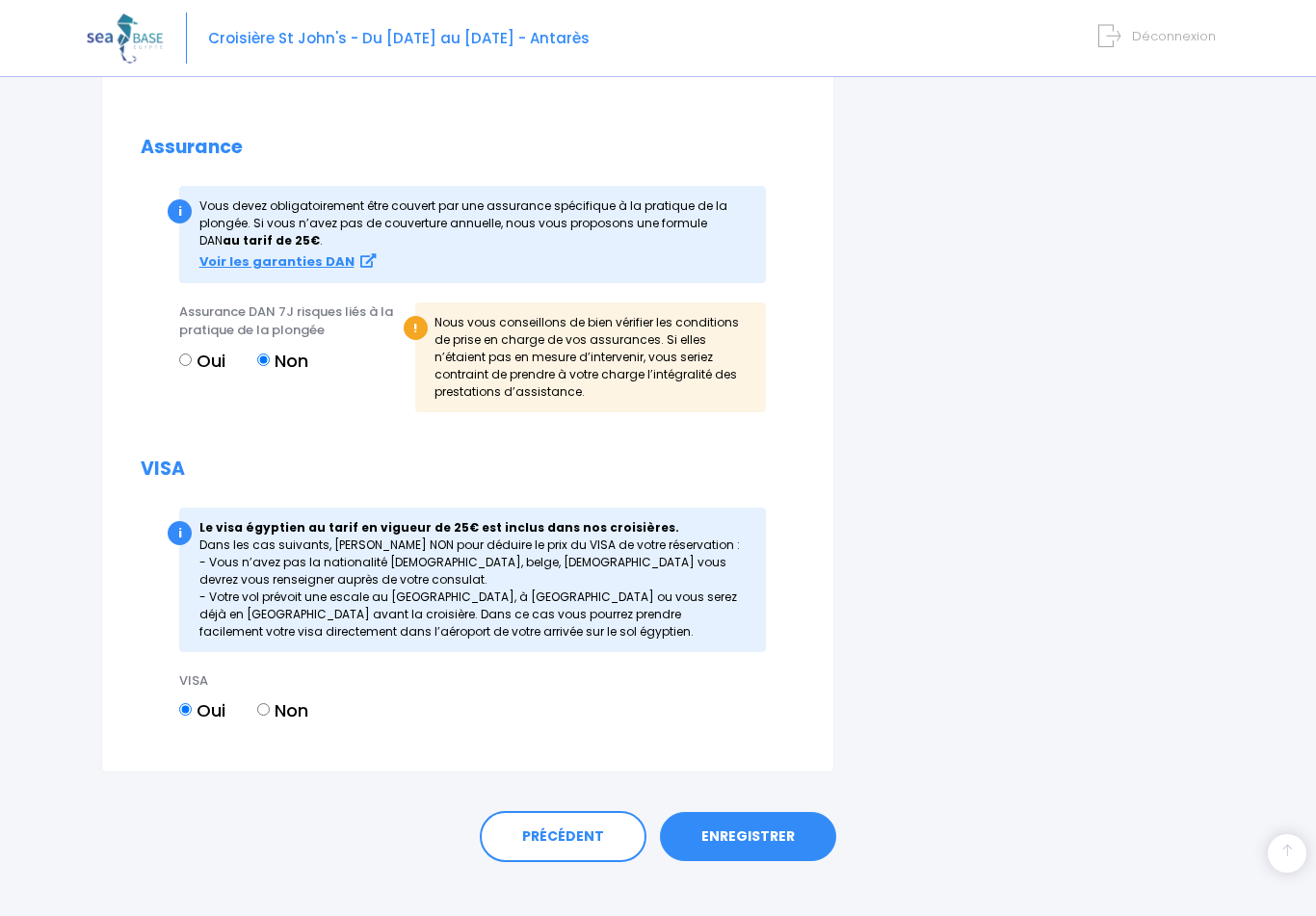 click on "ENREGISTRER" at bounding box center [748, 837] 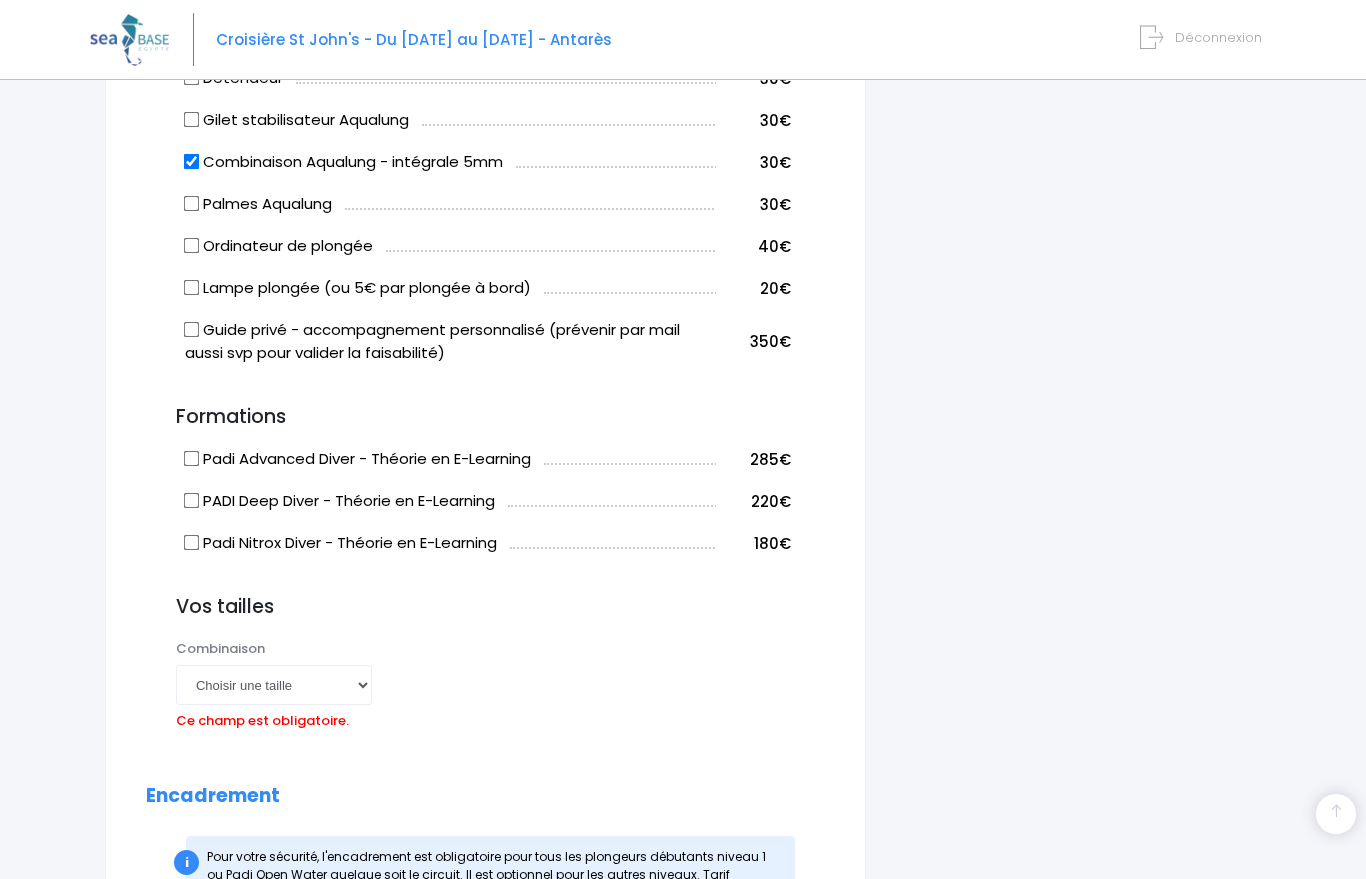 scroll, scrollTop: 1617, scrollLeft: 0, axis: vertical 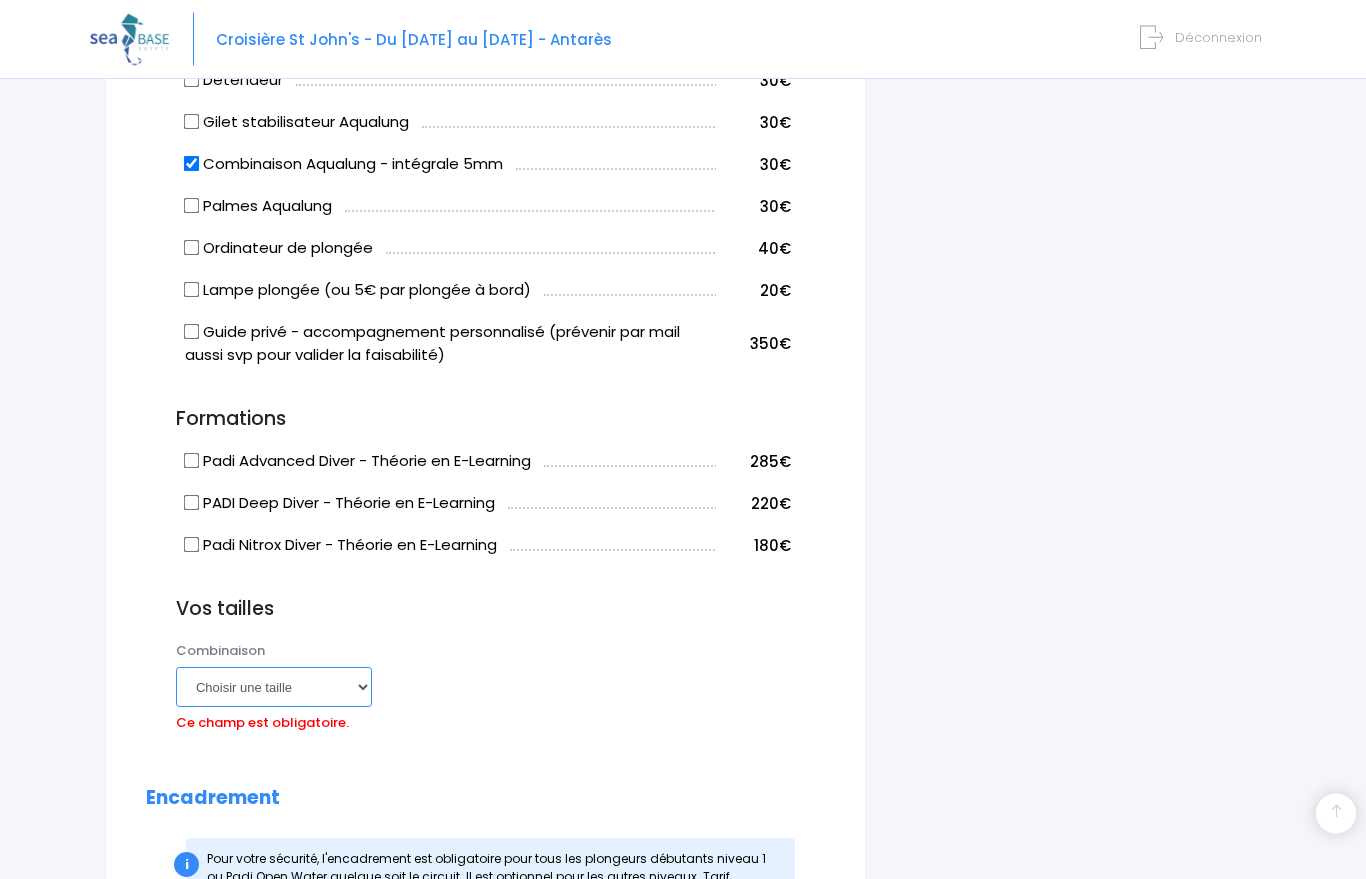 click on "Choisir une taille
XS
S
M
ML
L
XL
XXL" at bounding box center (274, 688) 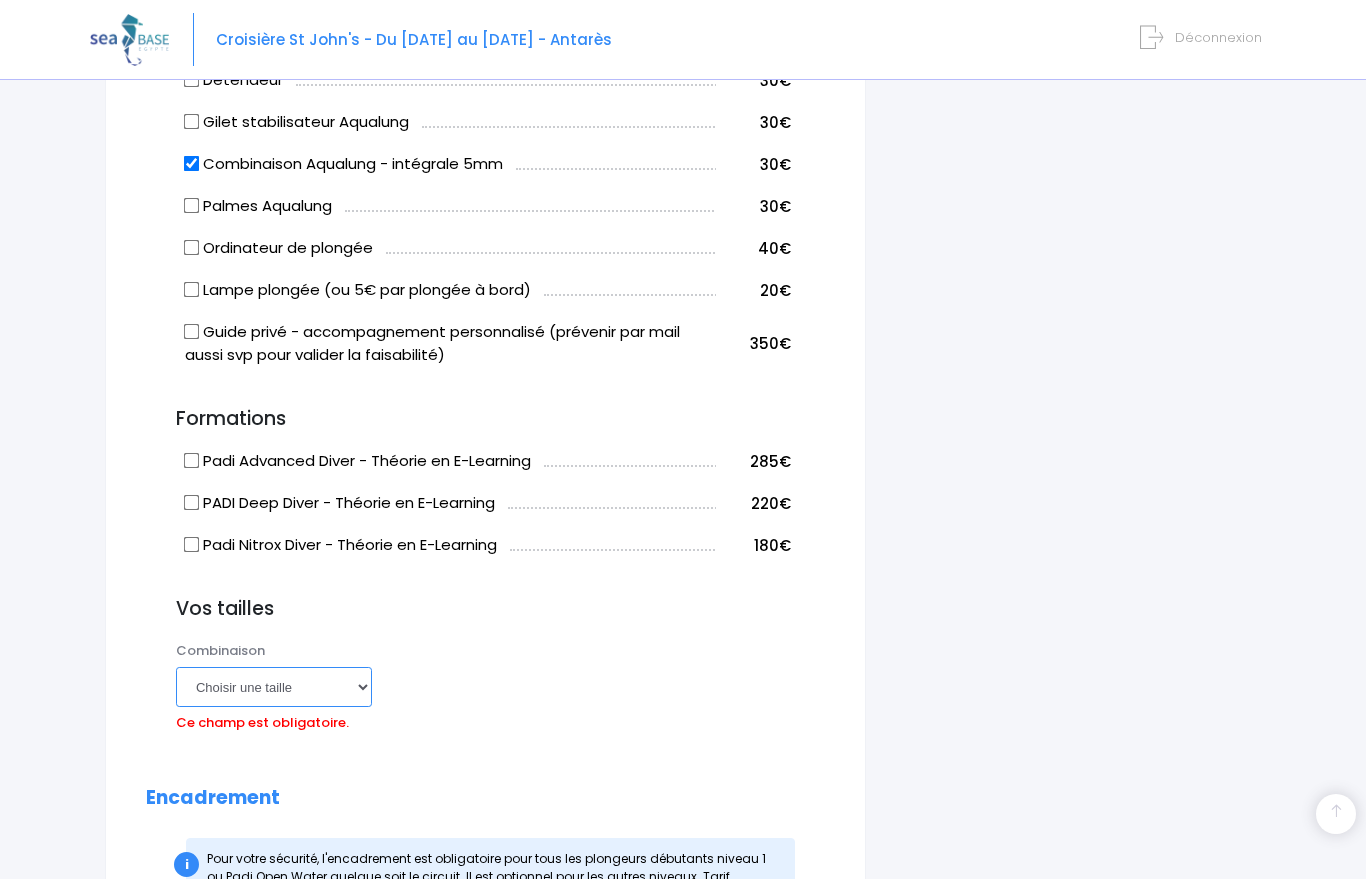 select on "M" 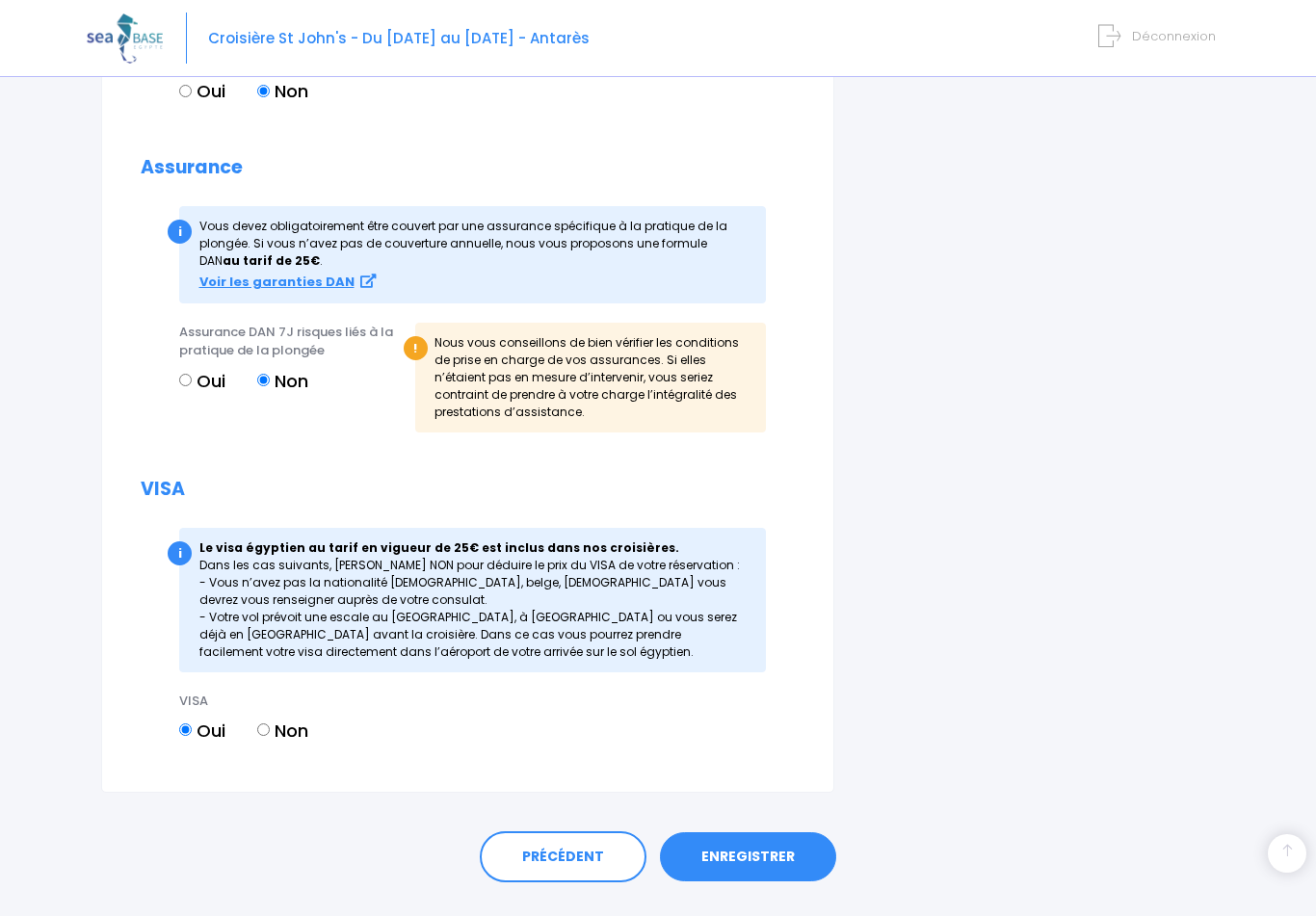 scroll, scrollTop: 2427, scrollLeft: 0, axis: vertical 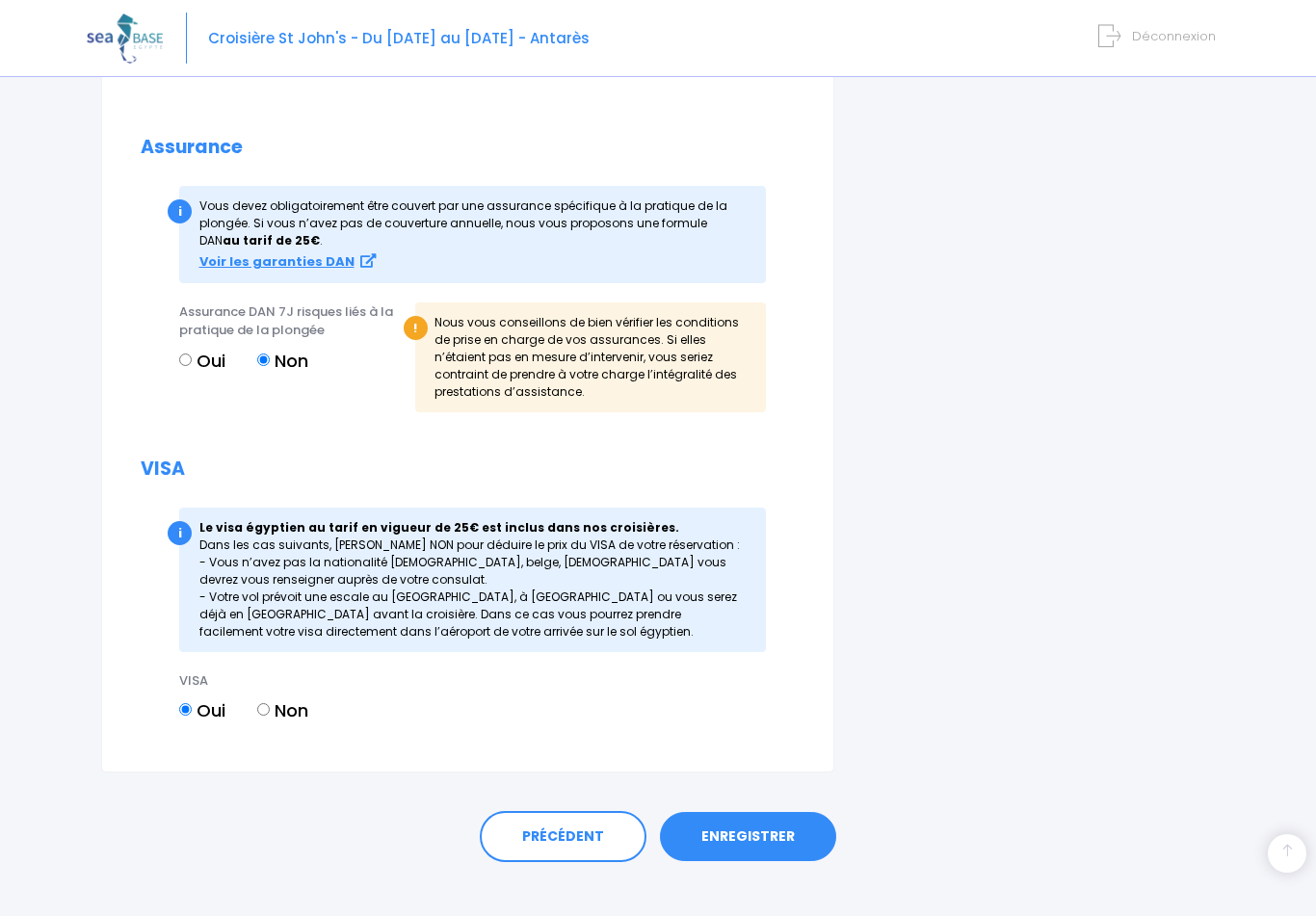 click on "PRÉCÉDENT
ENREGISTRER" at bounding box center [658, 832] 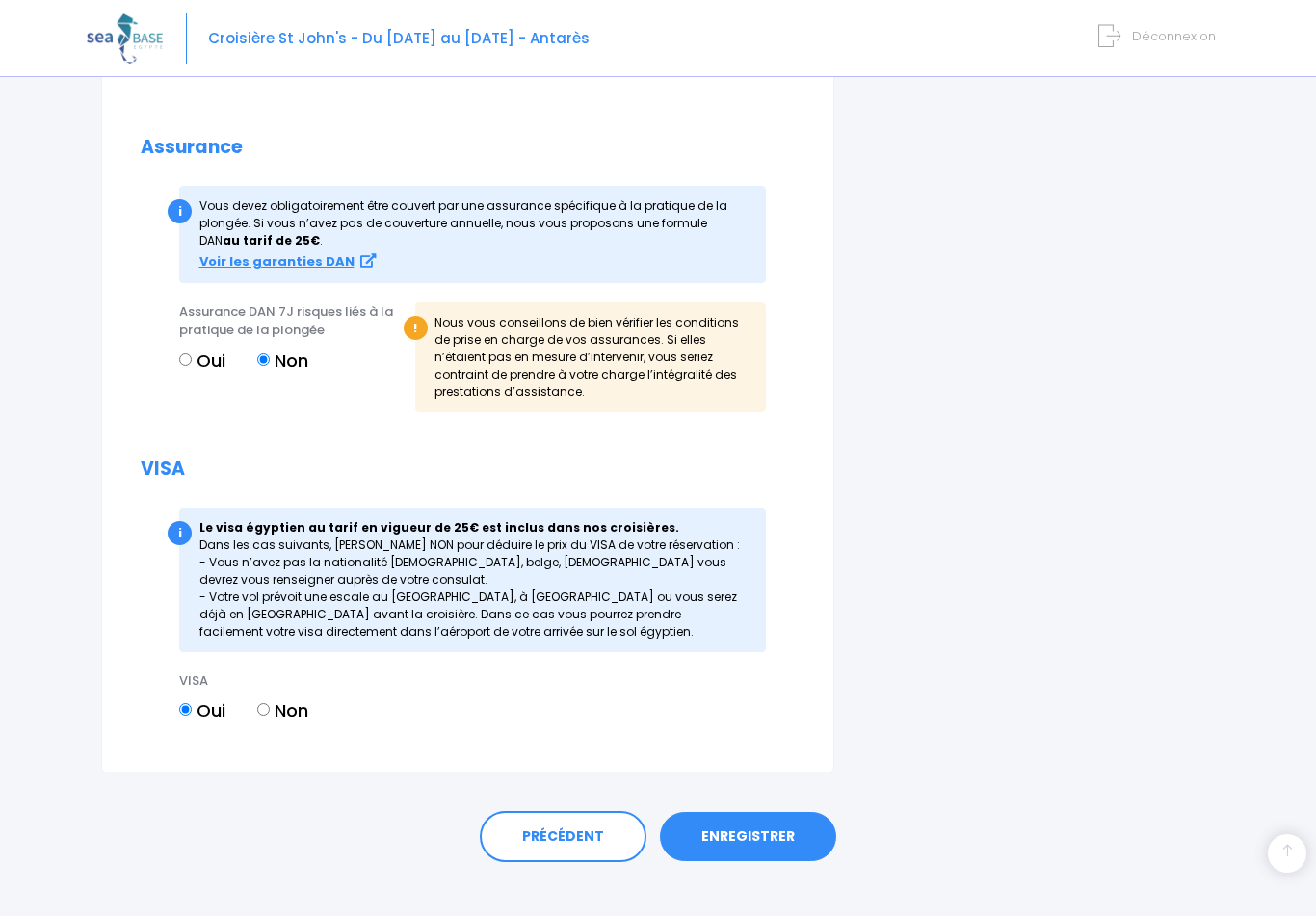 click on "ENREGISTRER" at bounding box center (748, 837) 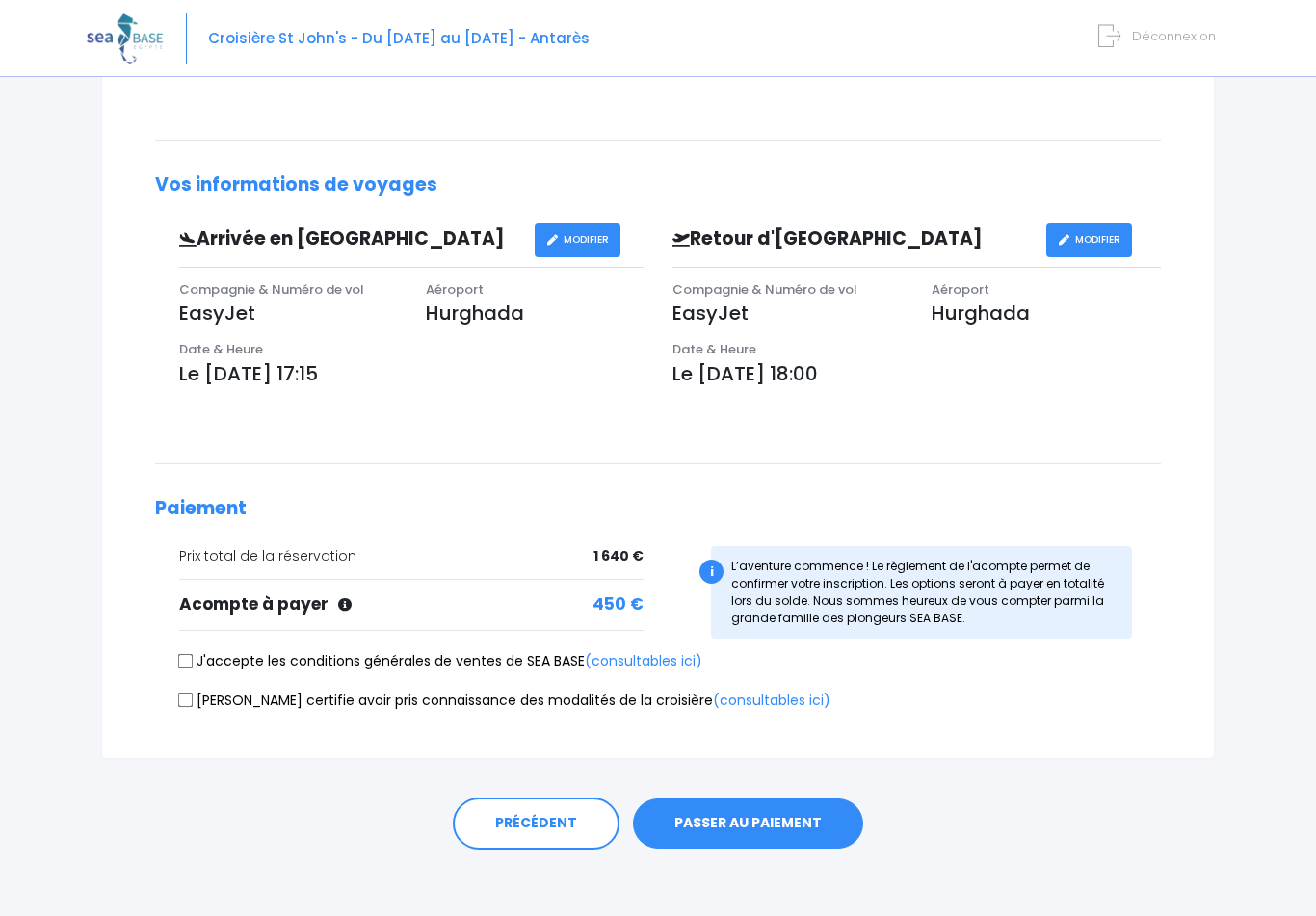 scroll, scrollTop: 437, scrollLeft: 0, axis: vertical 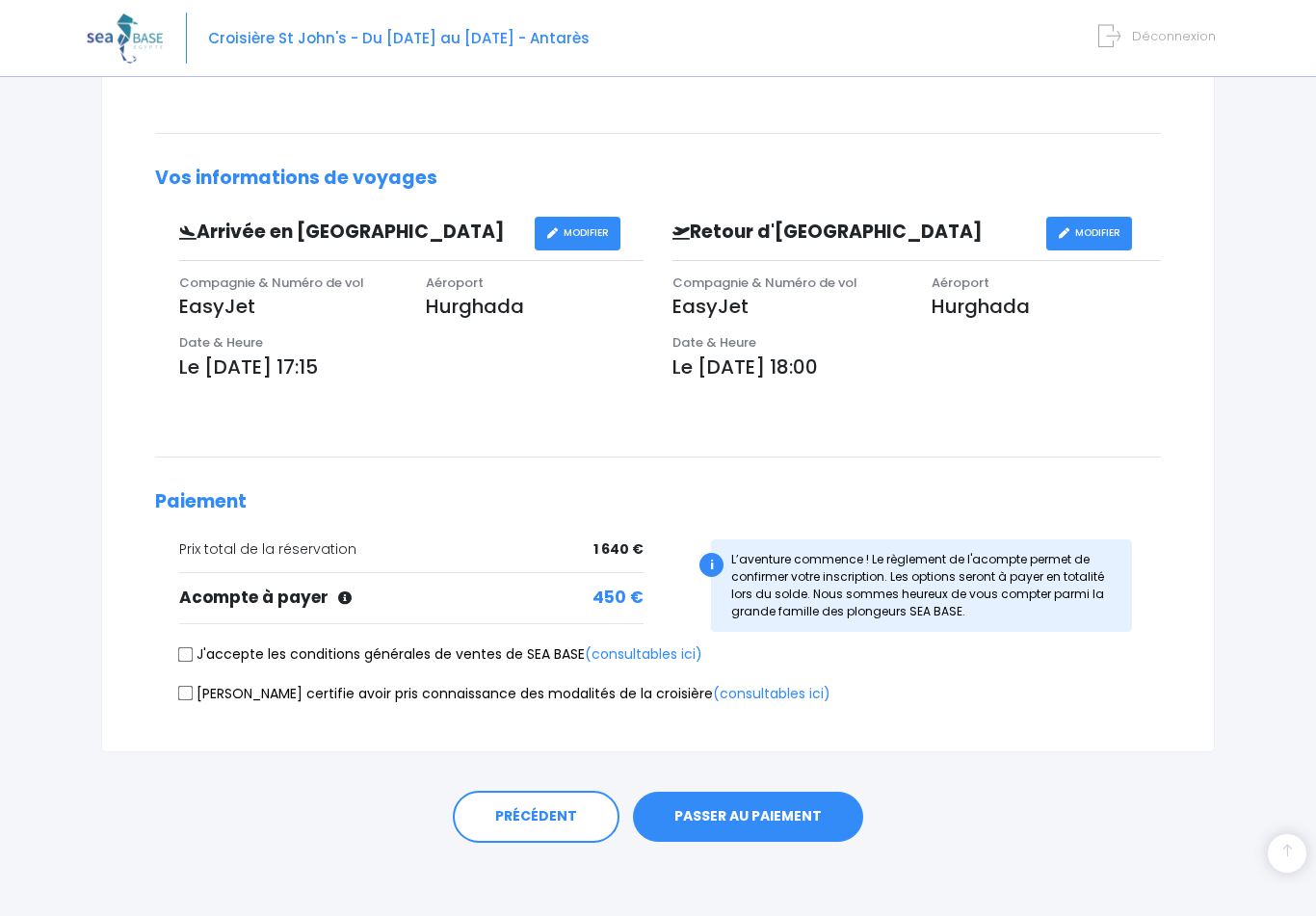 click on "J'accepte les conditions générales de ventes de SEA BASE  (consultables ici)" at bounding box center (186, 654) 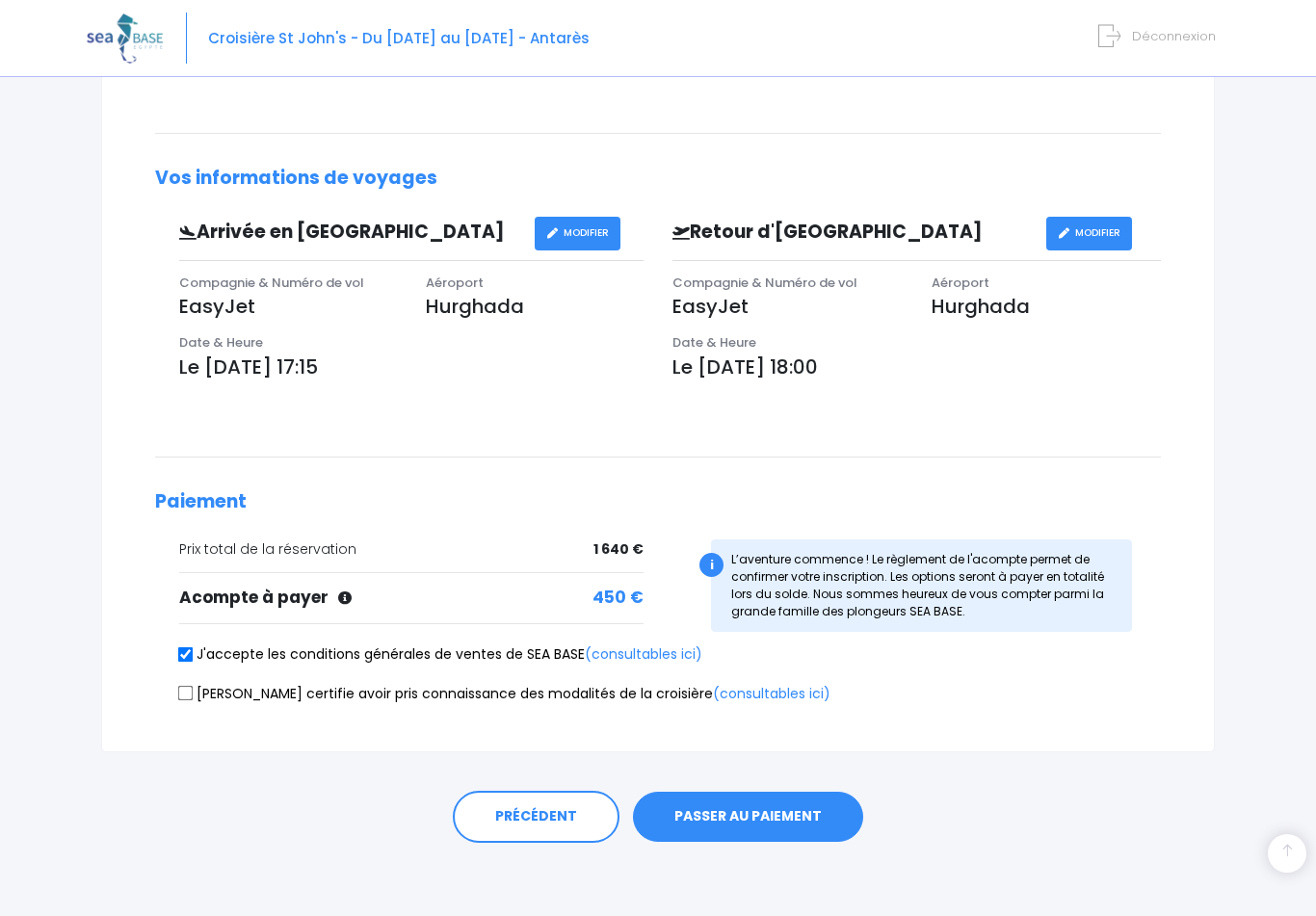 click on "[PERSON_NAME] certifie avoir pris connaissance des modalités de la croisière  (consultables ici)" at bounding box center (186, 694) 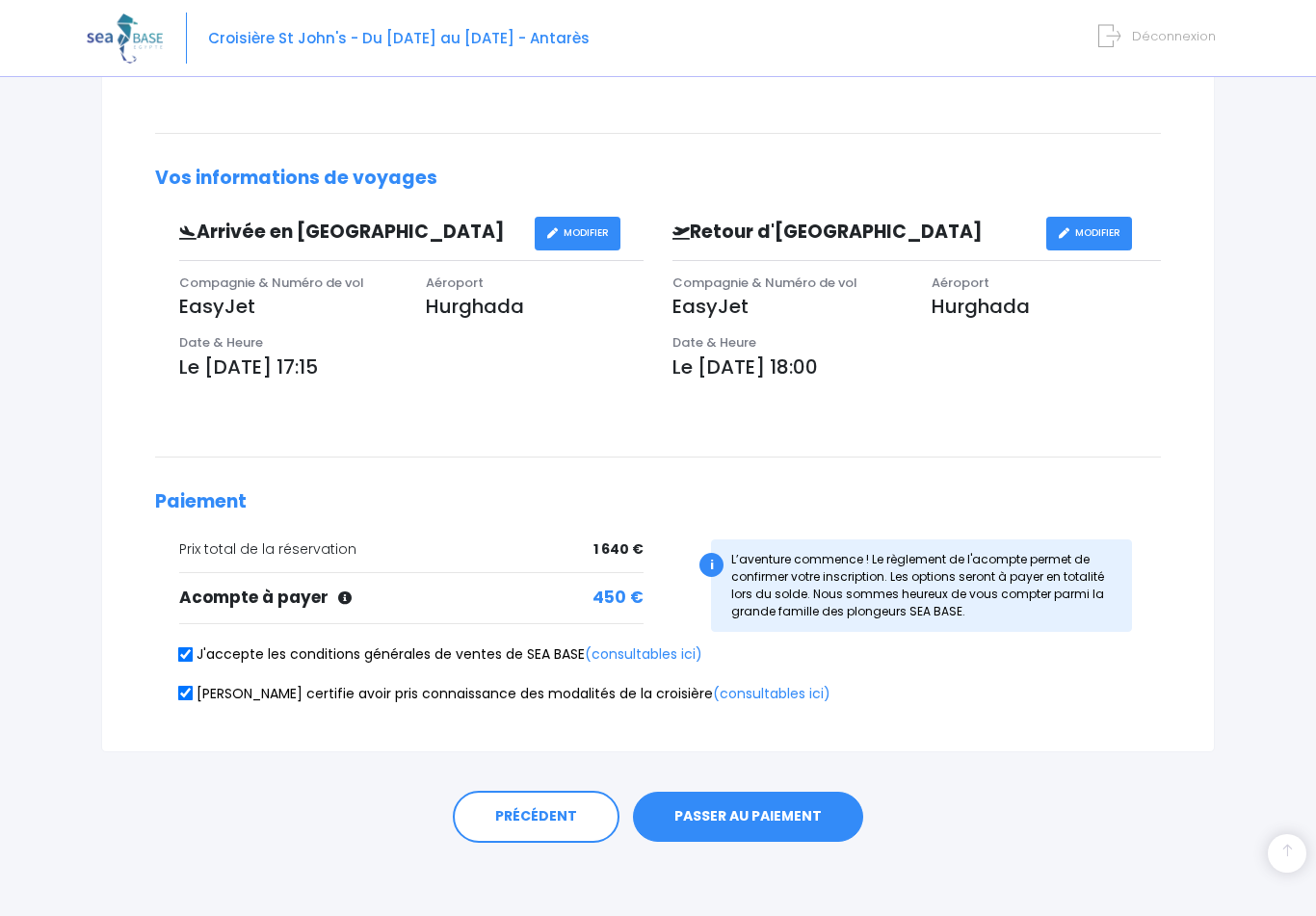 click on "PASSER AU PAIEMENT" at bounding box center [748, 817] 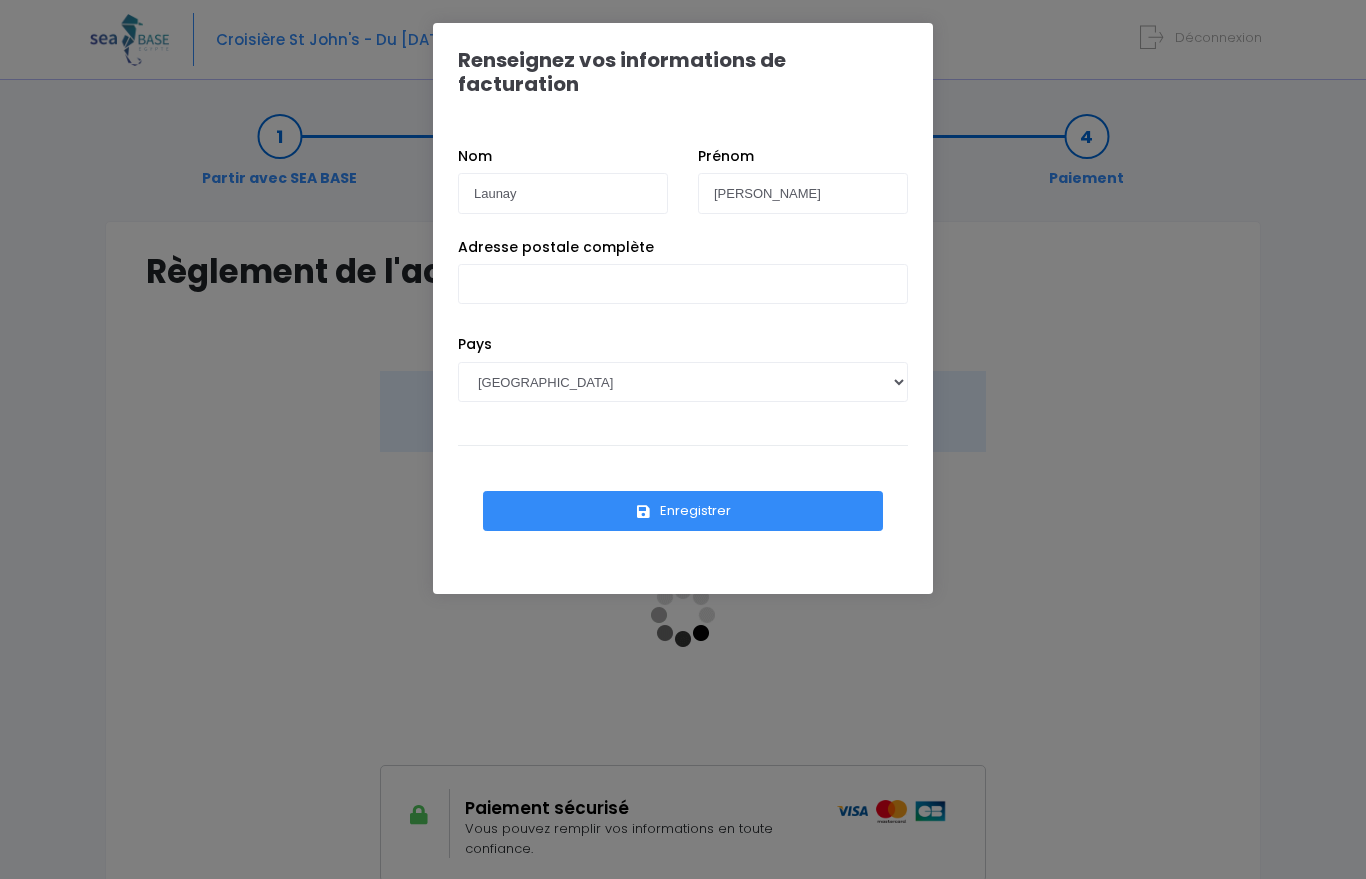scroll, scrollTop: 0, scrollLeft: 0, axis: both 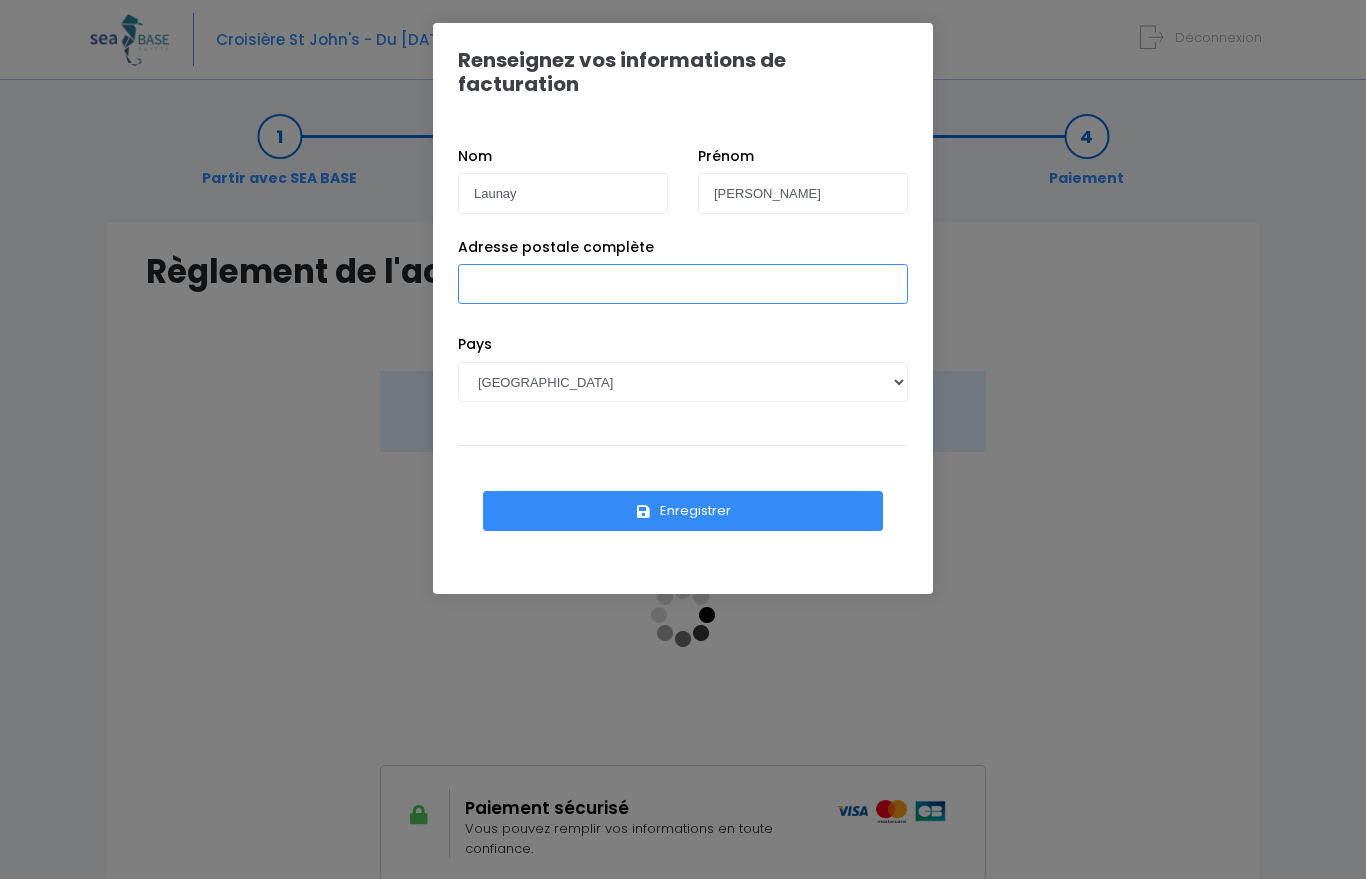 click on "Adresse postale complète" at bounding box center (683, 284) 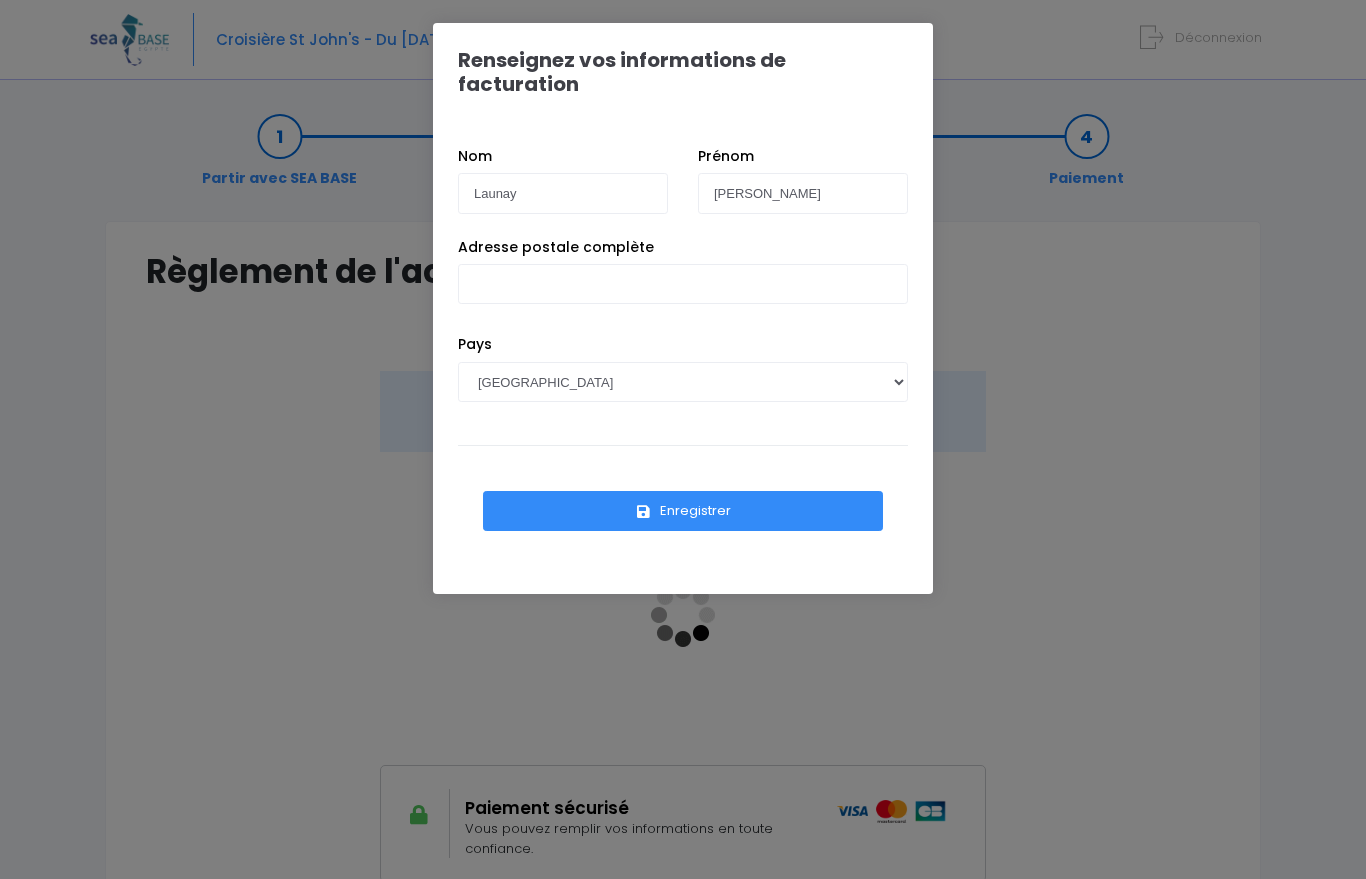 type on "[STREET_ADDRESS]" 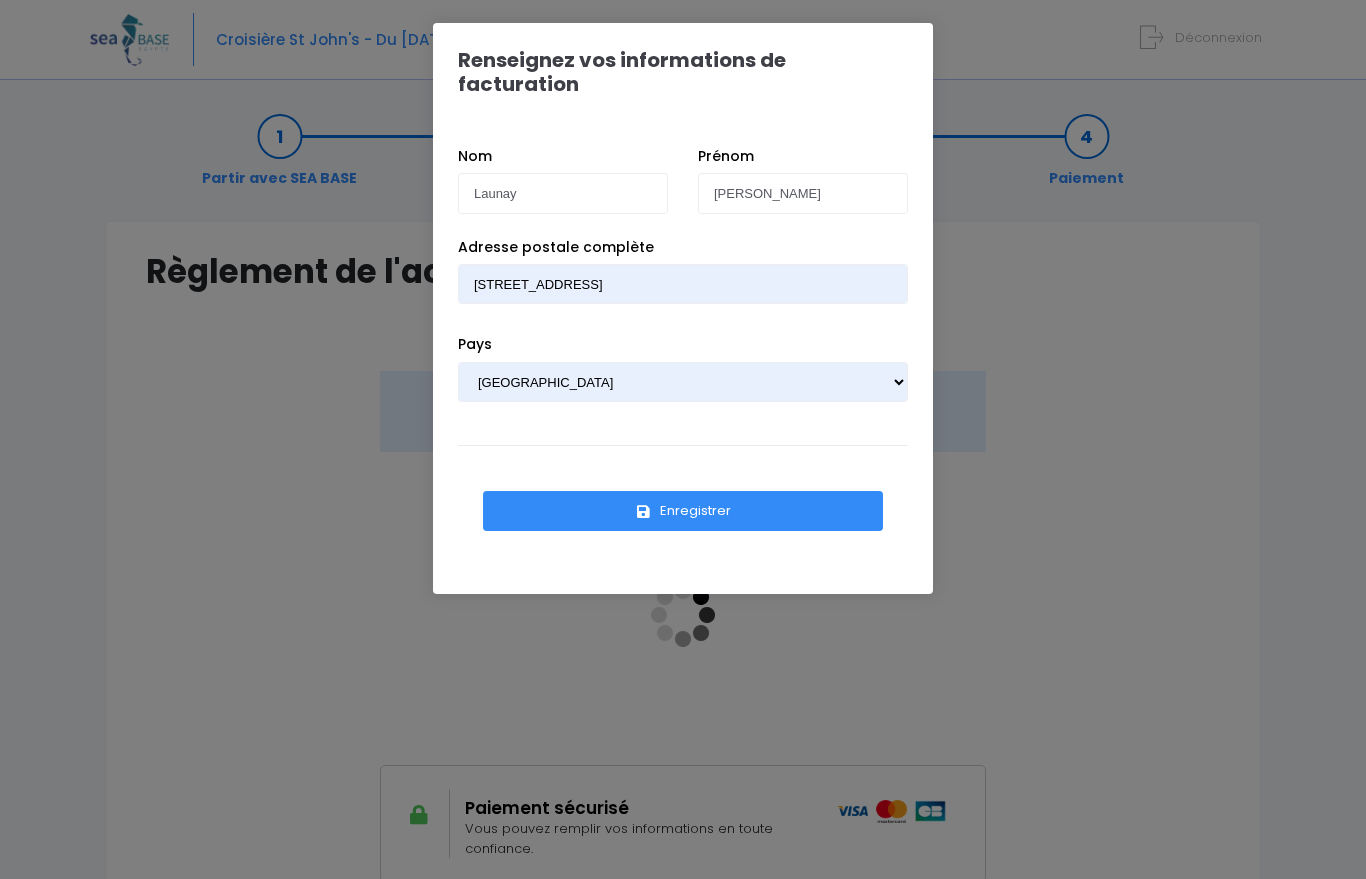 click on "Enregistrer" at bounding box center [683, 511] 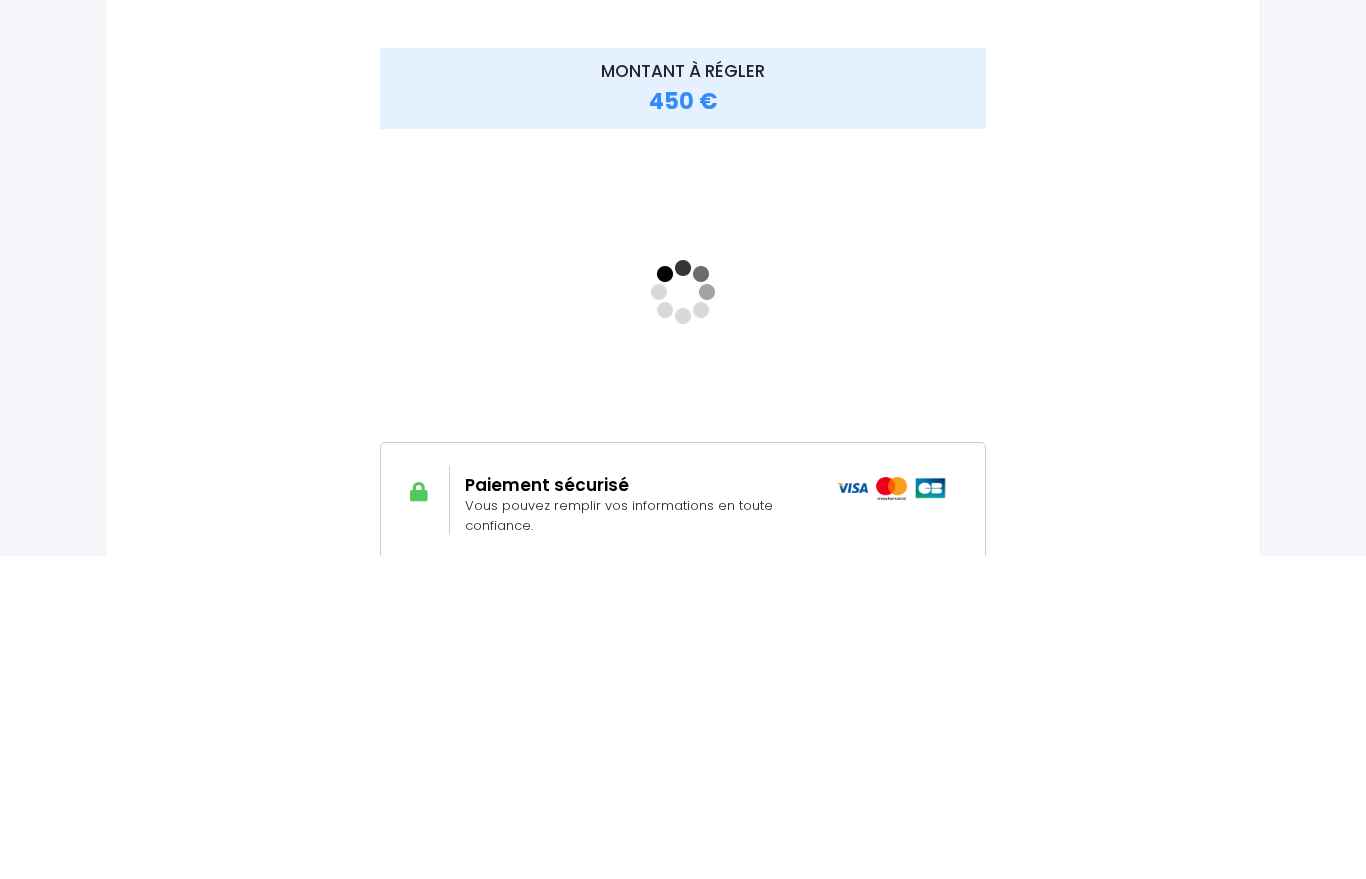 scroll, scrollTop: 235, scrollLeft: 0, axis: vertical 